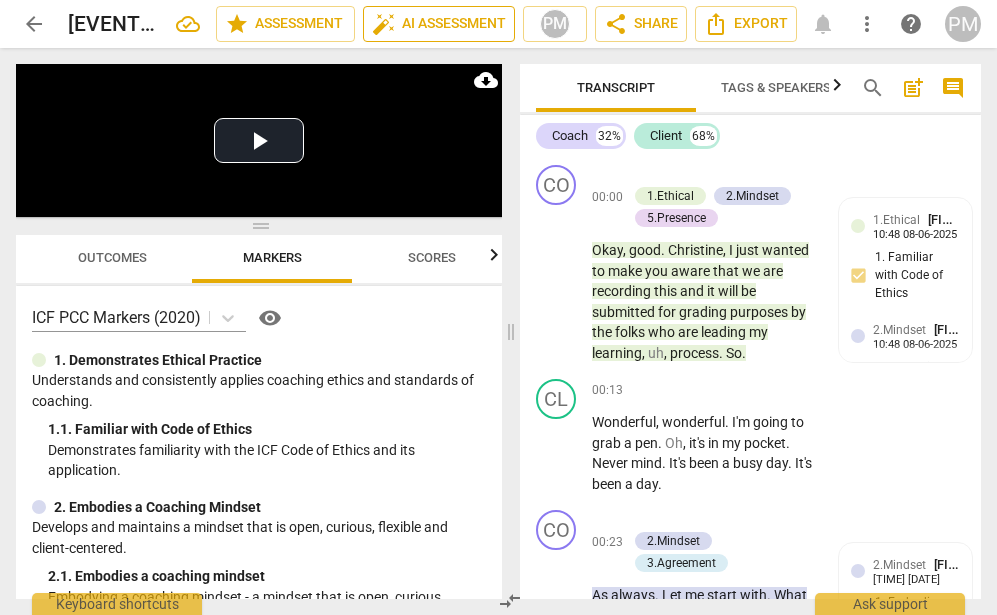 scroll, scrollTop: 0, scrollLeft: 0, axis: both 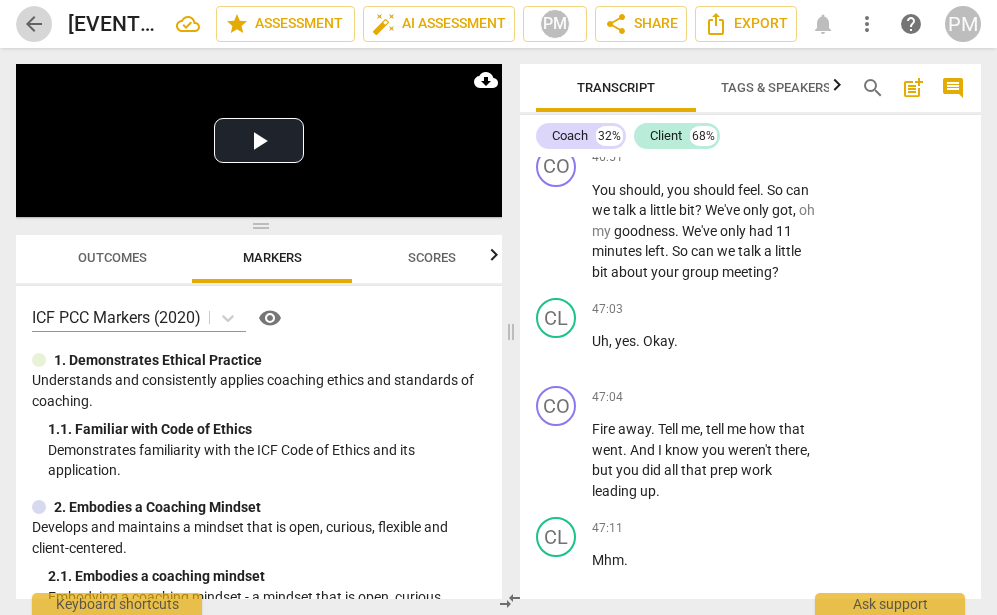 click on "arrow_back" at bounding box center (34, 24) 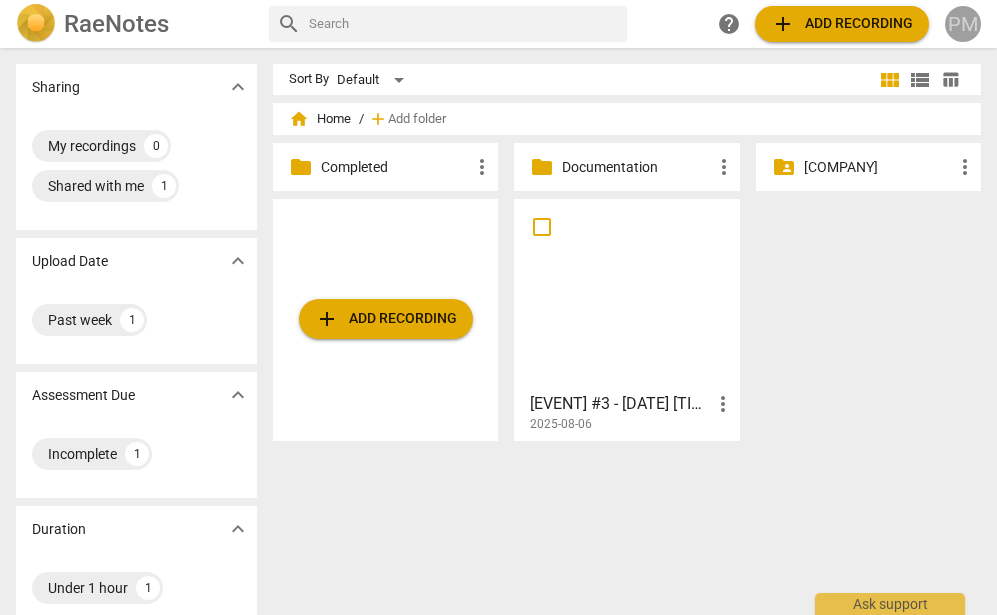 click on "PM" at bounding box center [963, 24] 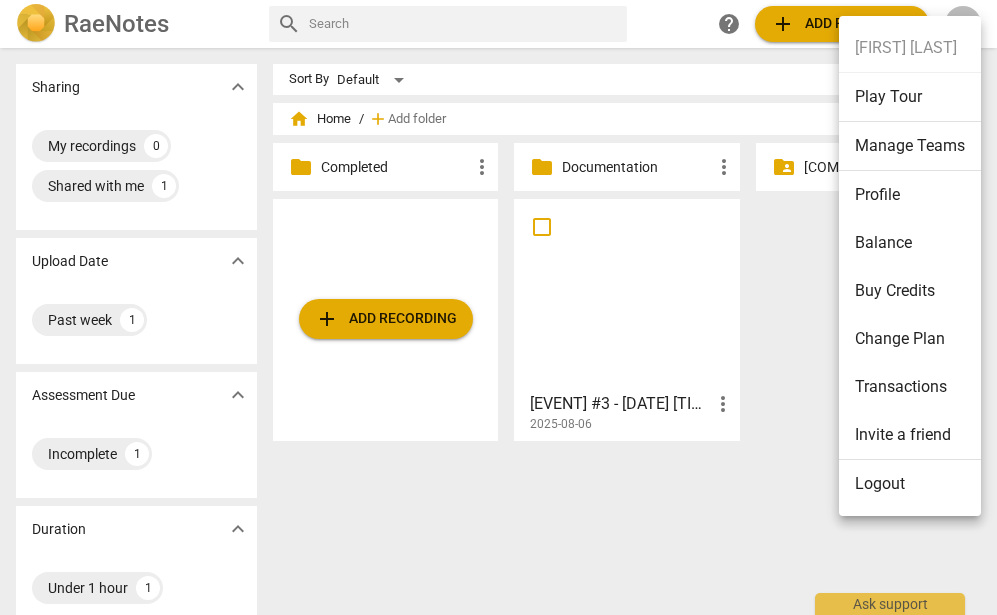 click at bounding box center [498, 307] 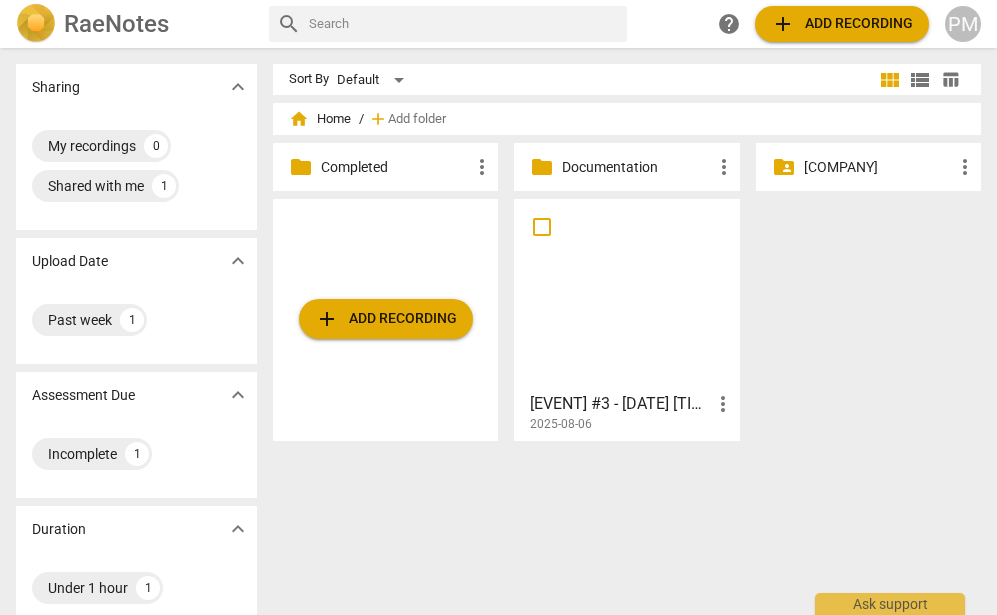 click on "[COMPANY]" at bounding box center (878, 167) 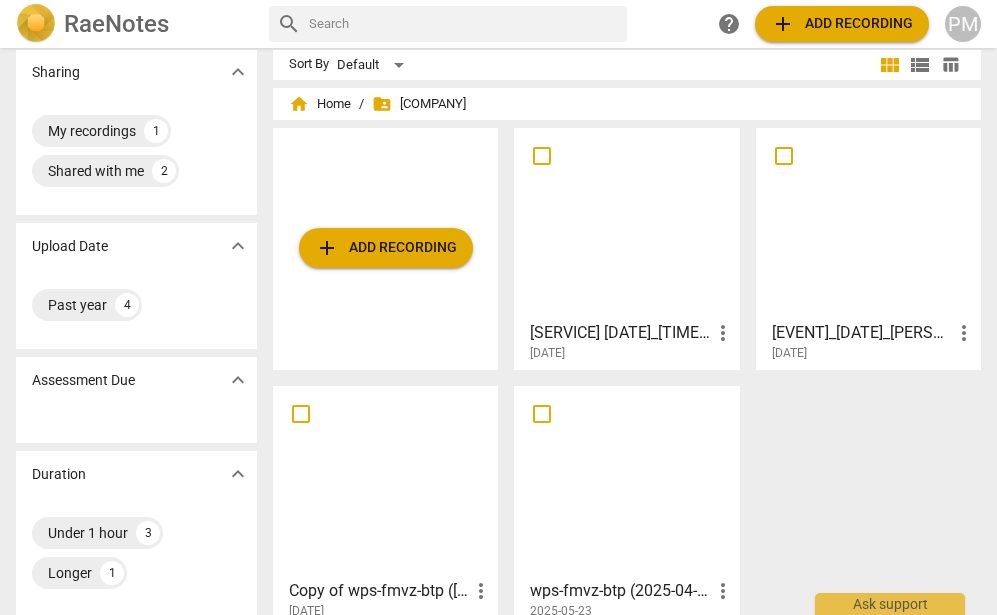 scroll, scrollTop: 0, scrollLeft: 0, axis: both 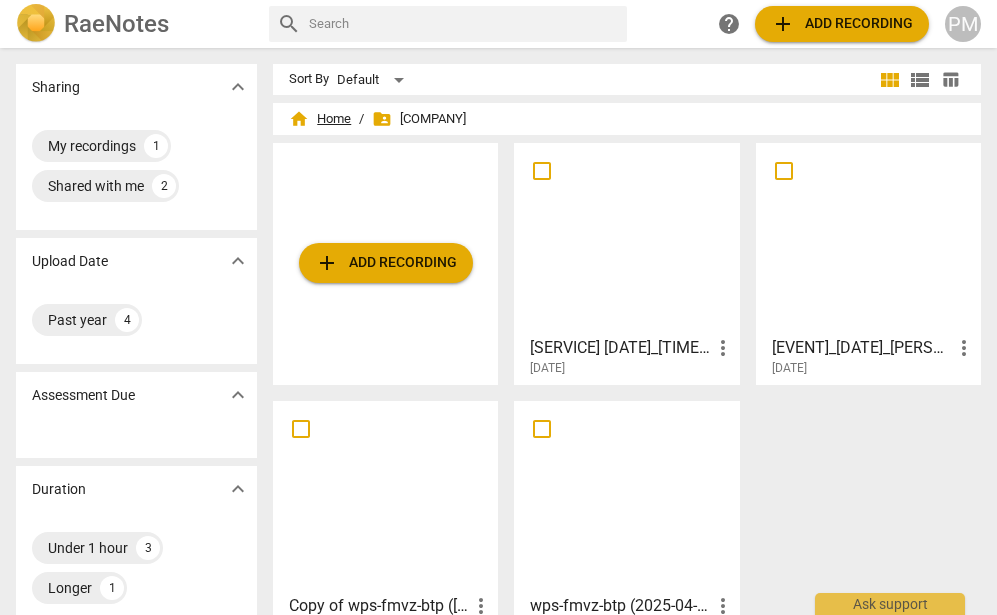 click on "home Home" at bounding box center (320, 119) 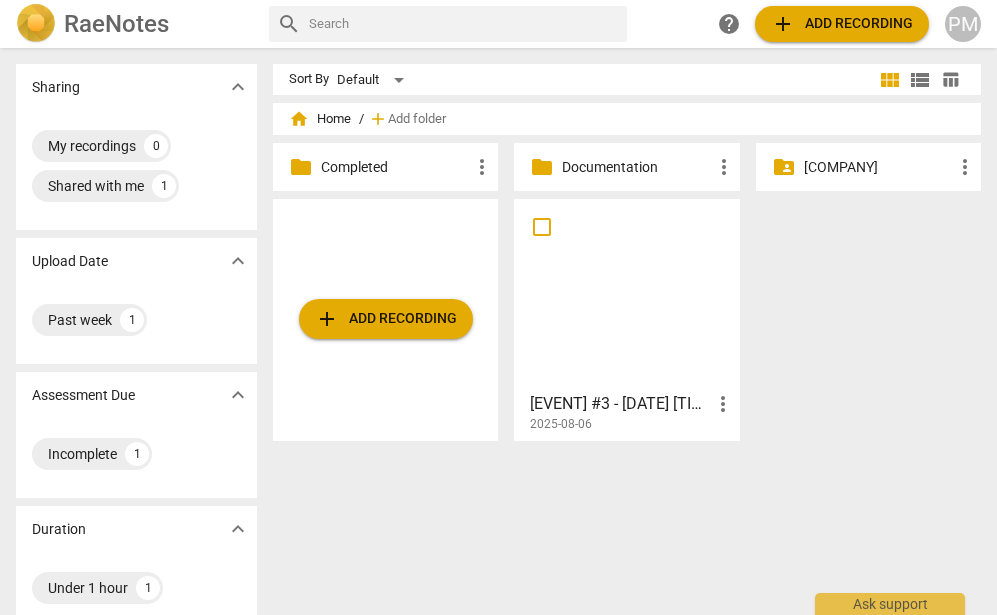 click on "Documentation" at bounding box center (636, 167) 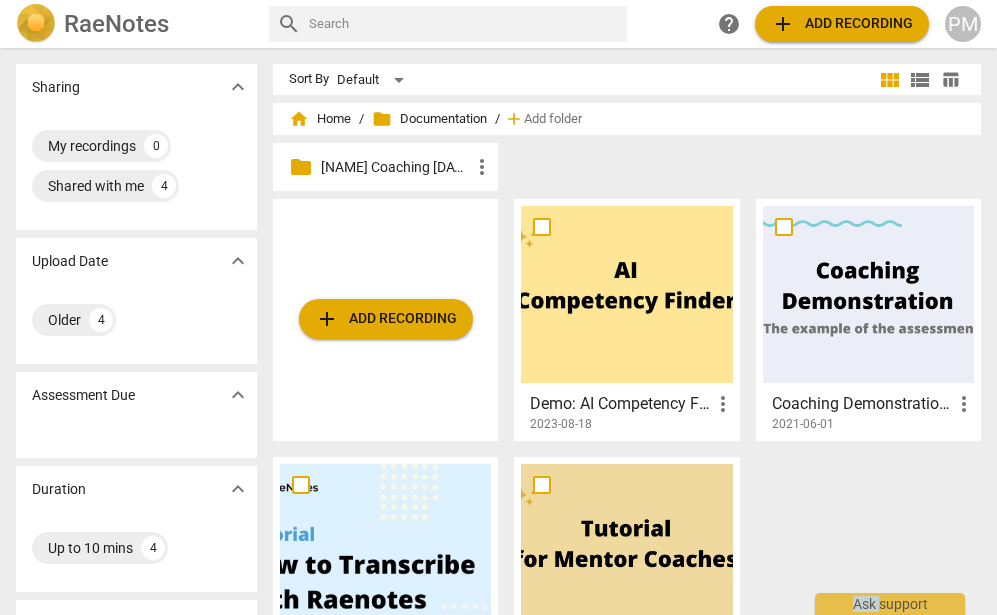 click on "folder [NAME] [SERVICE] [DATE] [ACTION]" at bounding box center [635, 171] 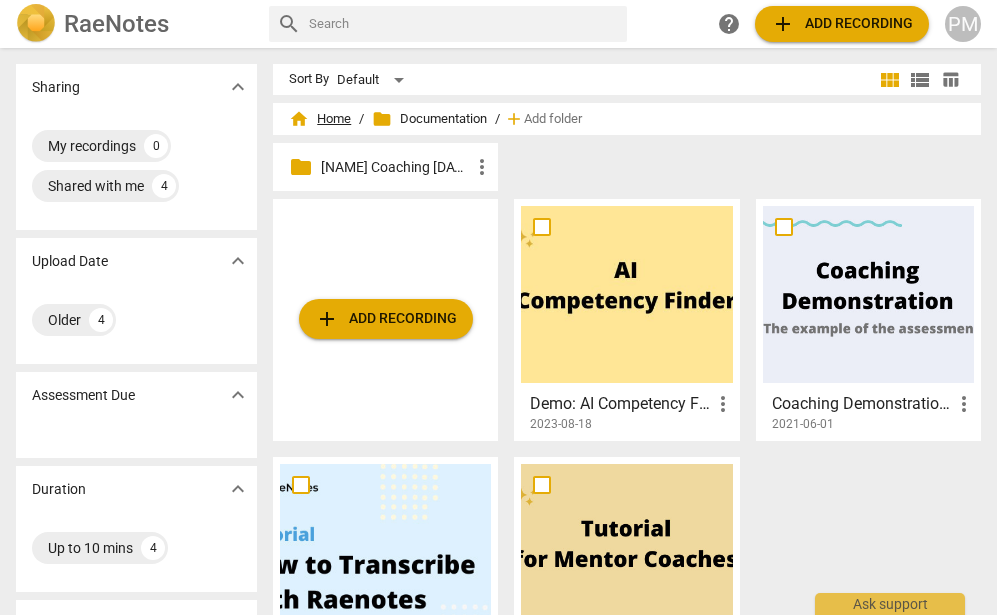 click on "home Home" at bounding box center (320, 119) 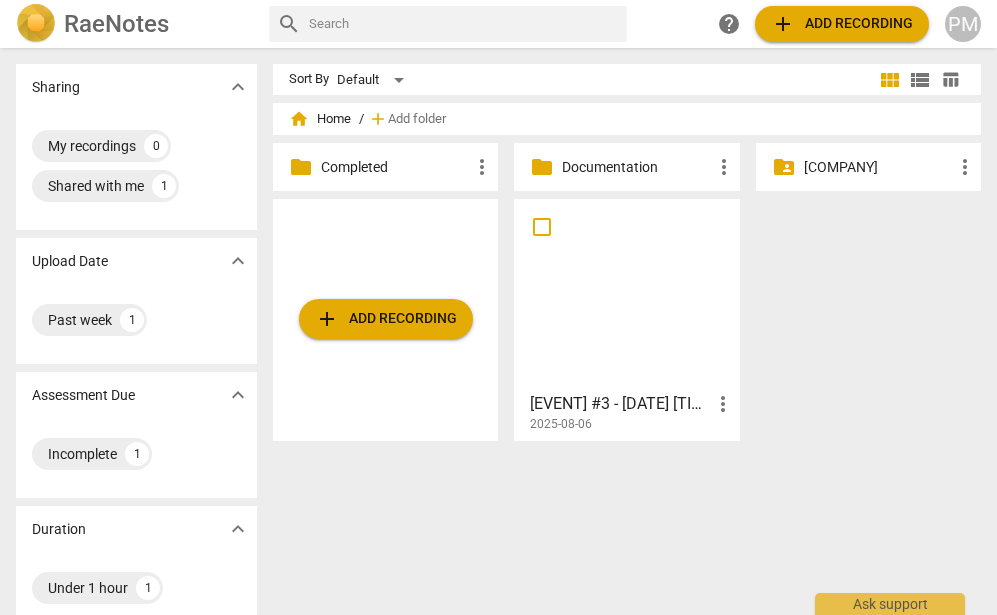 click on "Completed" at bounding box center [395, 167] 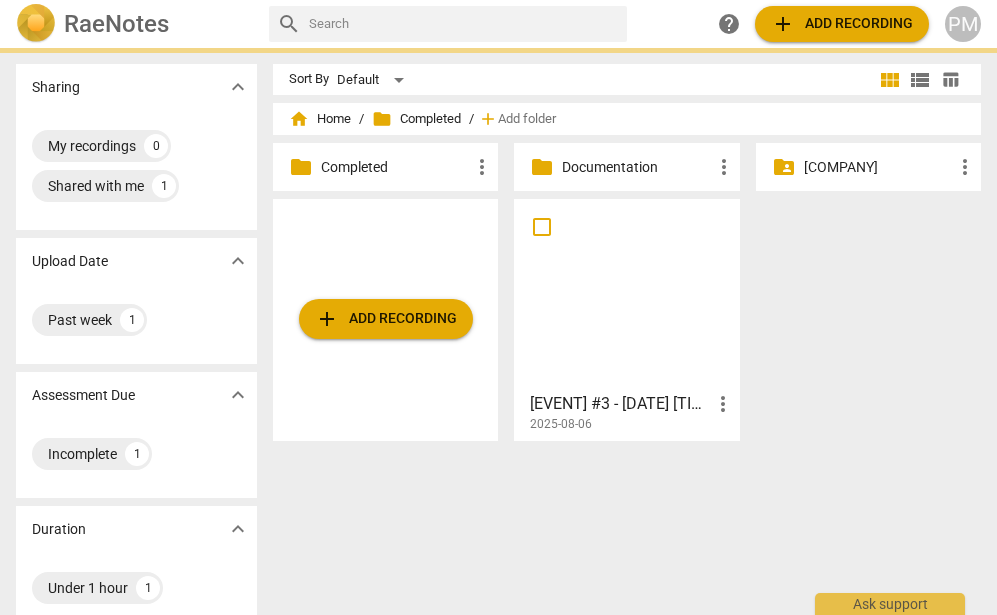 click on "Completed" at bounding box center (395, 167) 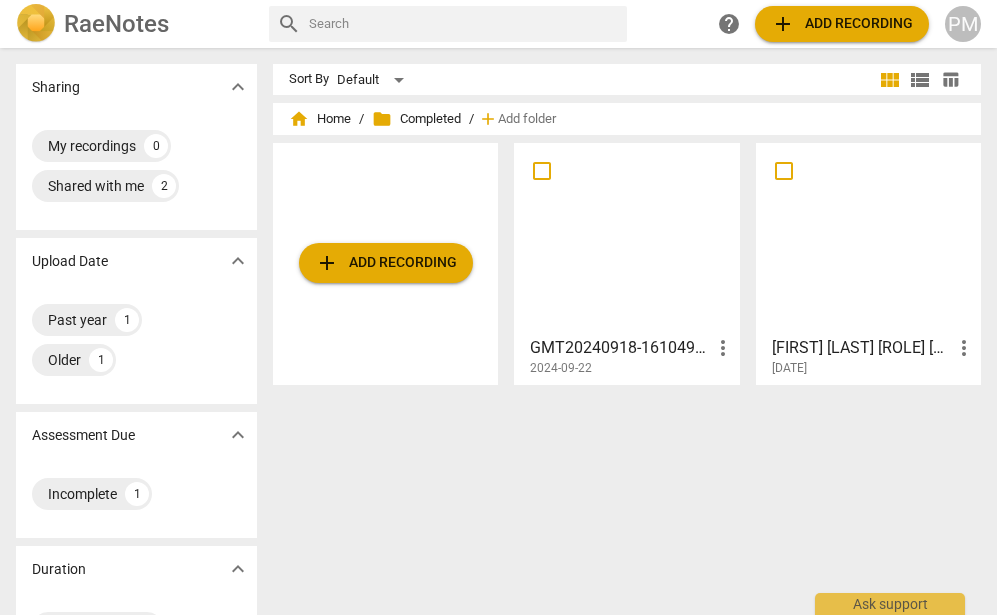 click on "[TIME] [DATE]" at bounding box center (627, 352) 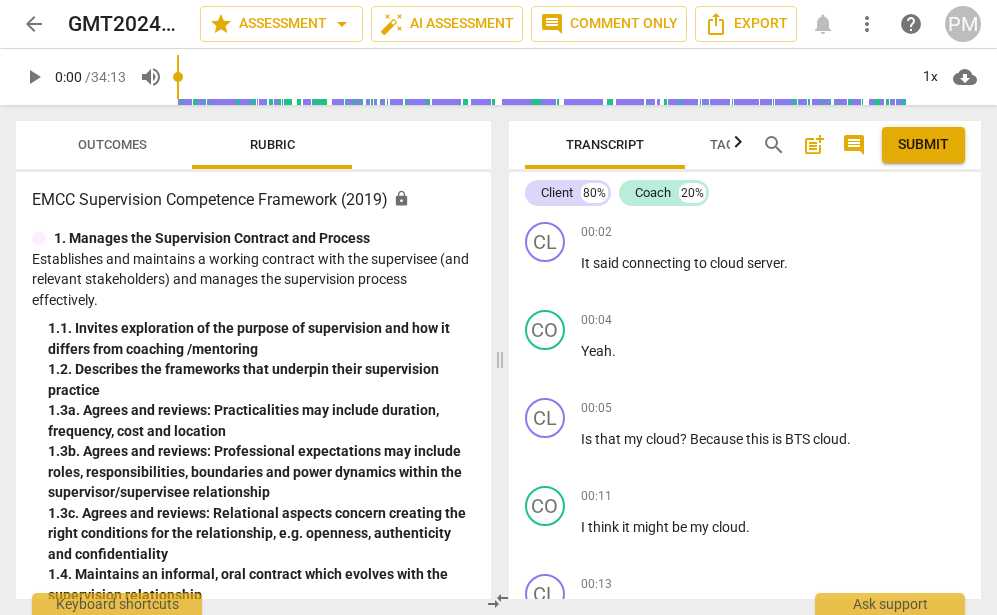 click on "arrow_back" at bounding box center (34, 24) 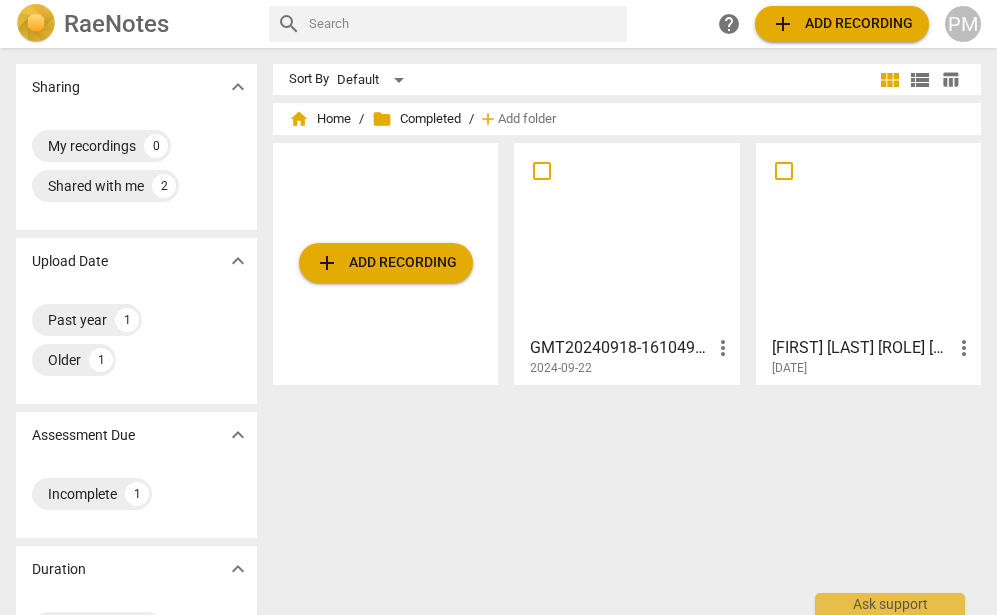 click on "PM" at bounding box center [963, 24] 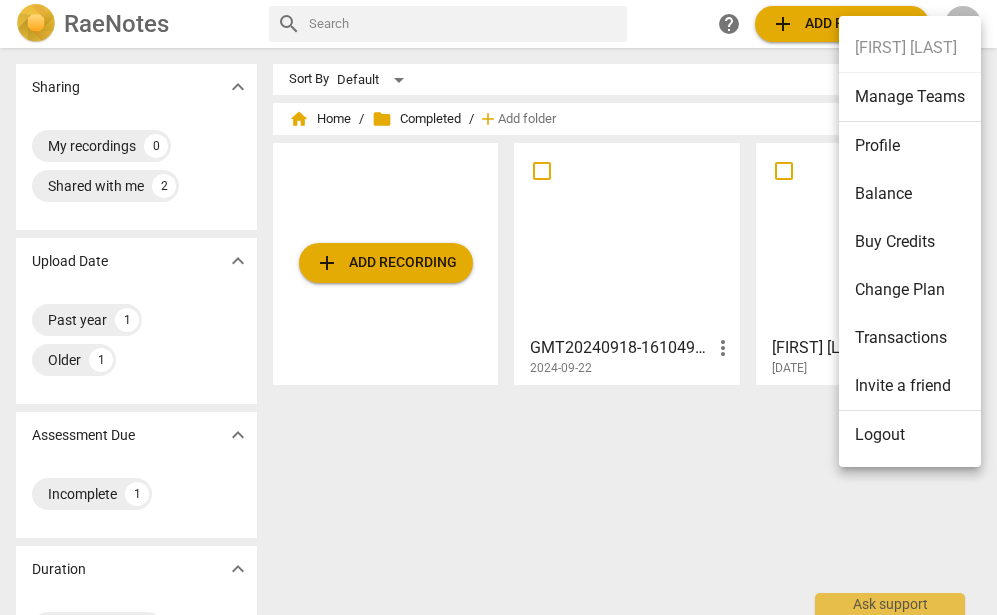 click on "Logout" at bounding box center [910, 435] 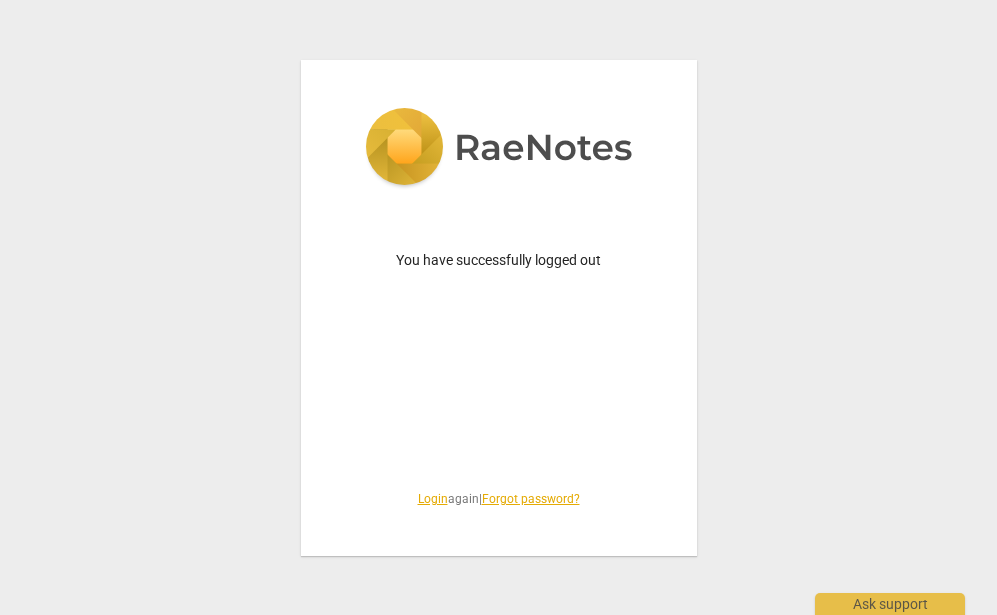 click on "Login" at bounding box center (433, 499) 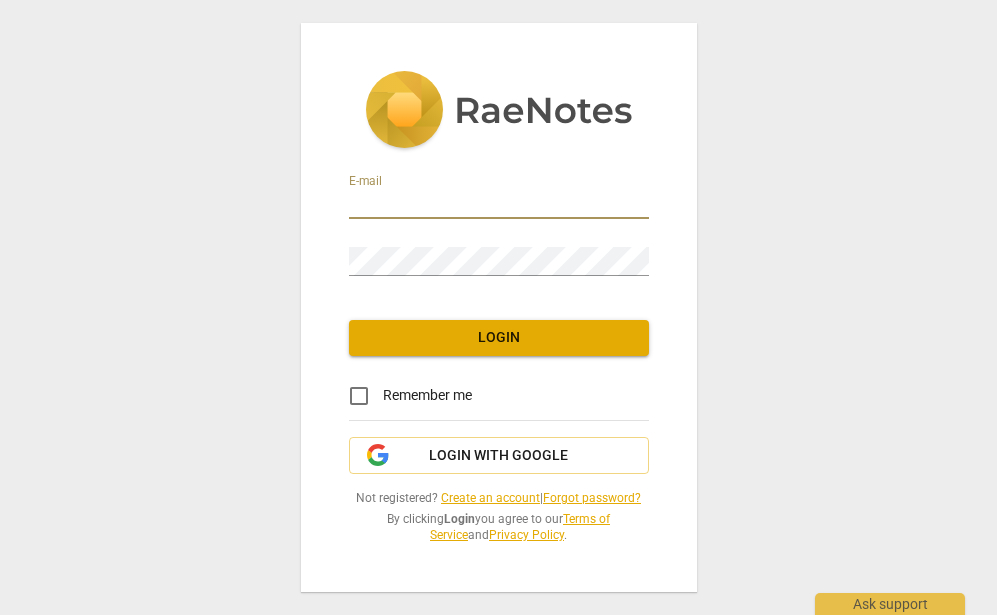 click at bounding box center [499, 204] 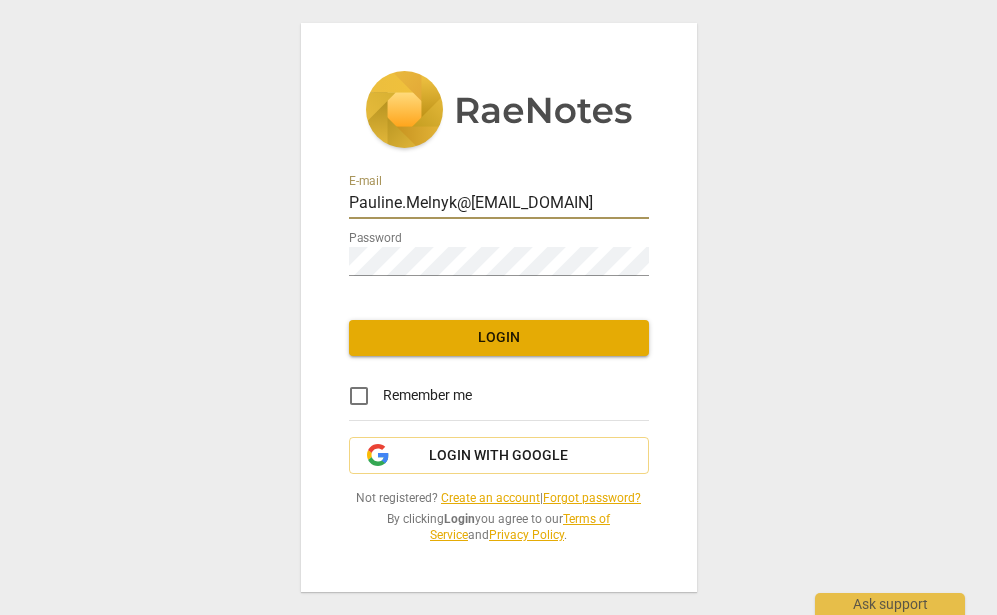 click on "Login" at bounding box center (499, 338) 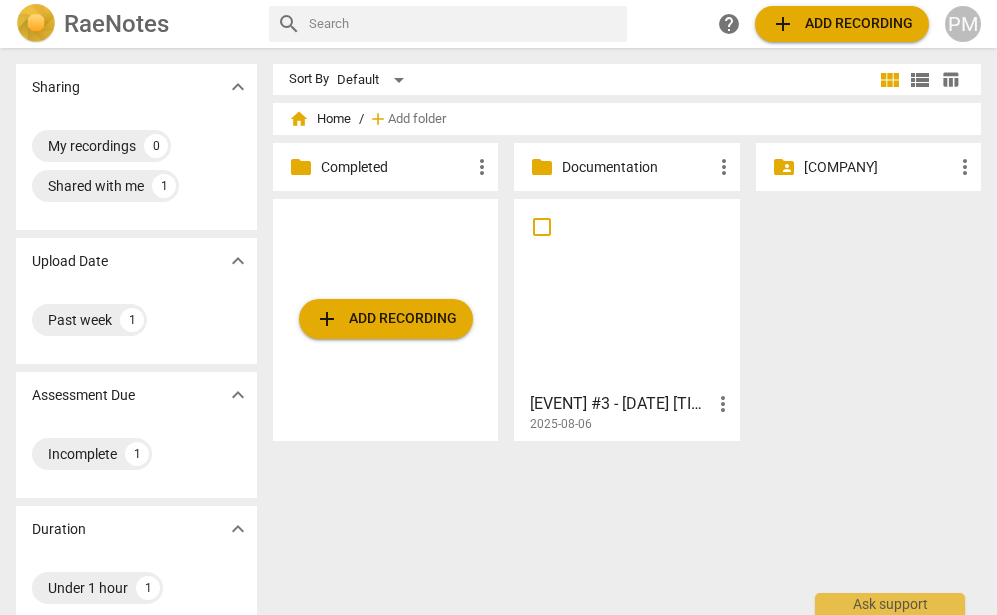 click on "add   Add recording Coaching Meeting #3 - [DATE] [TIME] EDT - Recording more_vert 2025-08-06" at bounding box center [635, 328] 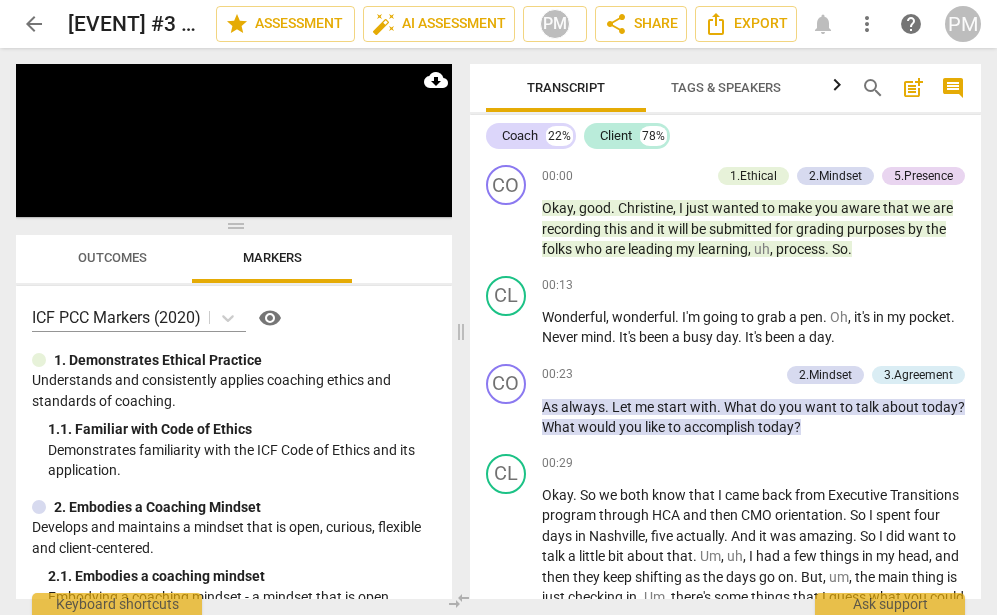 drag, startPoint x: 501, startPoint y: 332, endPoint x: 462, endPoint y: 333, distance: 39.012817 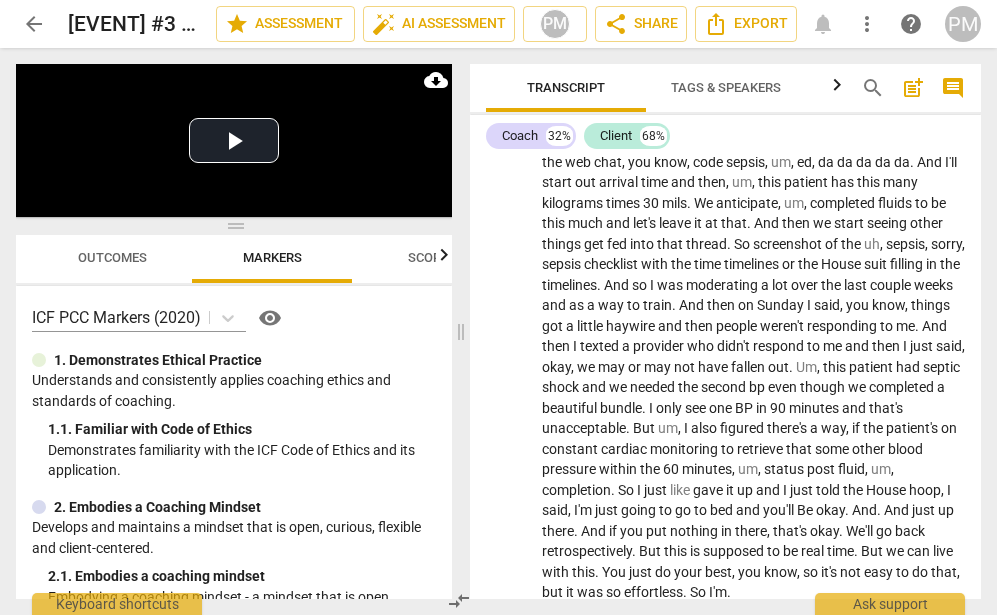 scroll, scrollTop: 6400, scrollLeft: 0, axis: vertical 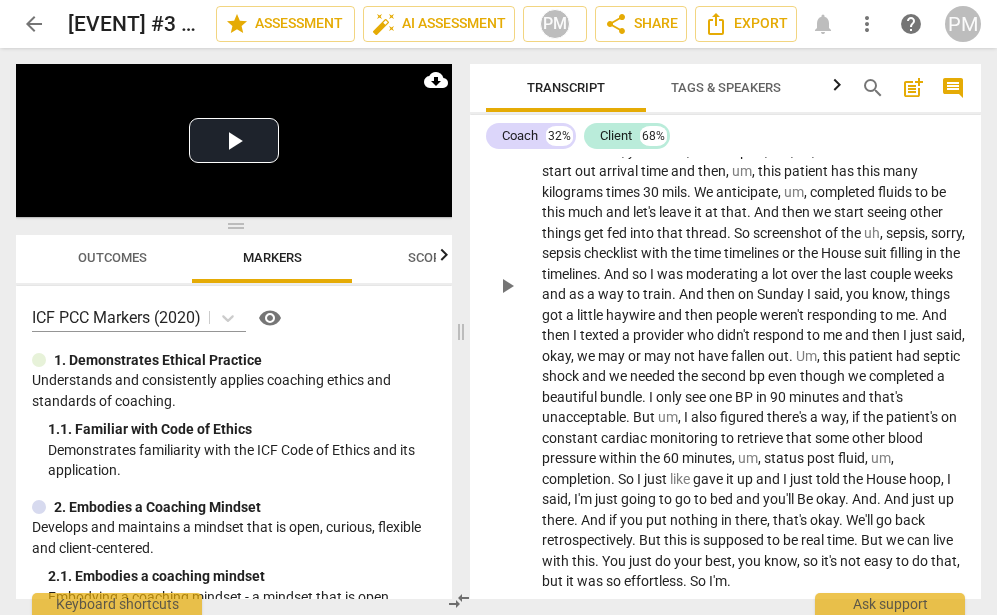 click on "completed" at bounding box center [844, 192] 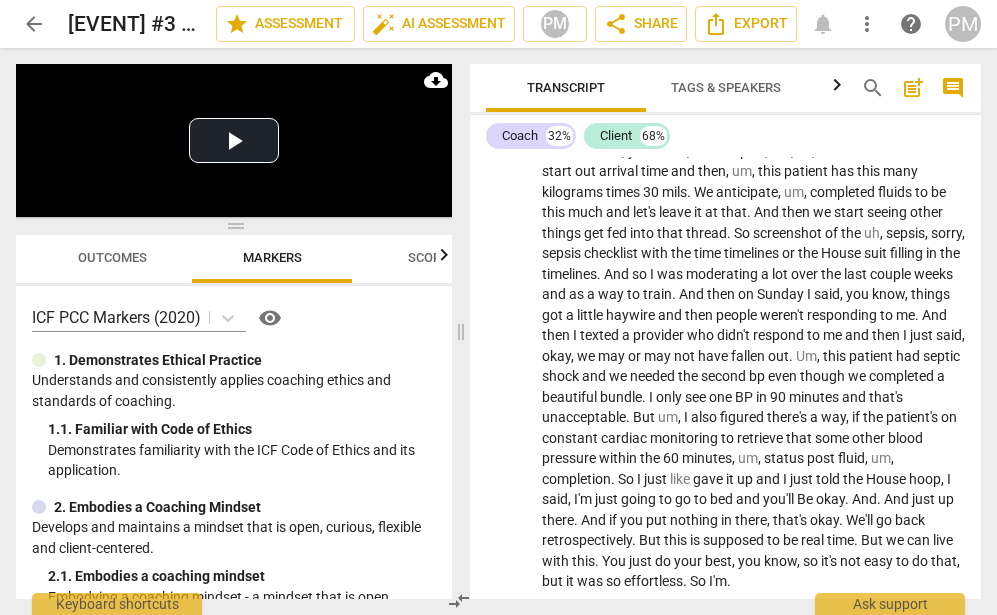 click on "arrow_back" at bounding box center (34, 24) 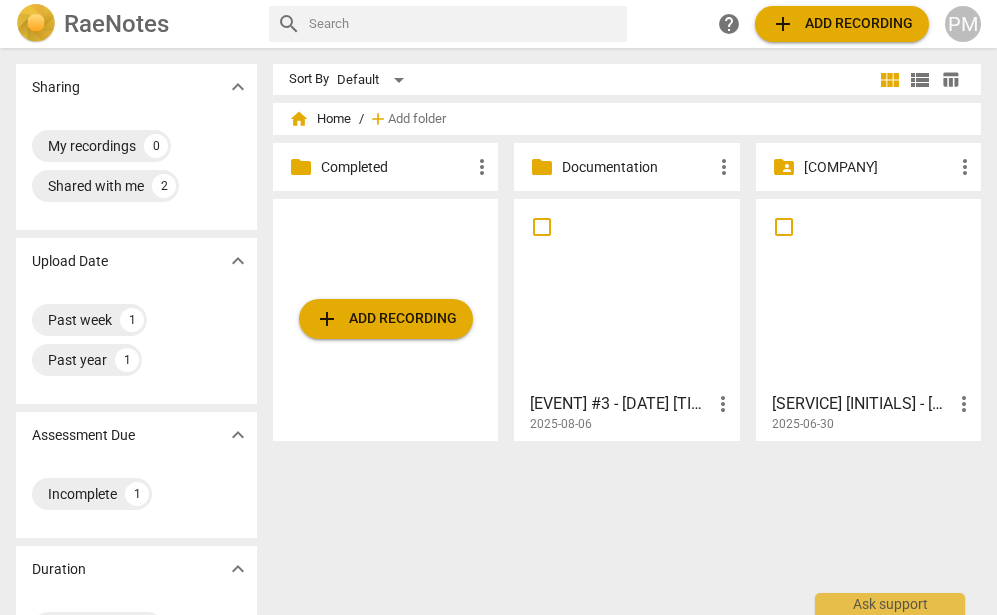 click on "[SERVICE] [INITIALS] - [YEAR]_[MONTH]_[DAY] [TIME] [TIMEZONE] - Recording" at bounding box center [862, 404] 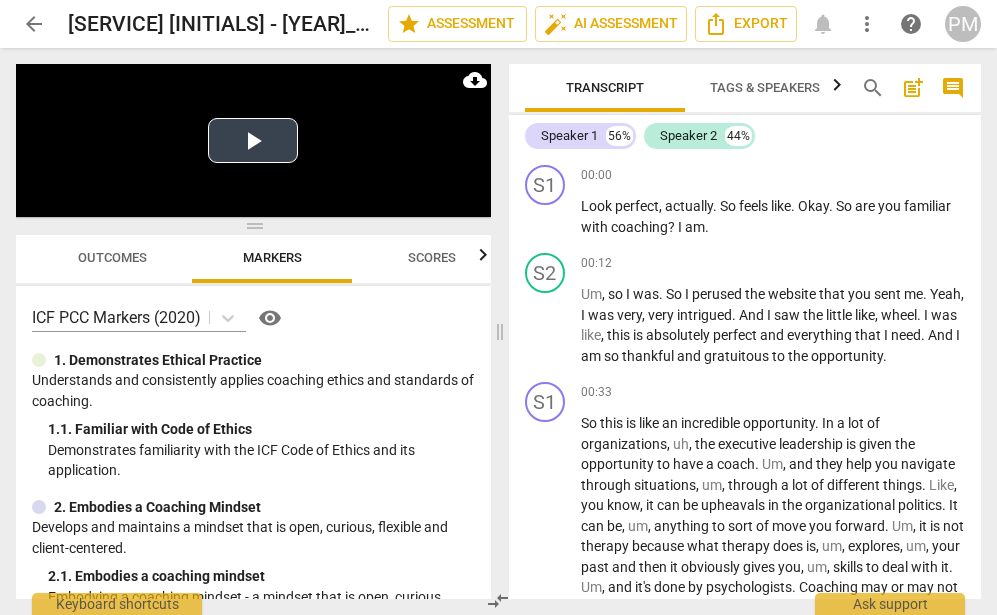 click on "Play Video" at bounding box center [253, 140] 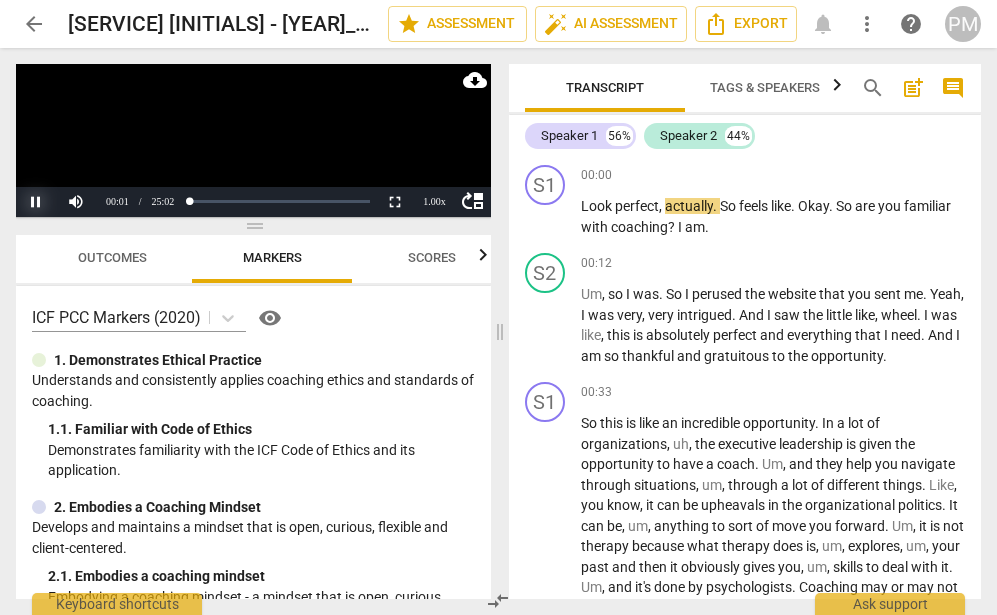 click on "Pause" at bounding box center (36, 202) 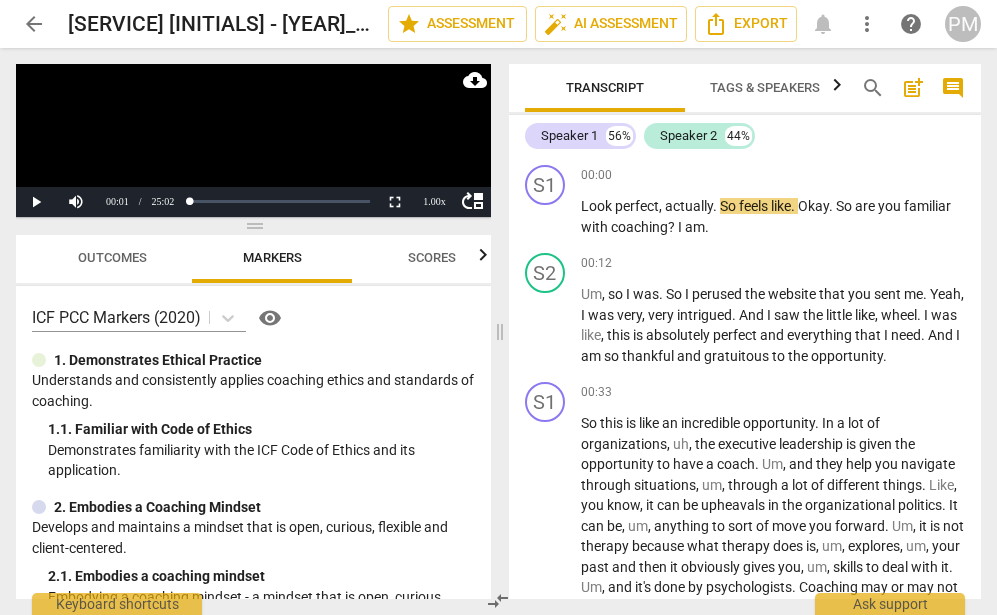 click on "Tags & Speakers" at bounding box center (765, 87) 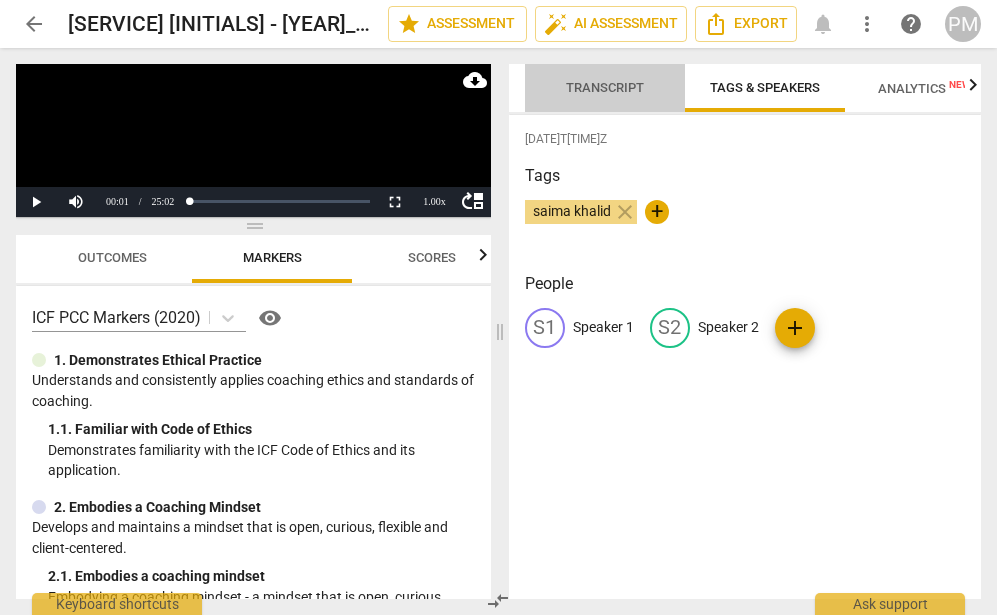 click on "Transcript" at bounding box center (605, 87) 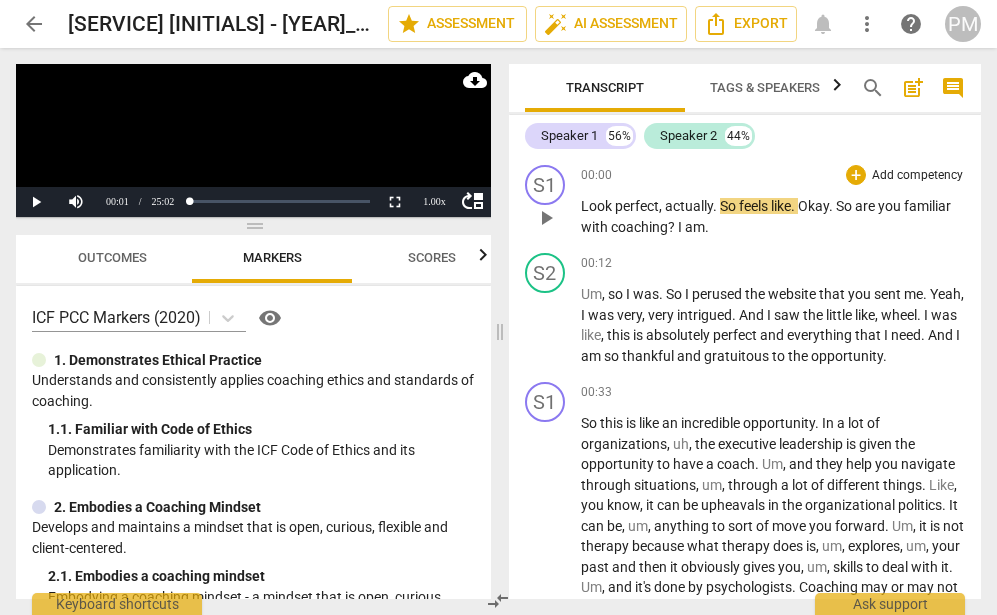 click on "play_arrow" at bounding box center (546, 218) 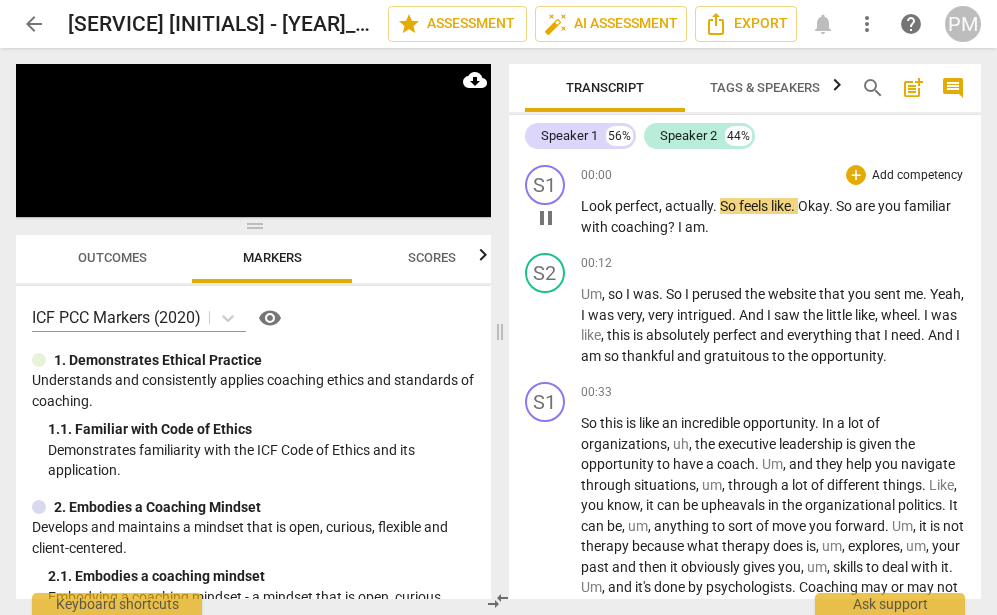 click on "pause" at bounding box center (546, 218) 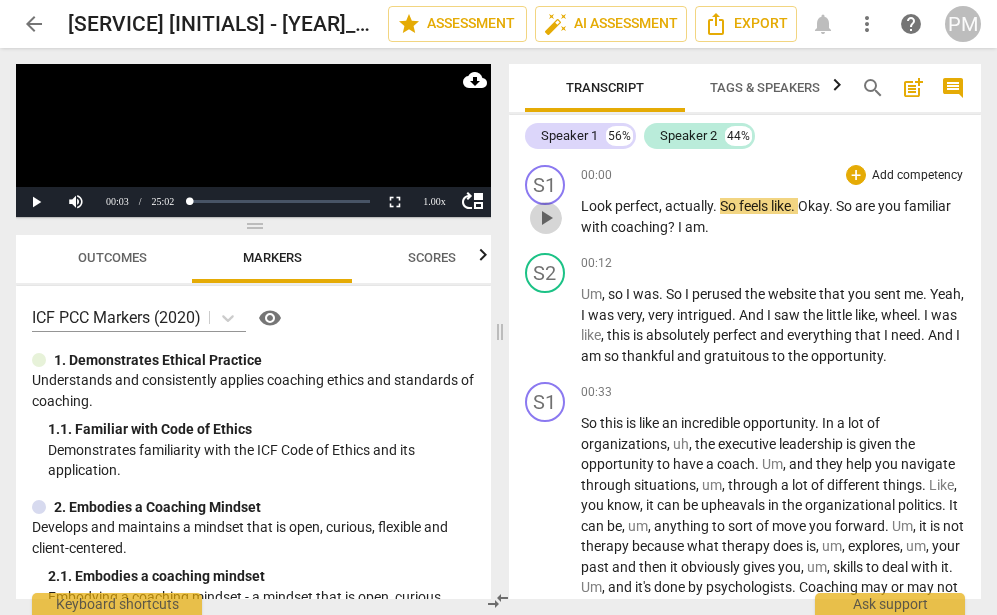 click on "play_arrow" at bounding box center [546, 218] 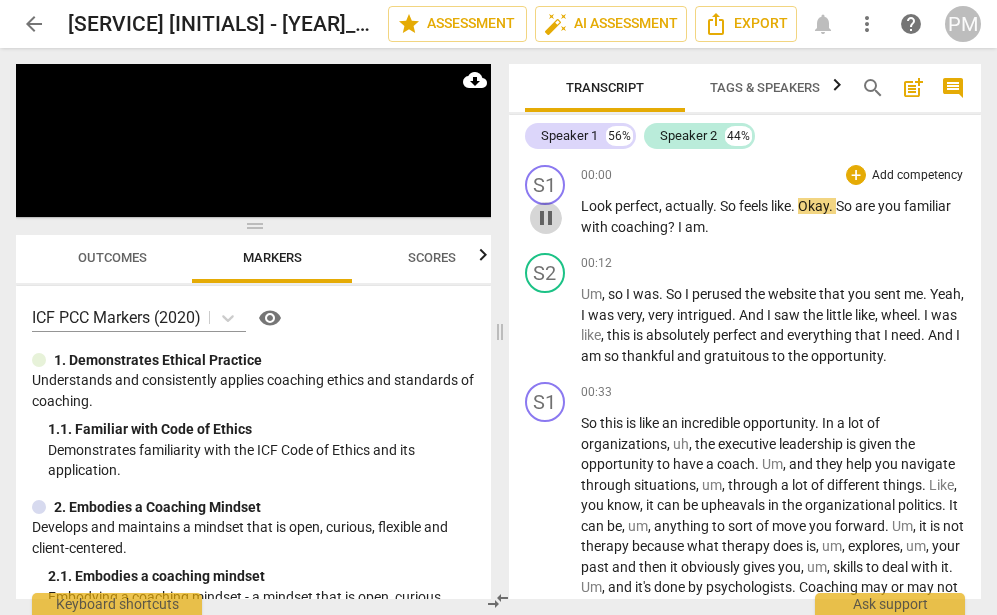 click on "pause" at bounding box center [546, 218] 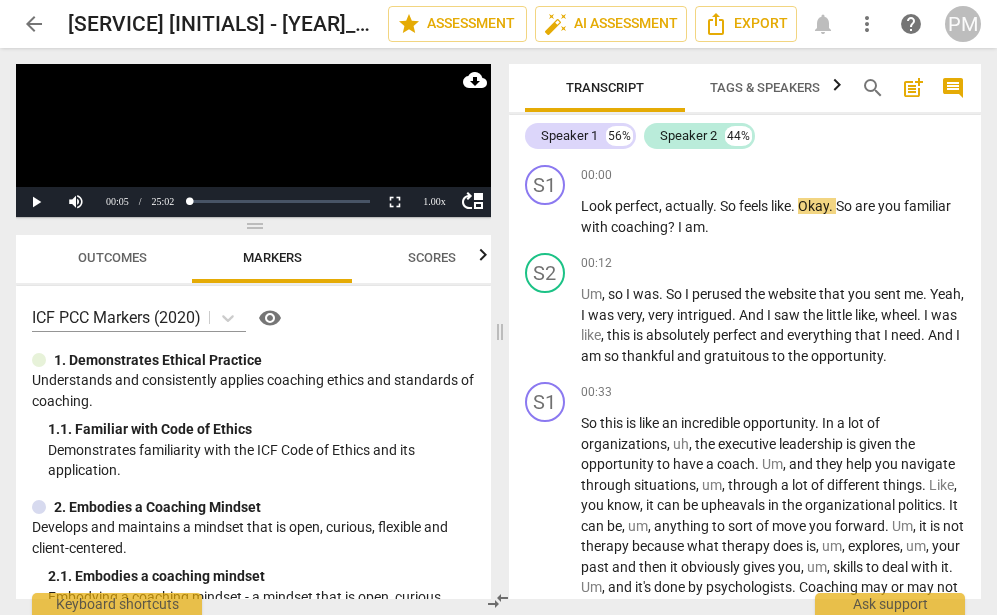 click on "Tags & Speakers" at bounding box center (765, 87) 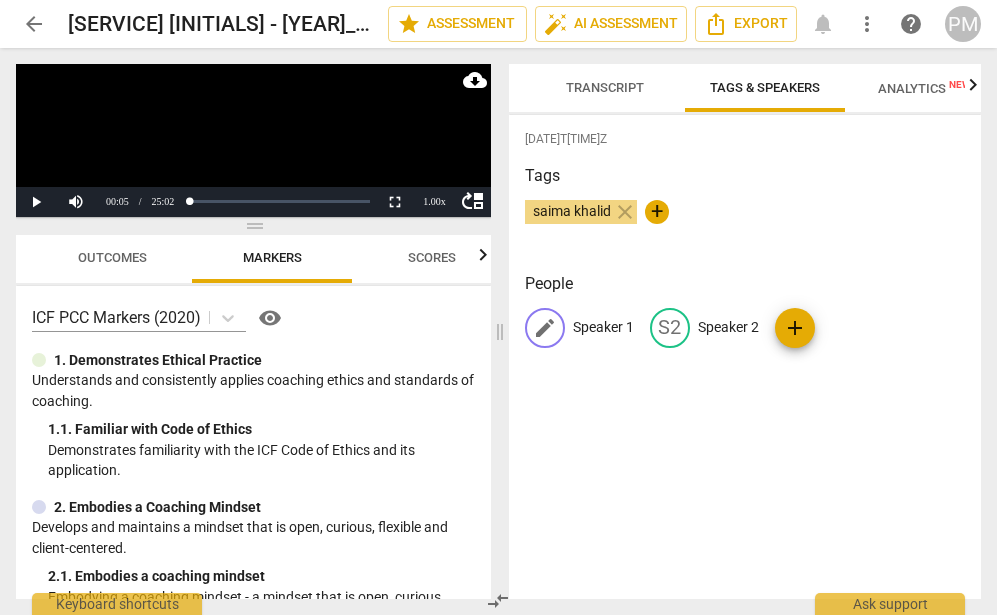 click on "Speaker 1" at bounding box center [603, 327] 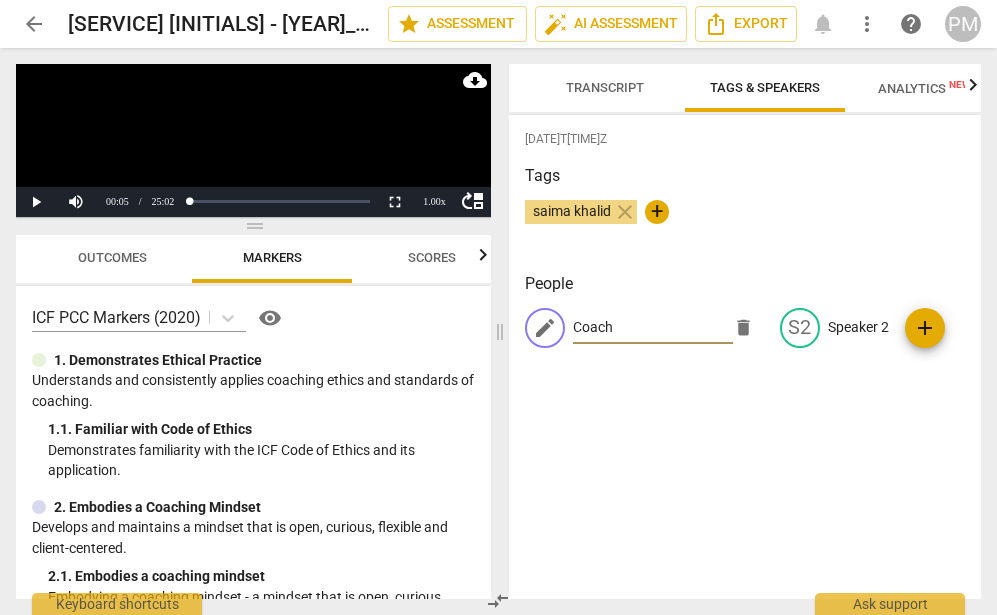 type on "Coach" 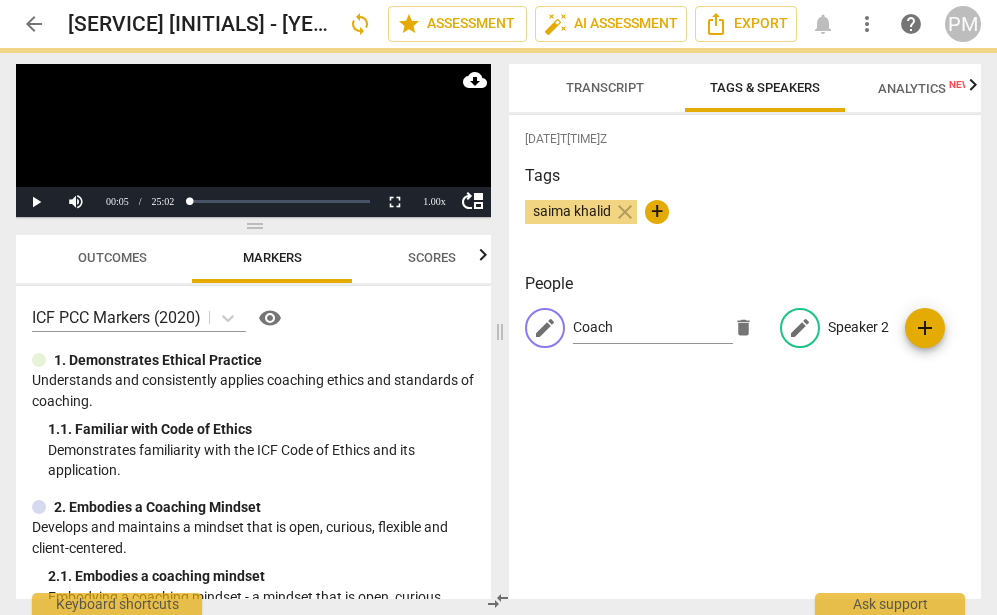 click on "edit Coach delete edit Speaker 2 add" at bounding box center [745, 336] 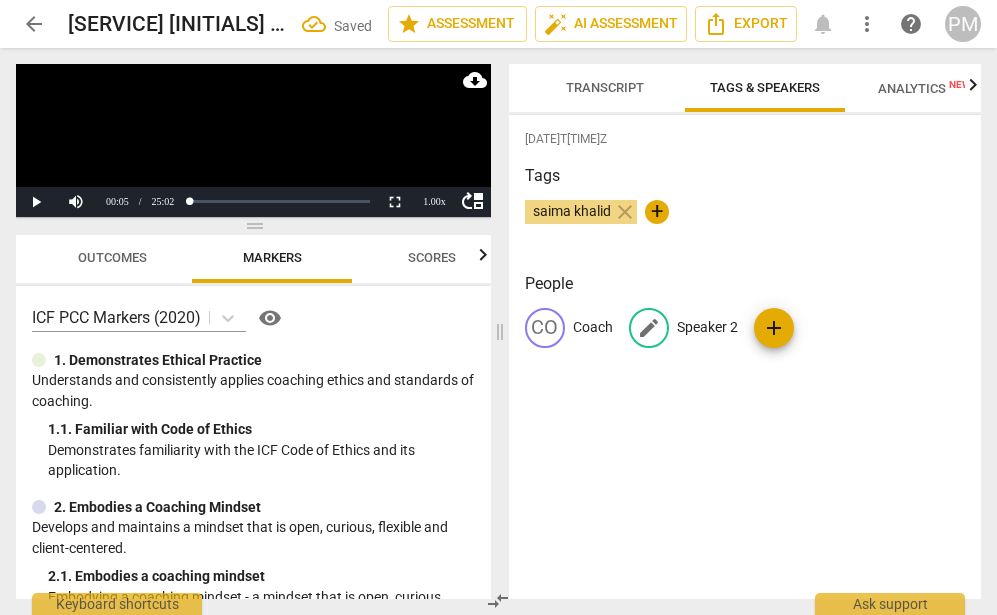 click on "Speaker 2" at bounding box center [707, 327] 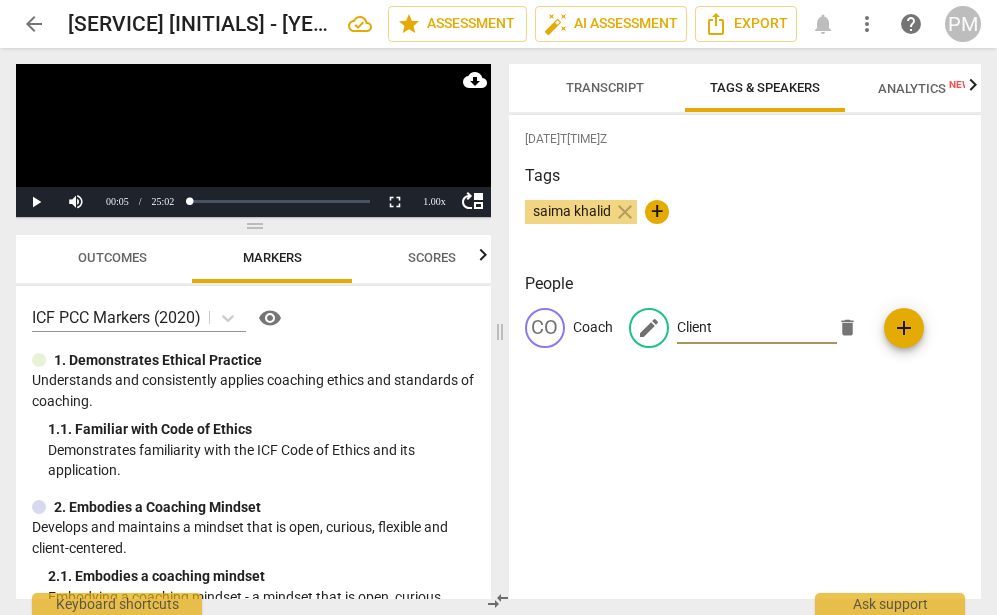 type on "Client" 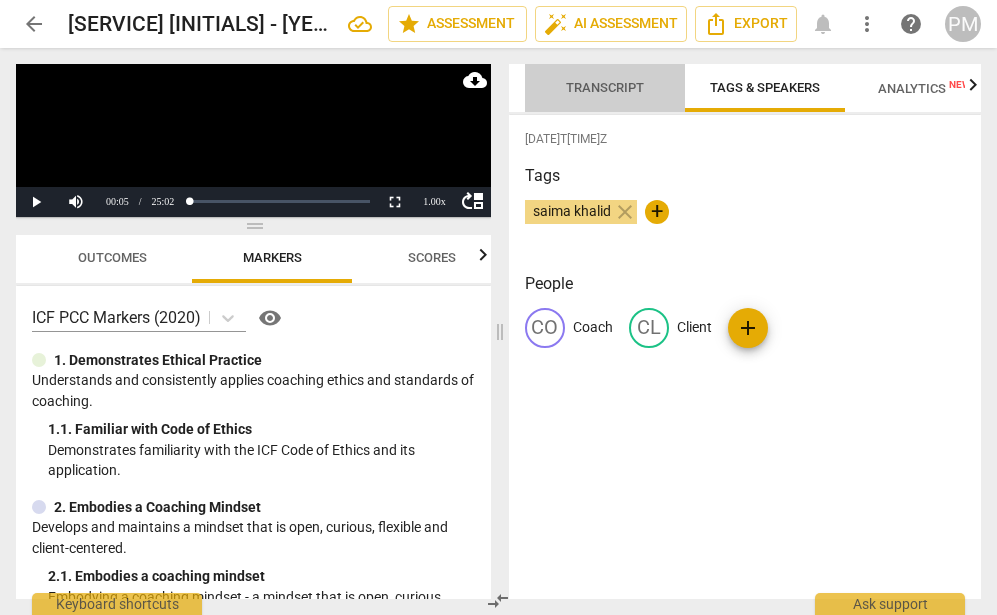 click on "Transcript" at bounding box center [605, 88] 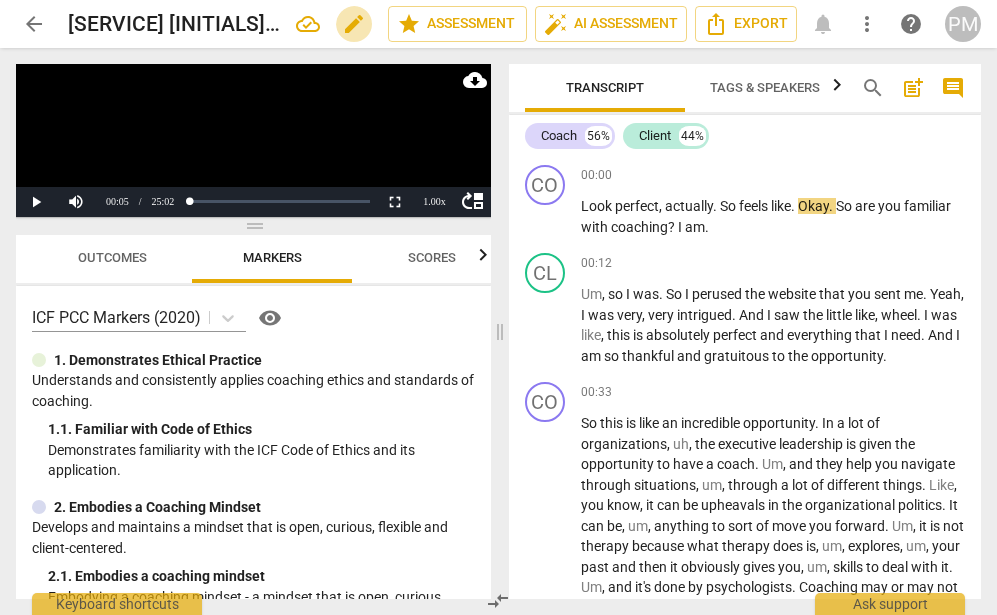 click on "edit" at bounding box center (354, 24) 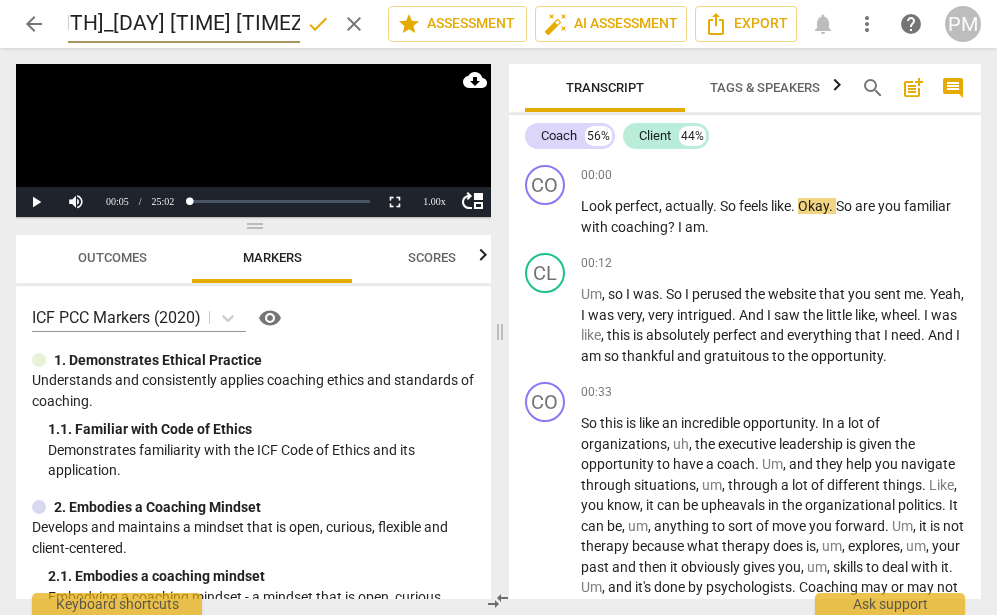 scroll, scrollTop: 0, scrollLeft: 0, axis: both 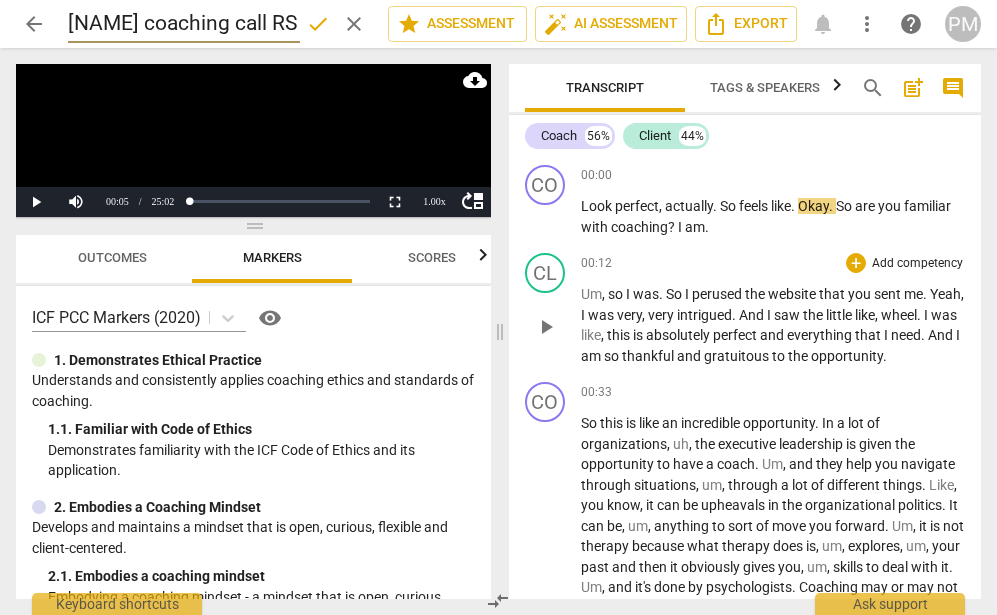 type on "[NAME] coaching call RS - [DATE] [TIME] EDT - Recording" 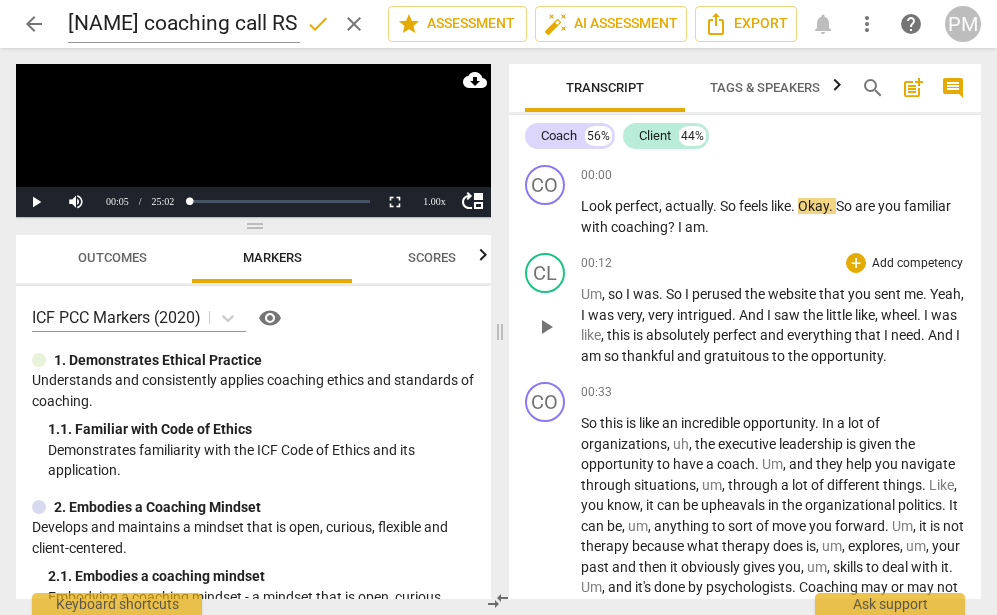 click on "CL play_arrow pause [TIME] + Add competency keyboard_arrow_right Um , so I was . So I perused the website that you sent me . Yeah , I was very , very intrigued . And I saw the little like , wheel . I was like , this is absolutely perfect and everything that I need . And I am so thankful and gratuitous to the opportunity ." at bounding box center [745, 309] 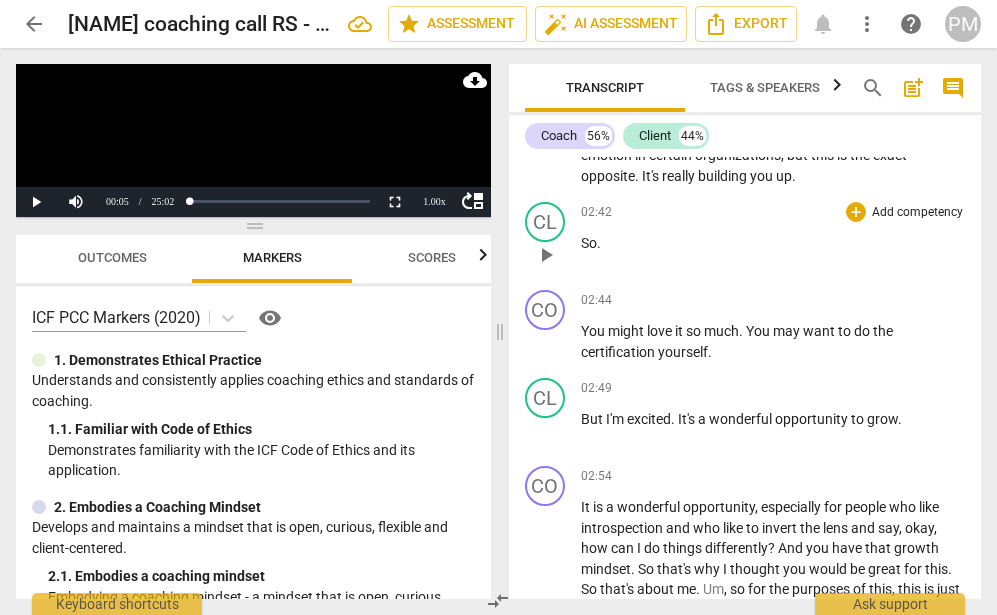 scroll, scrollTop: 800, scrollLeft: 0, axis: vertical 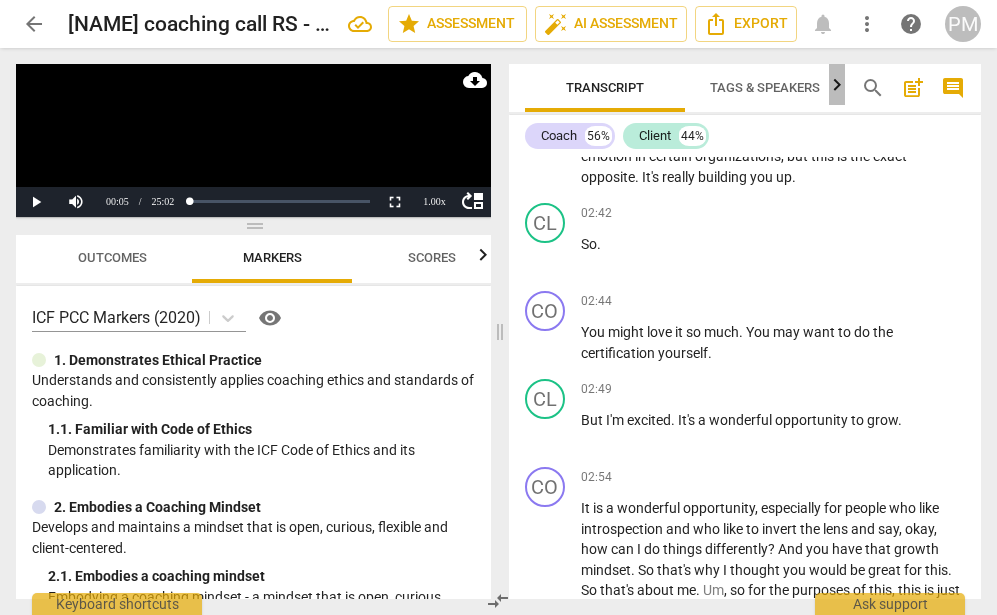 click 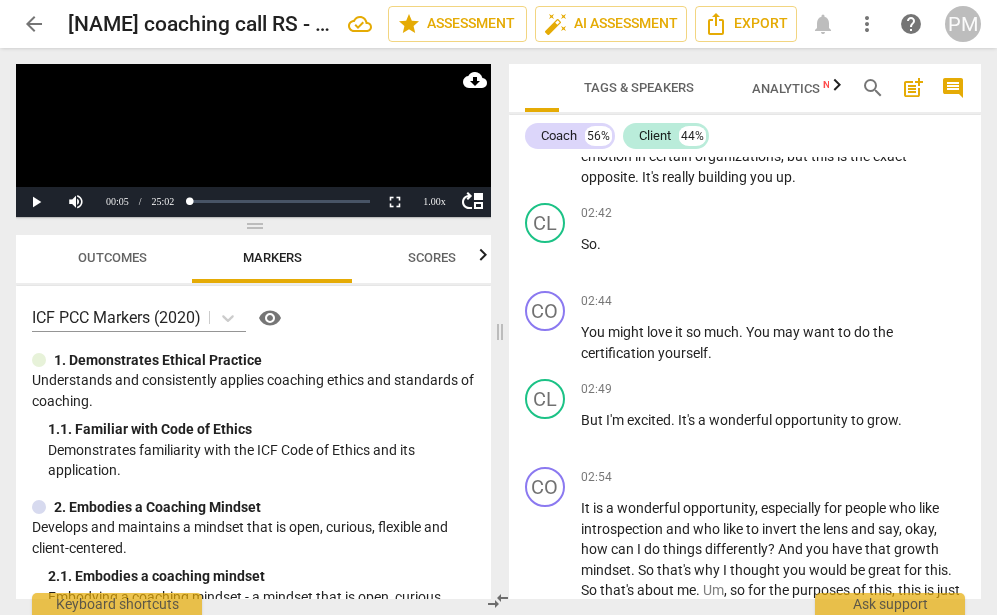 scroll, scrollTop: 0, scrollLeft: 175, axis: horizontal 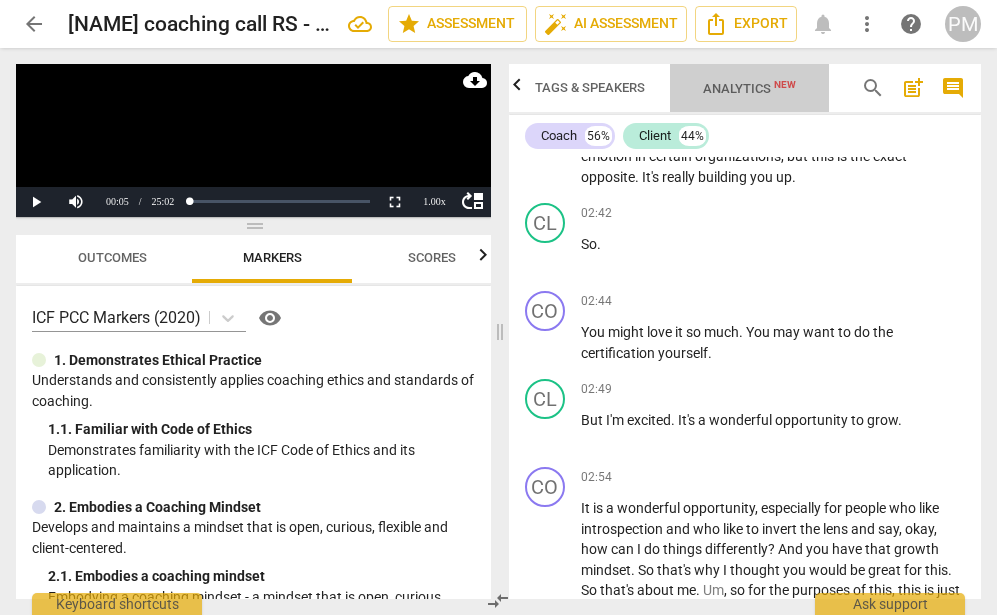 click on "Analytics   New" at bounding box center (749, 88) 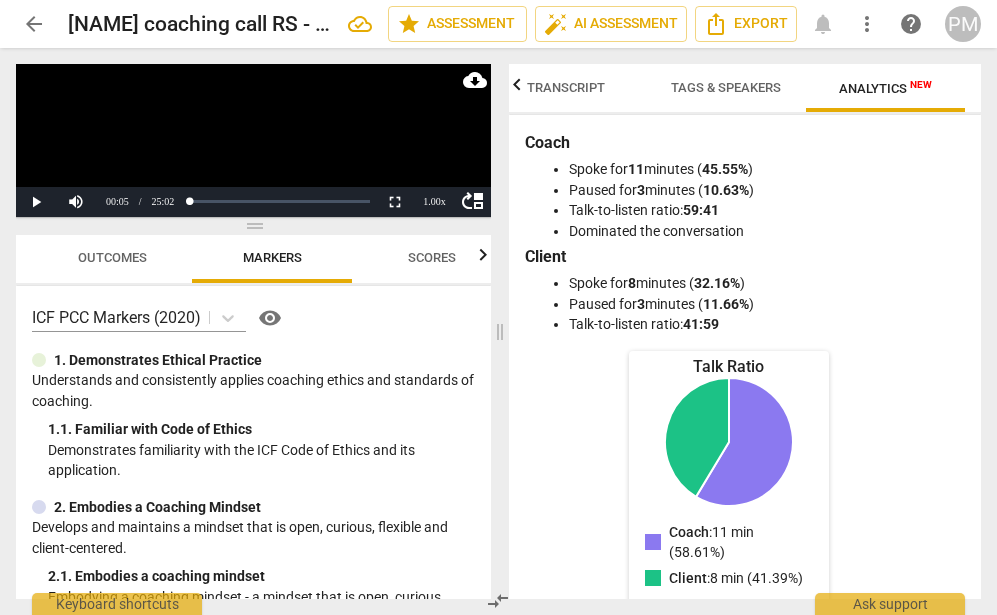 scroll, scrollTop: 0, scrollLeft: 39, axis: horizontal 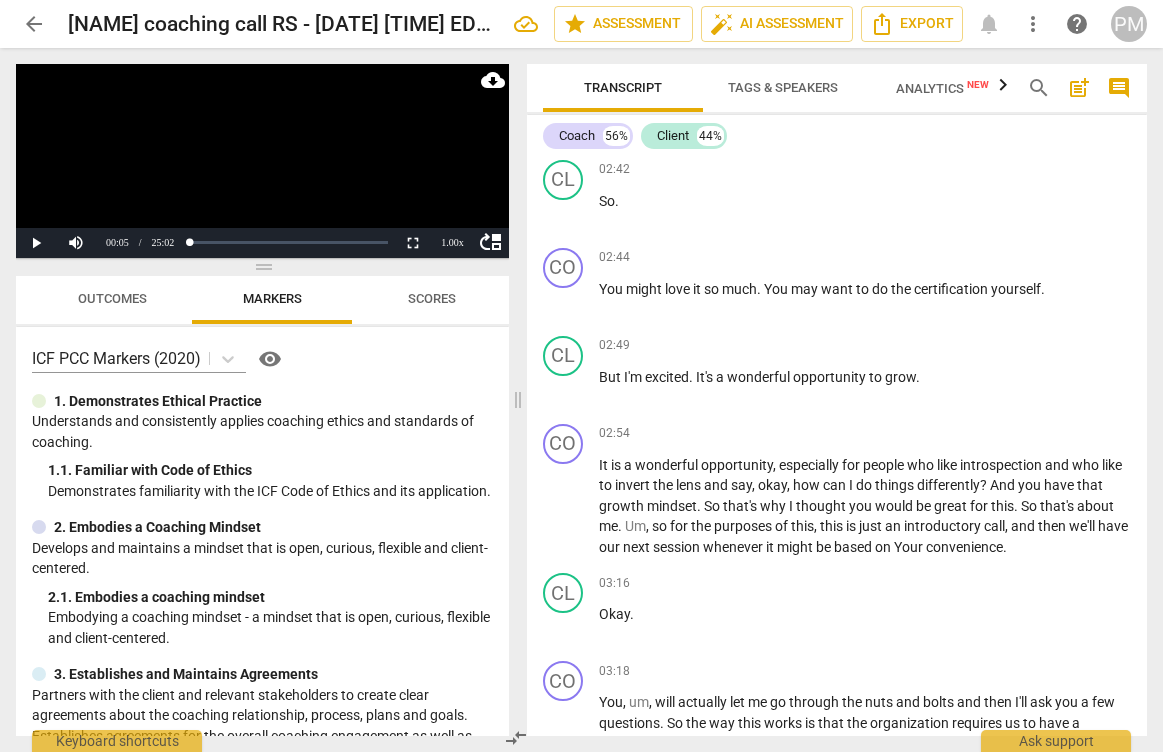 drag, startPoint x: 582, startPoint y: 401, endPoint x: 517, endPoint y: 420, distance: 67.72001 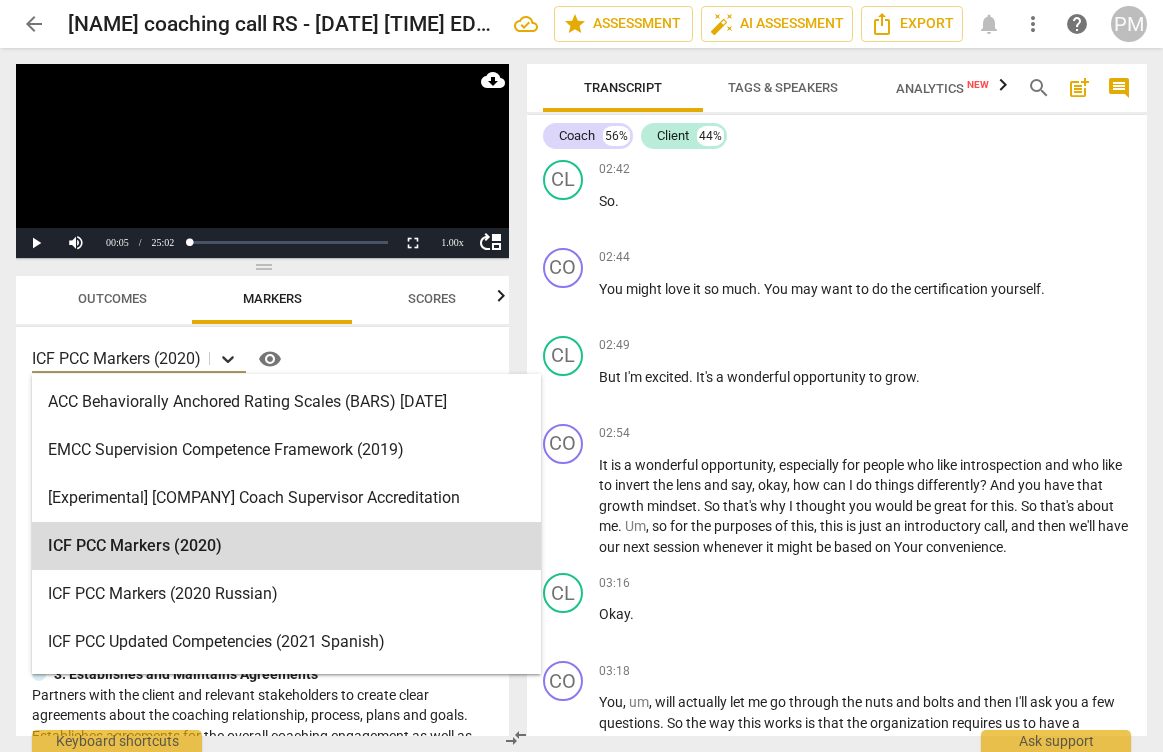 click 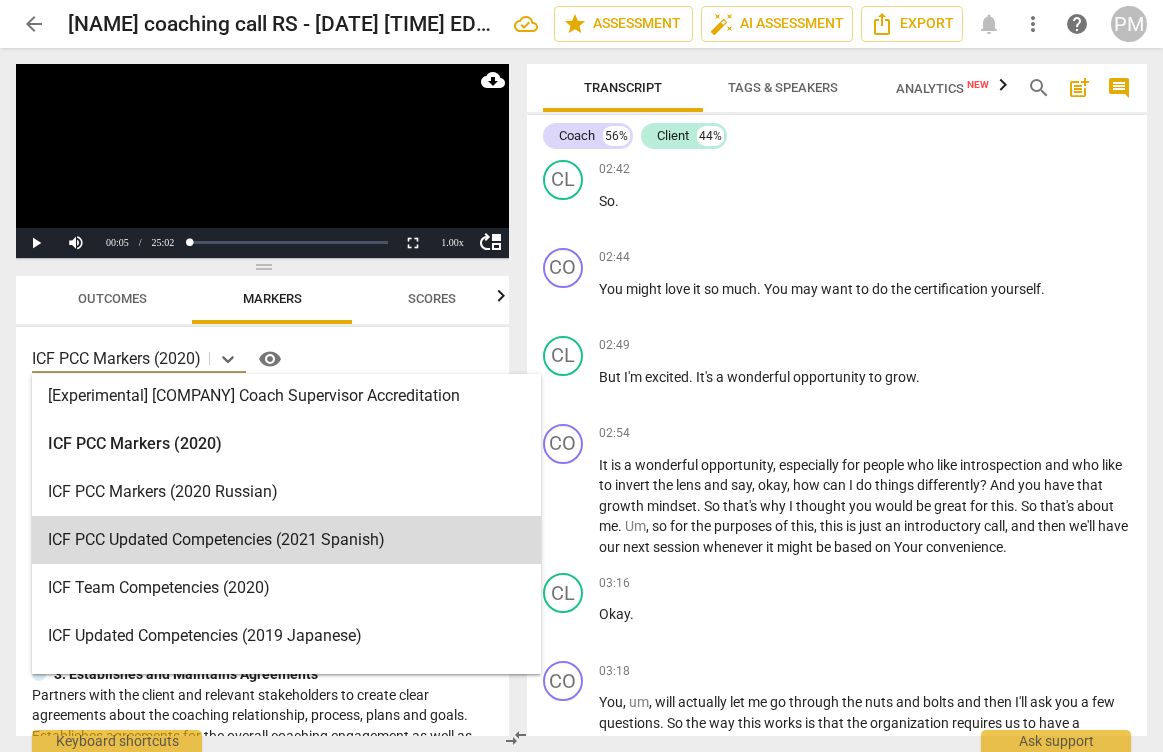 scroll, scrollTop: 72, scrollLeft: 0, axis: vertical 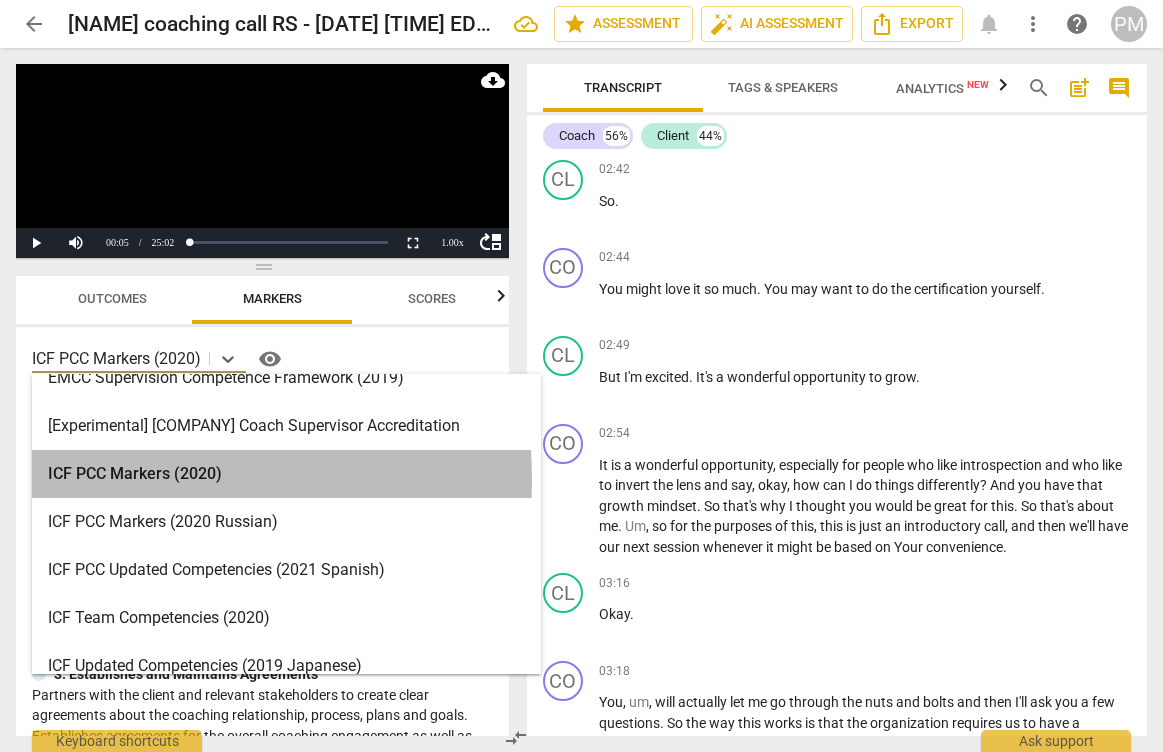 click on "ICF PCC Markers (2020)" at bounding box center (286, 474) 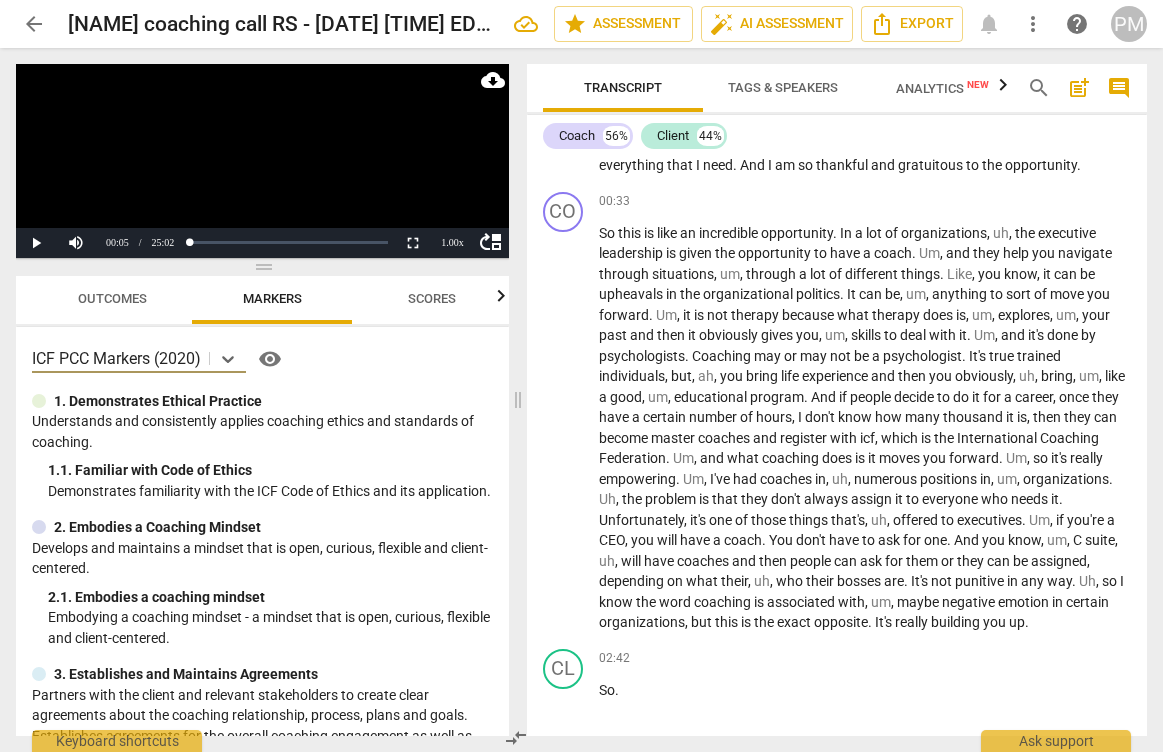 scroll, scrollTop: 59, scrollLeft: 0, axis: vertical 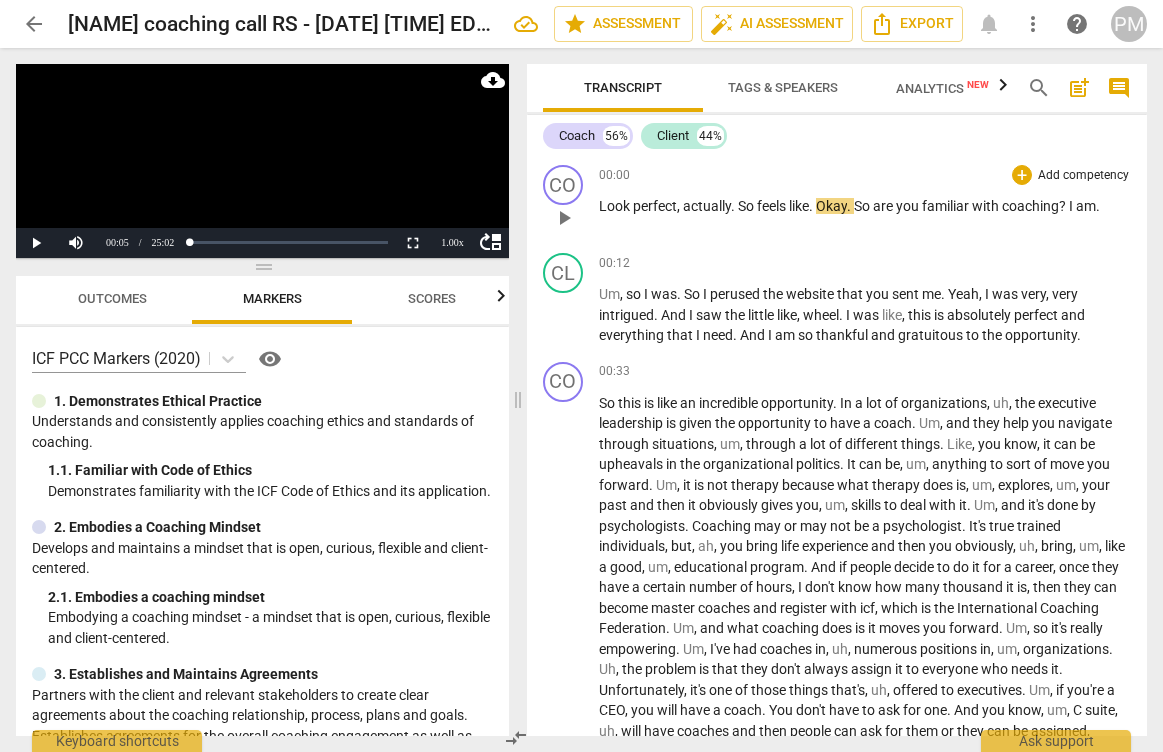 click on "Add competency" at bounding box center [1083, 176] 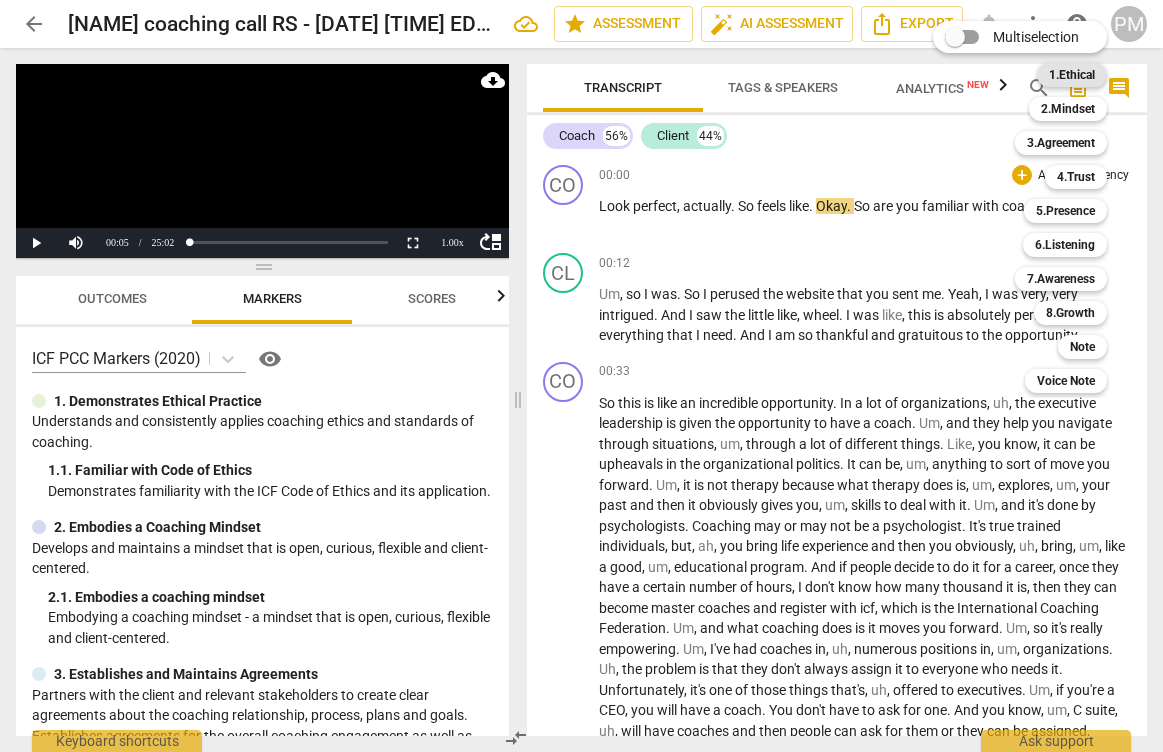 click on "1.Ethical" at bounding box center [1072, 75] 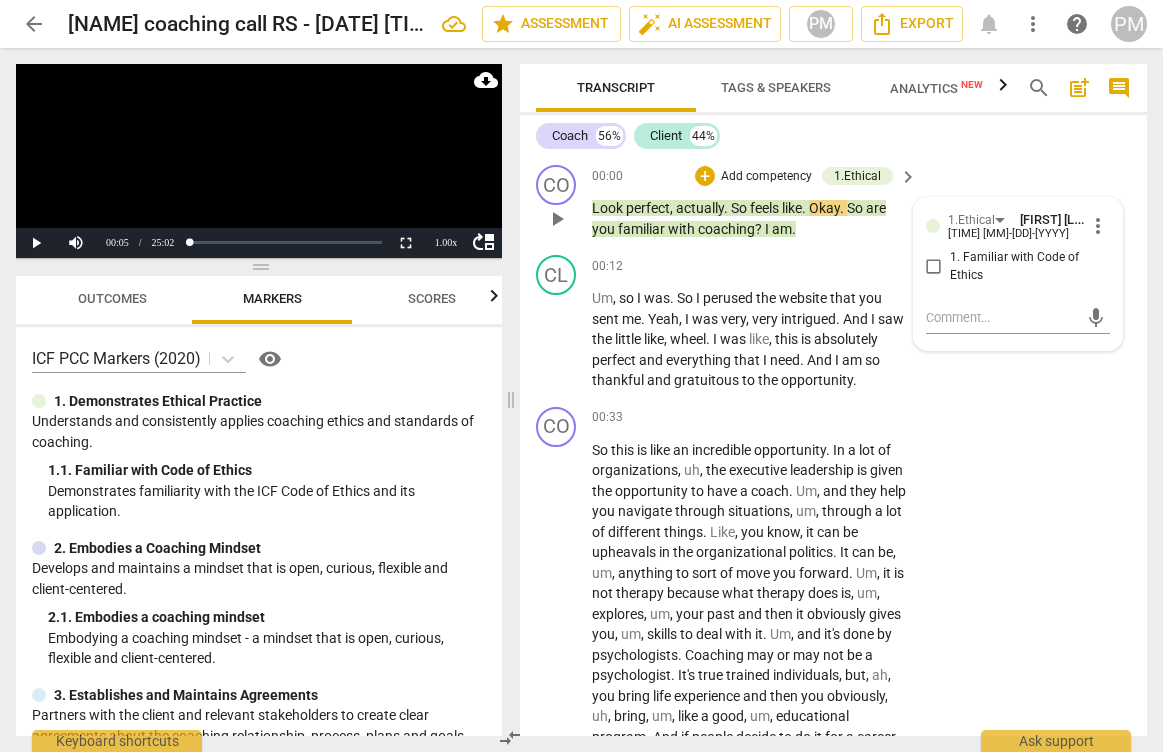 click on "1. Familiar with Code of Ethics" at bounding box center (934, 267) 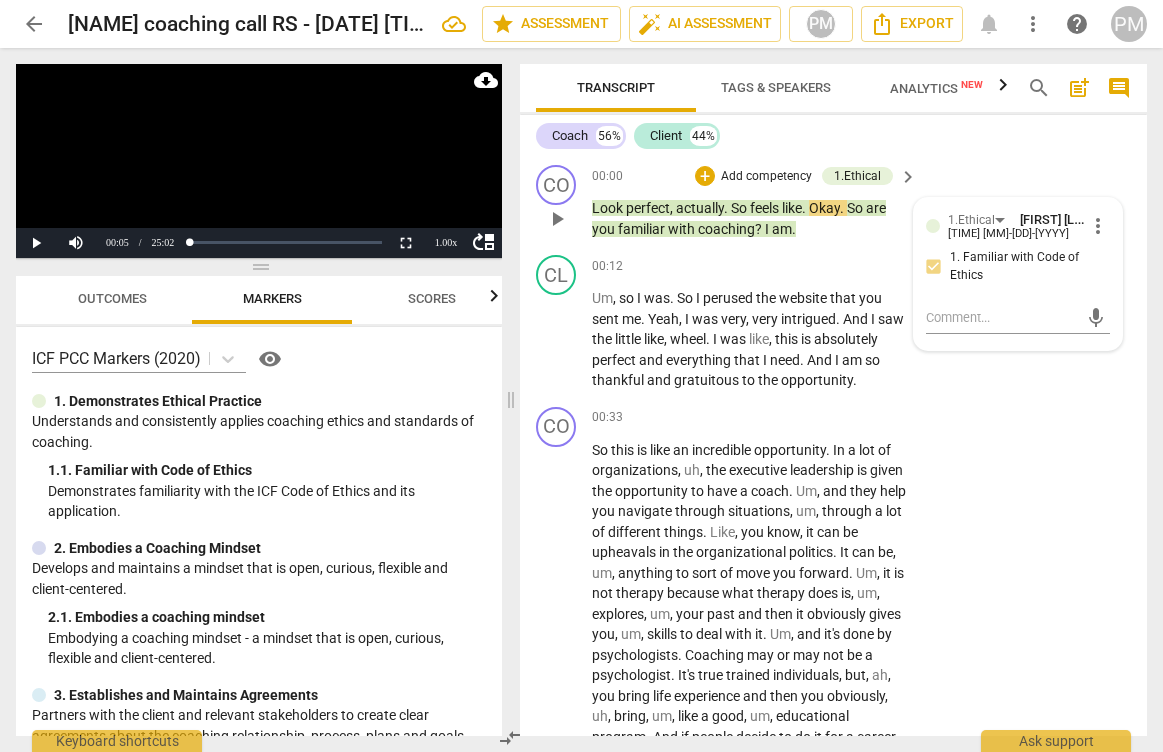 click on "Add competency" at bounding box center (766, 177) 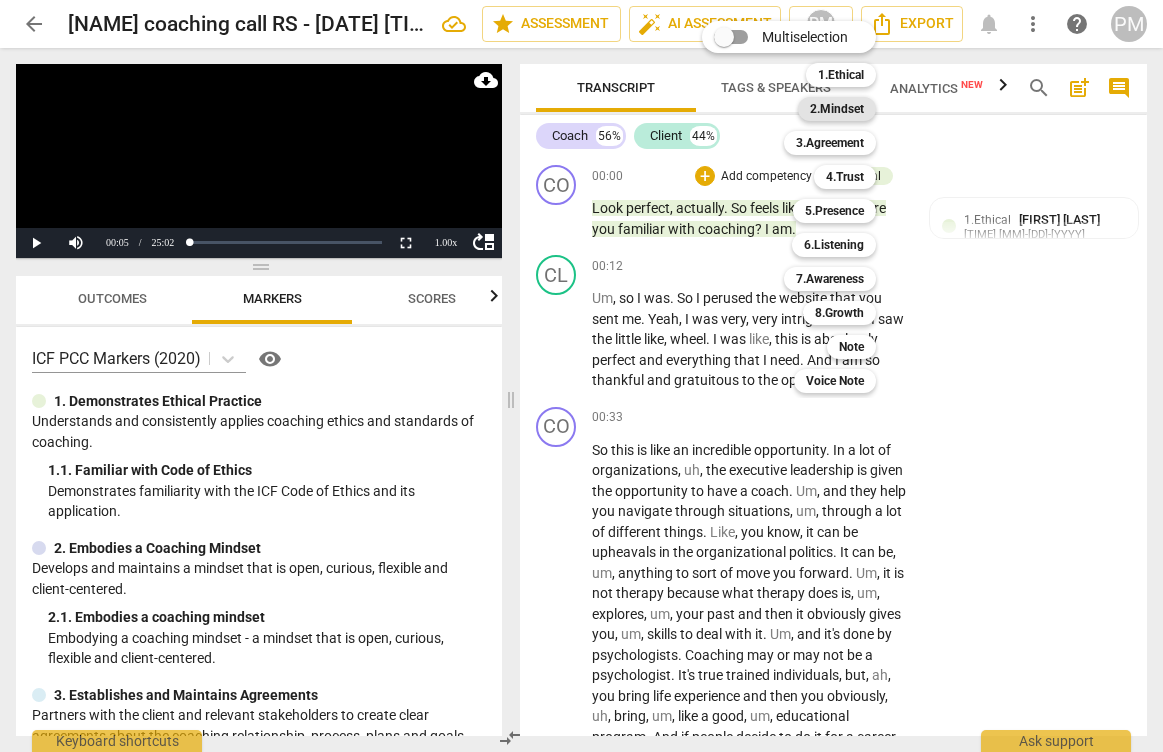 click on "2.Mindset" at bounding box center [837, 109] 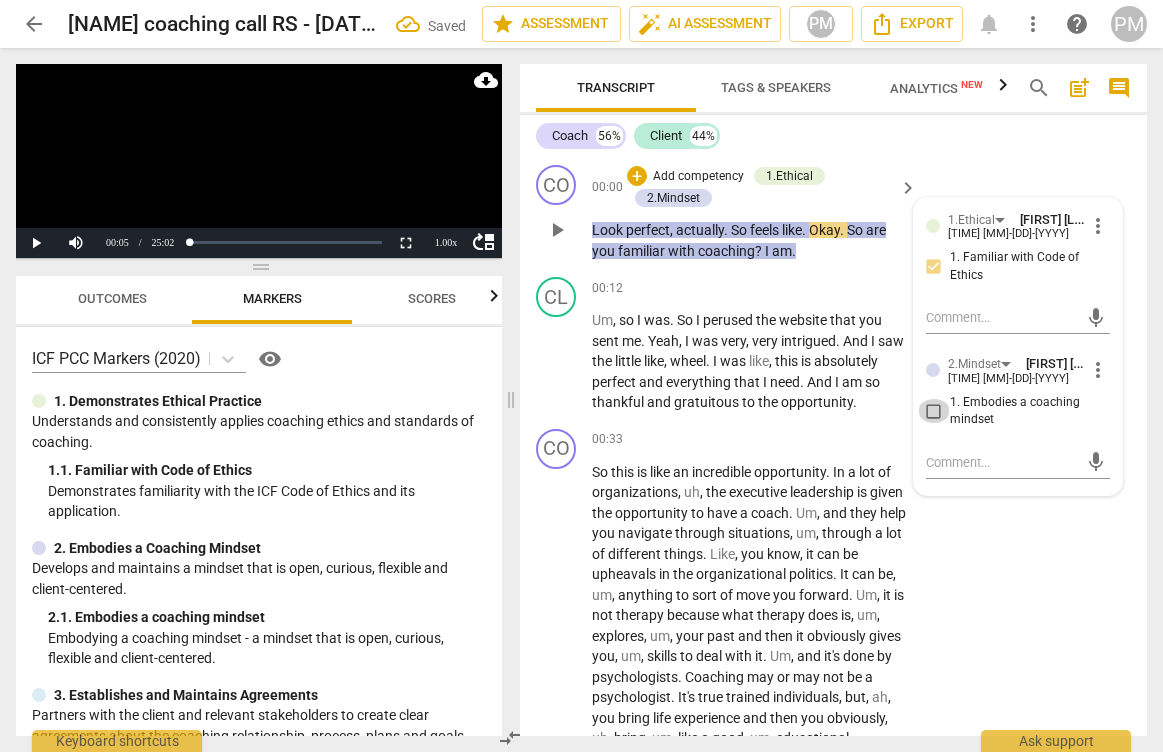 click on "1. Embodies a coaching mindset" at bounding box center [934, 411] 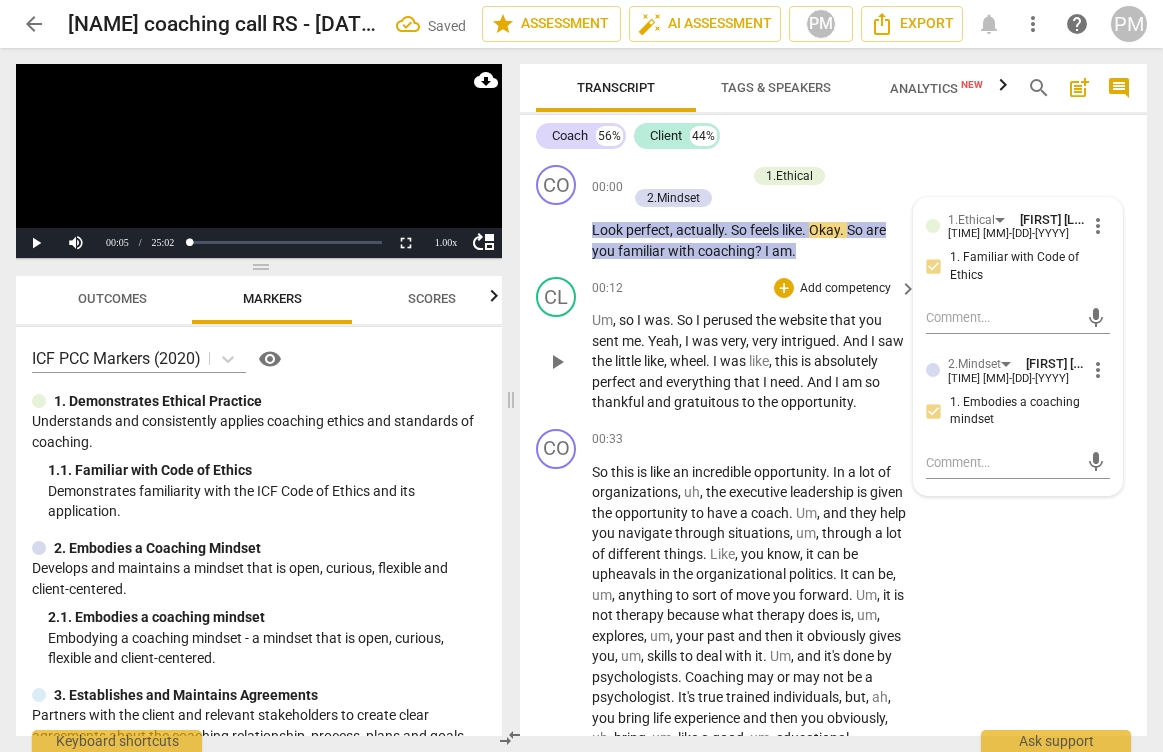 click on "Um ,   so   I   was .   So   I   perused   the   website   that   you   sent   me .   Yeah ,   I   was   very ,   very   intrigued .   And   I   saw   the   little   like ,   wheel .   I   was   like ,   this   is   absolutely   perfect   and   everything   that   I   need .   And   I   am   so   thankful   and   gratuitous   to   the   opportunity ." at bounding box center (749, 361) 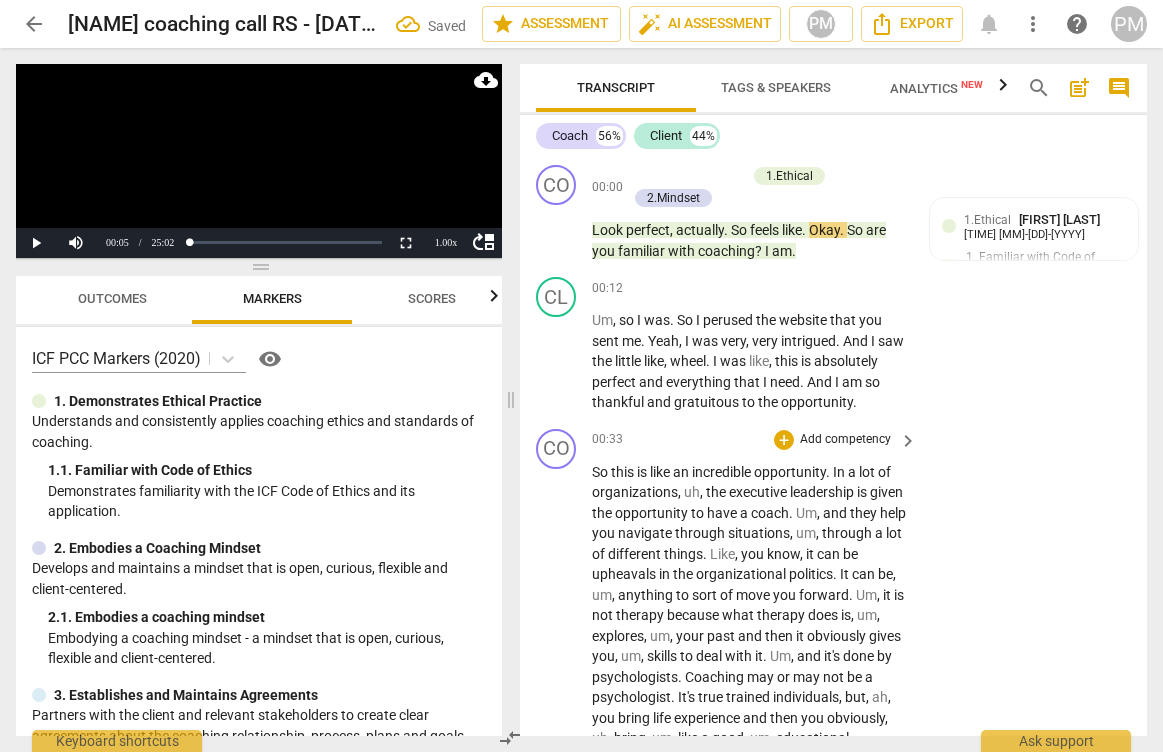 click on "upheavals" at bounding box center (625, 574) 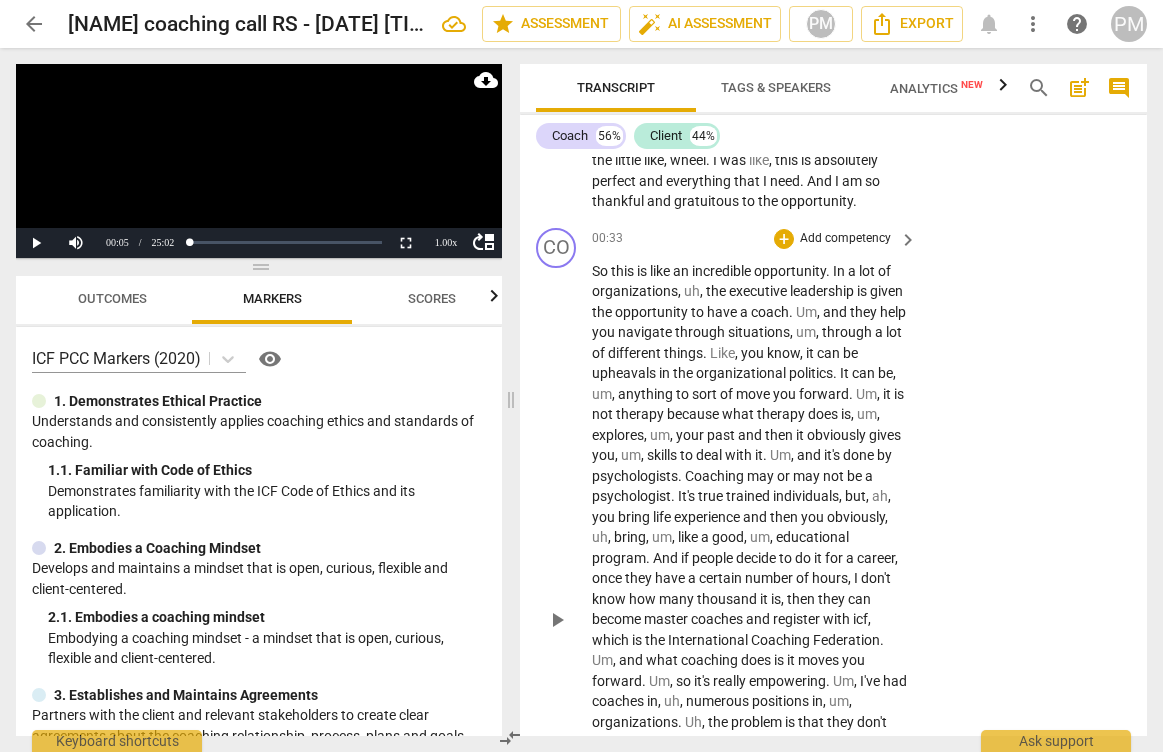 scroll, scrollTop: 200, scrollLeft: 0, axis: vertical 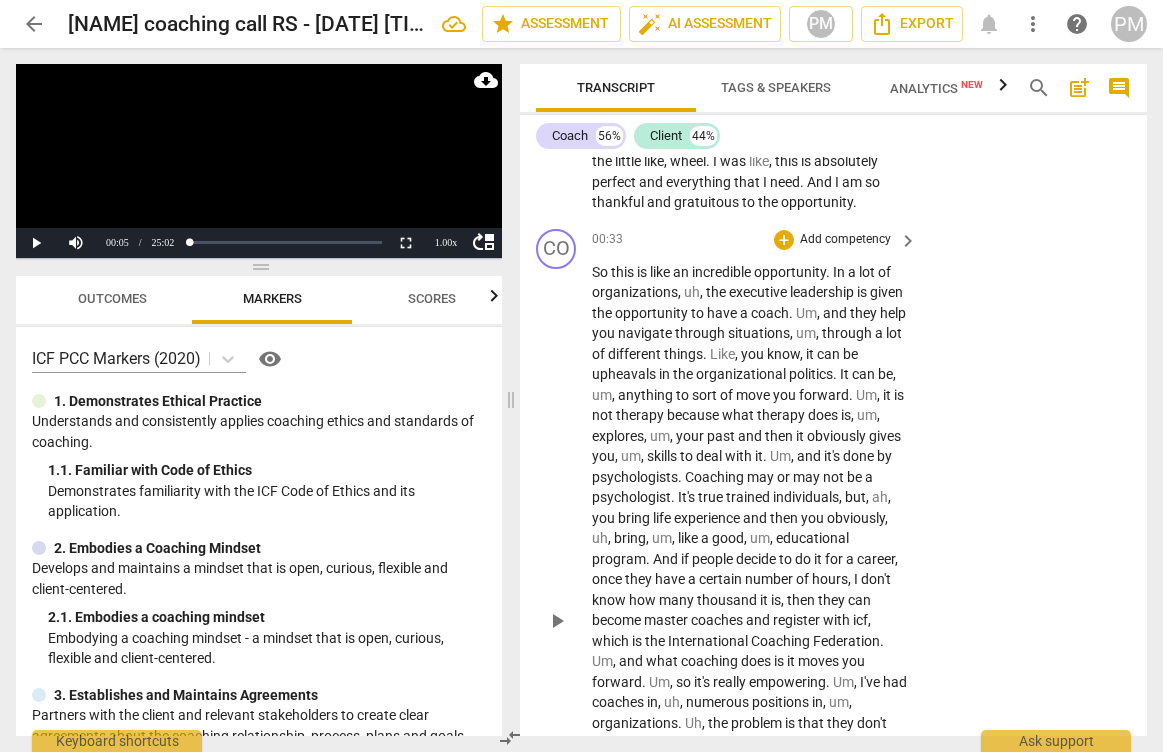 click on "Add competency" at bounding box center [845, 240] 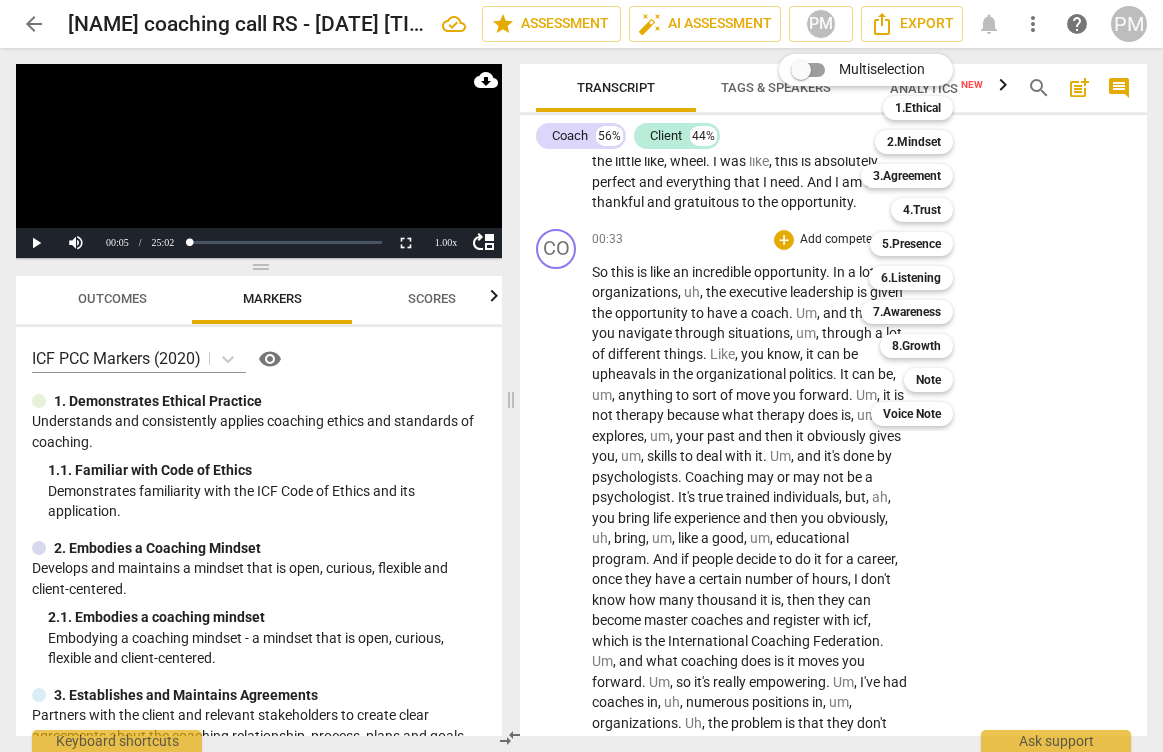 click at bounding box center [581, 376] 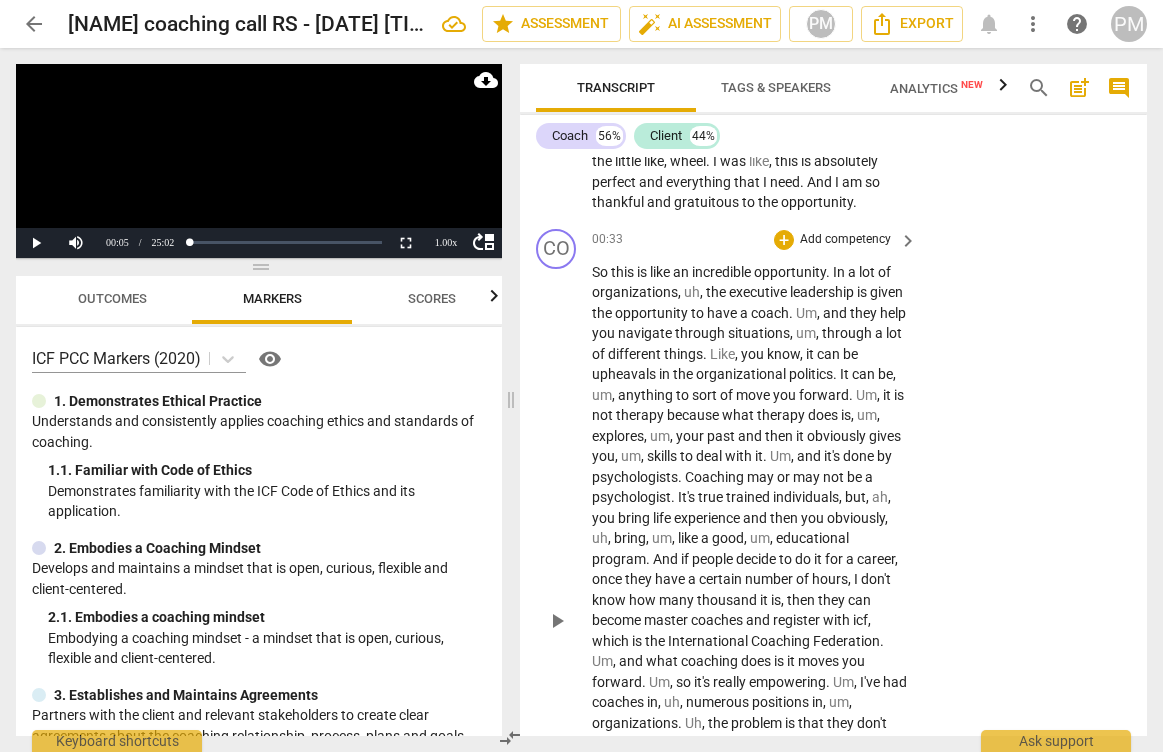 click on "like" at bounding box center (689, 538) 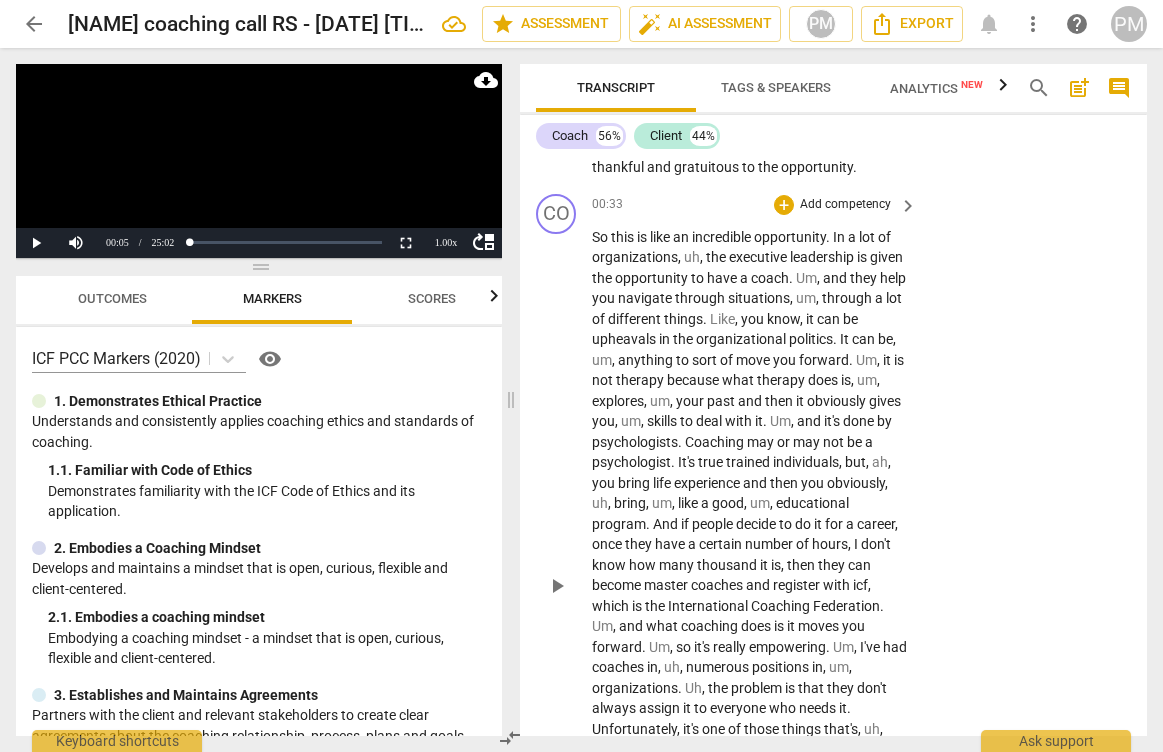 scroll, scrollTop: 200, scrollLeft: 0, axis: vertical 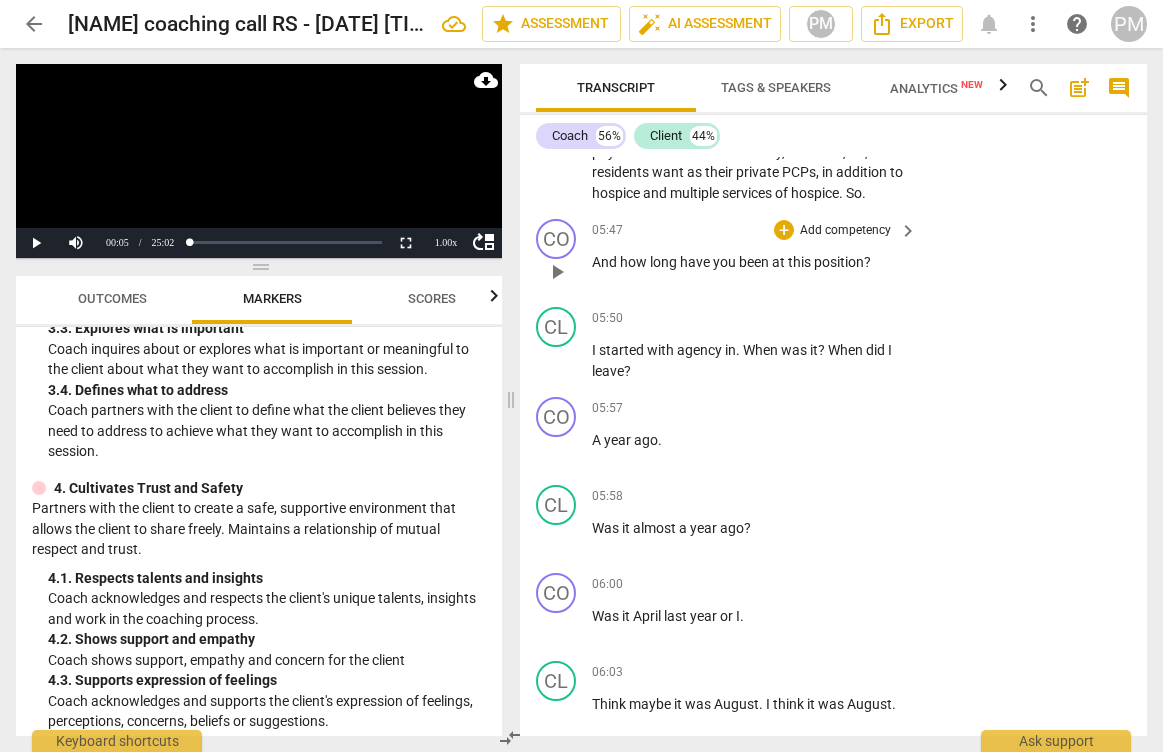 click on "play_arrow" at bounding box center (557, 272) 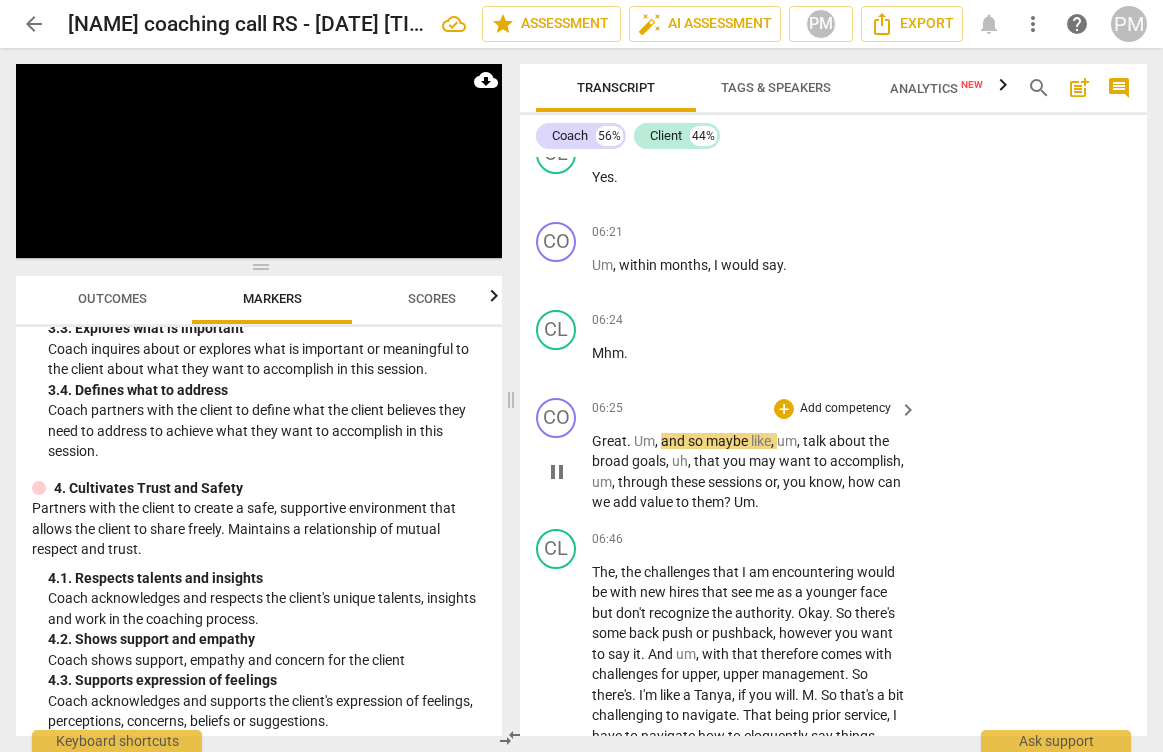 scroll, scrollTop: 3800, scrollLeft: 0, axis: vertical 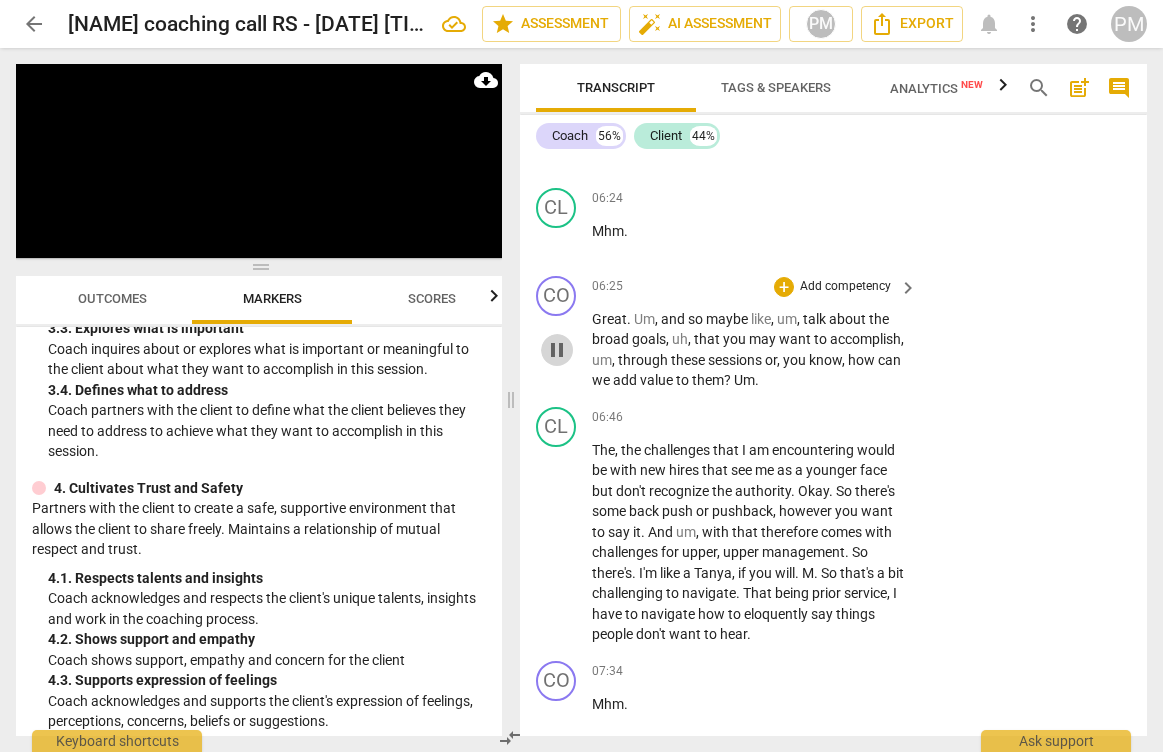 click on "pause" at bounding box center (557, 350) 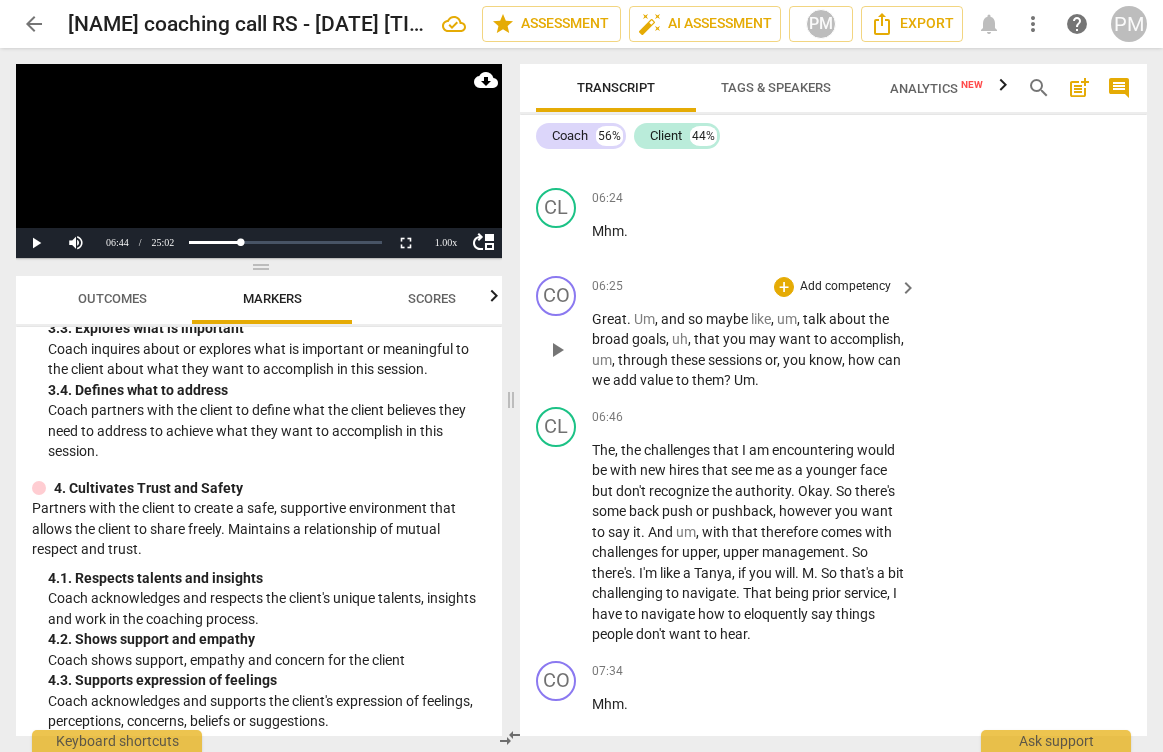 click on "Add competency" at bounding box center [845, 287] 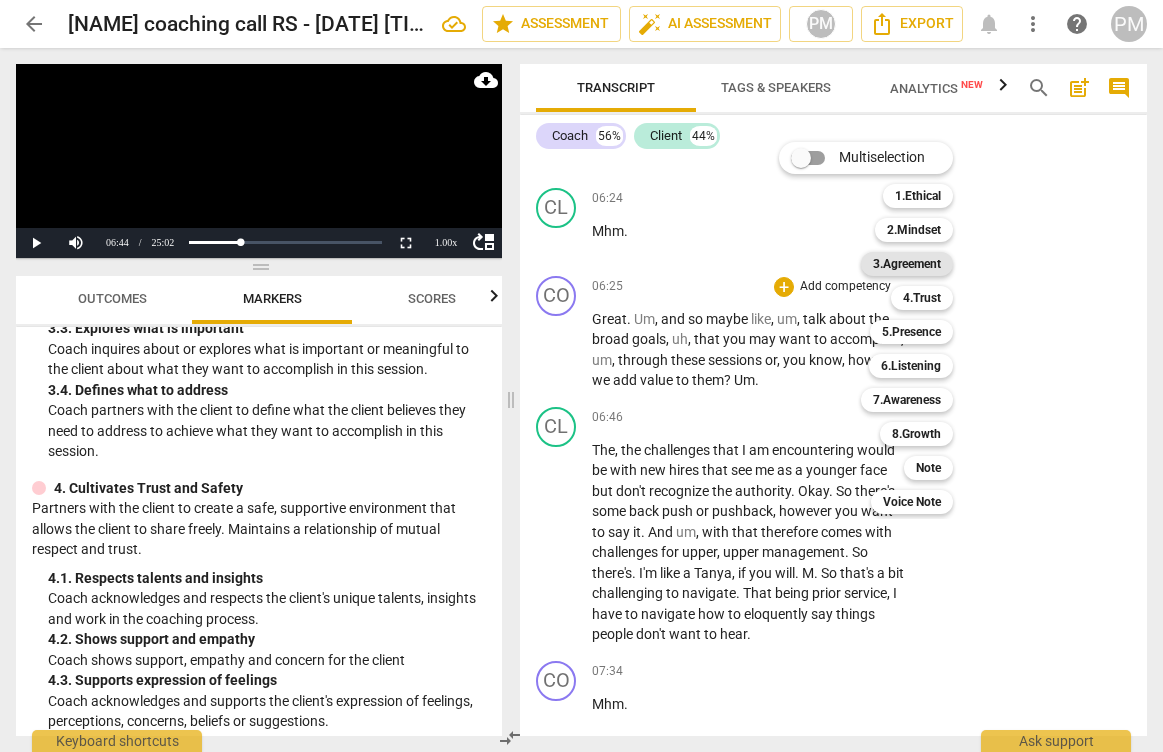 click on "3.Agreement" at bounding box center [907, 264] 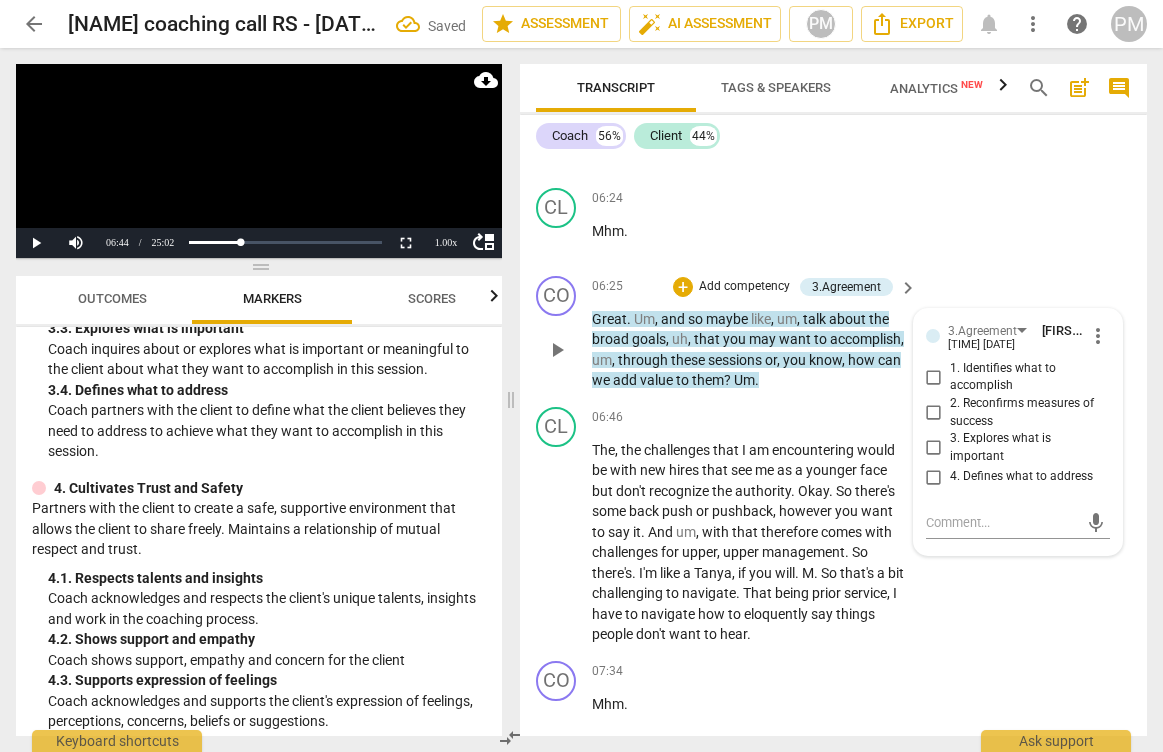 click on "3. Explores what is important" at bounding box center [1026, 447] 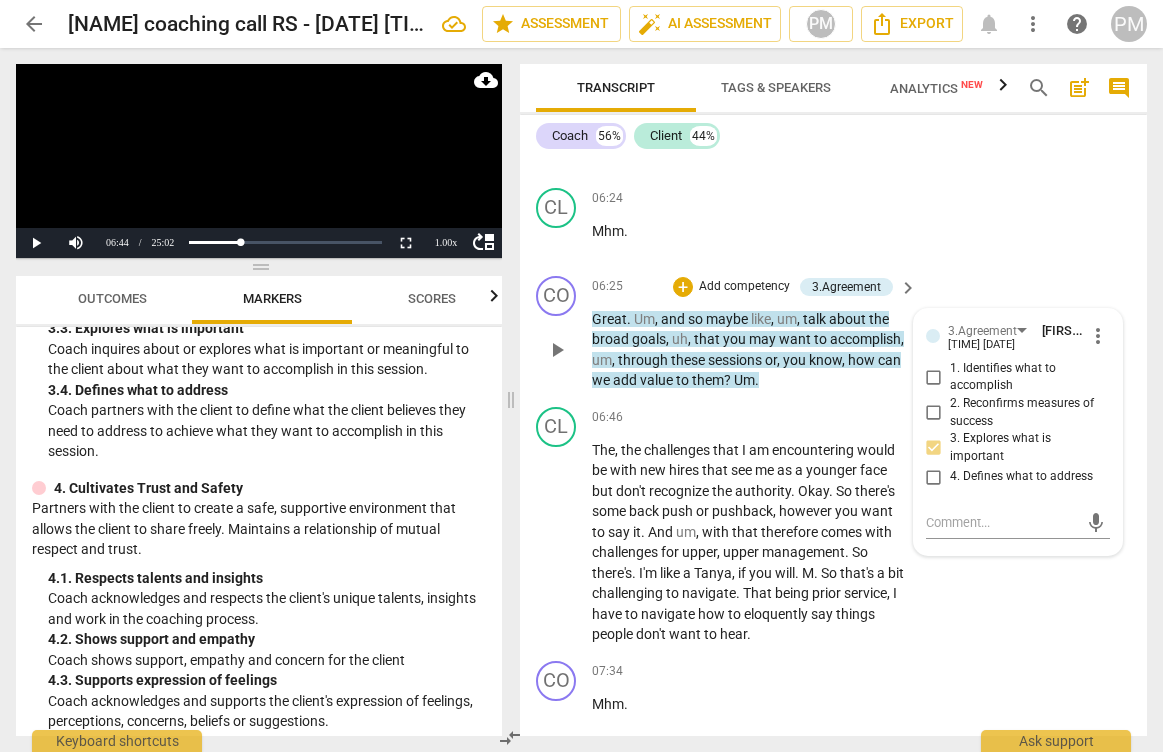 click on "Add competency" at bounding box center (744, 287) 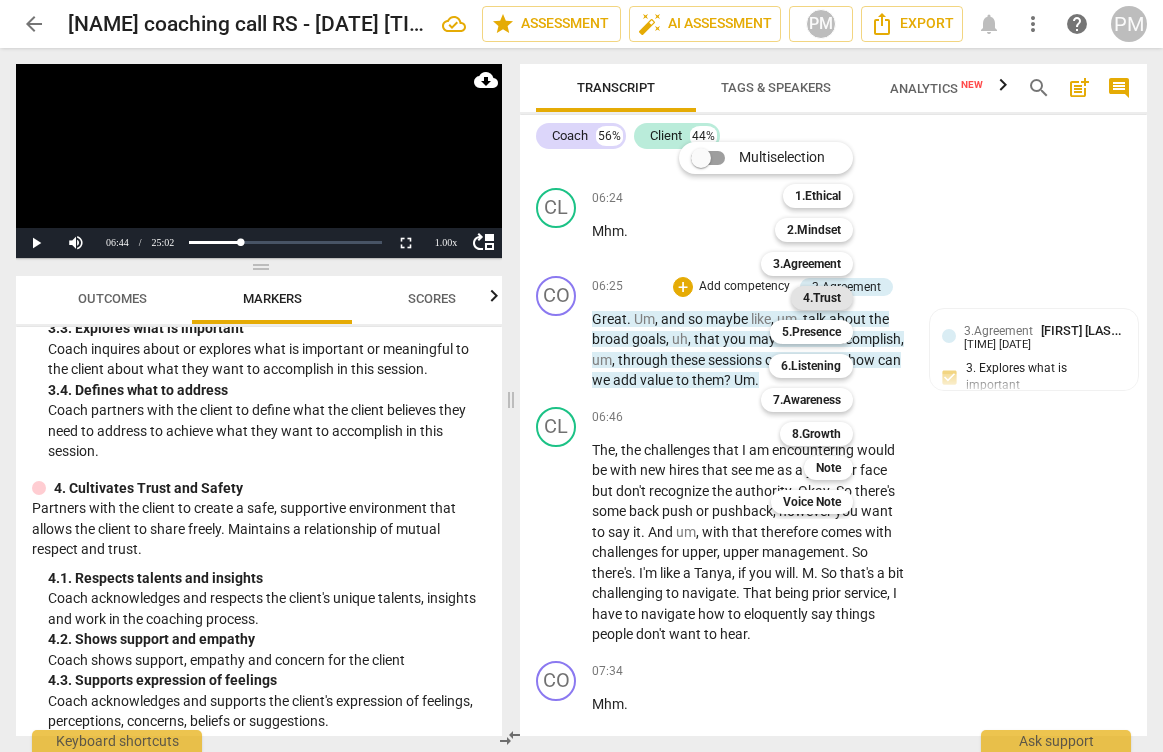 click on "4.Trust" at bounding box center (822, 298) 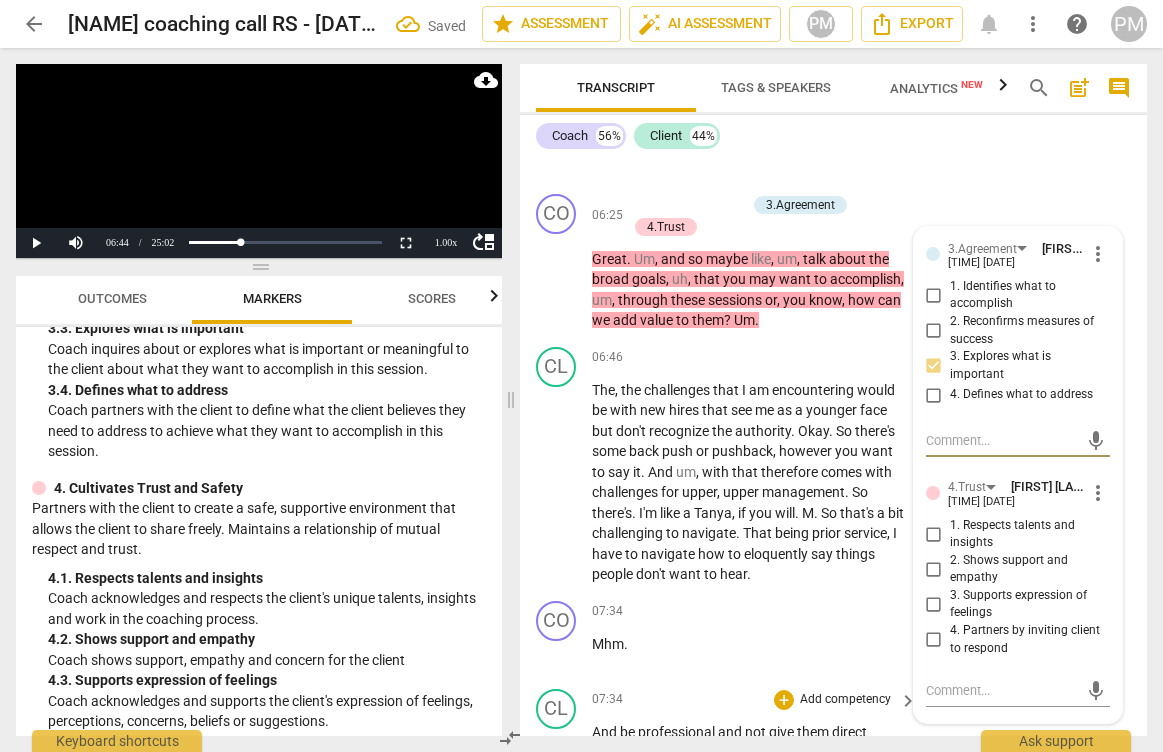 scroll, scrollTop: 4100, scrollLeft: 0, axis: vertical 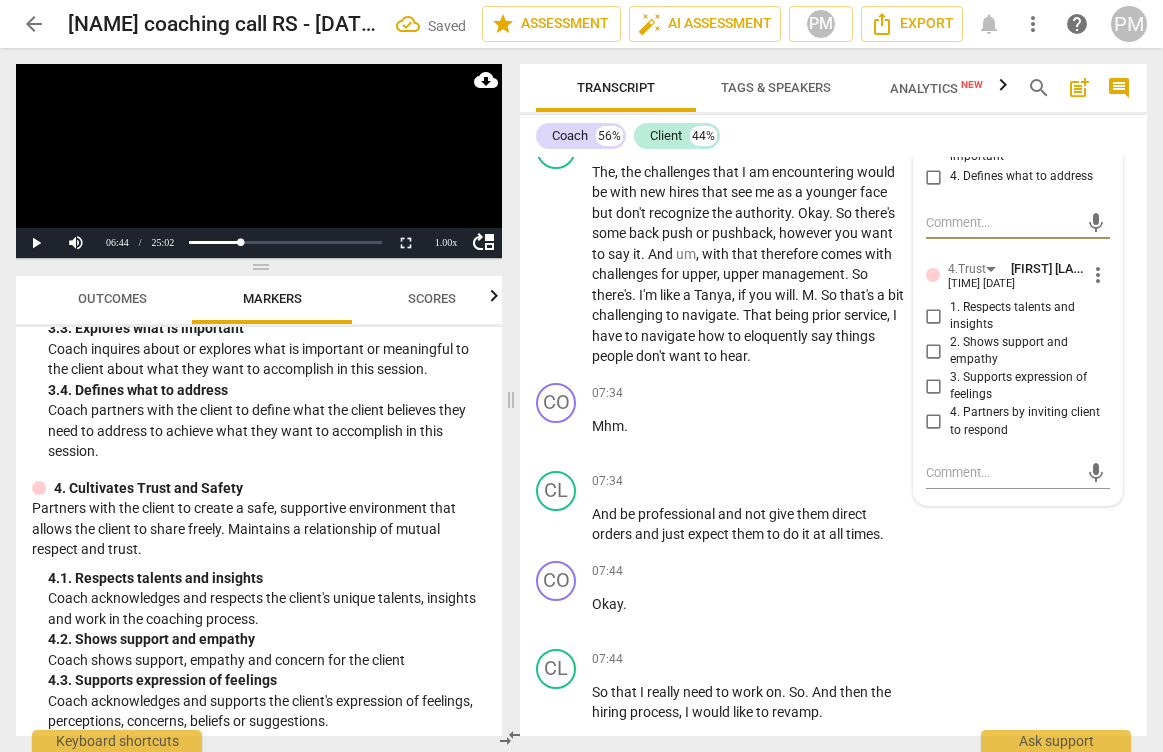 click on "2. Shows support and empathy" at bounding box center [934, 351] 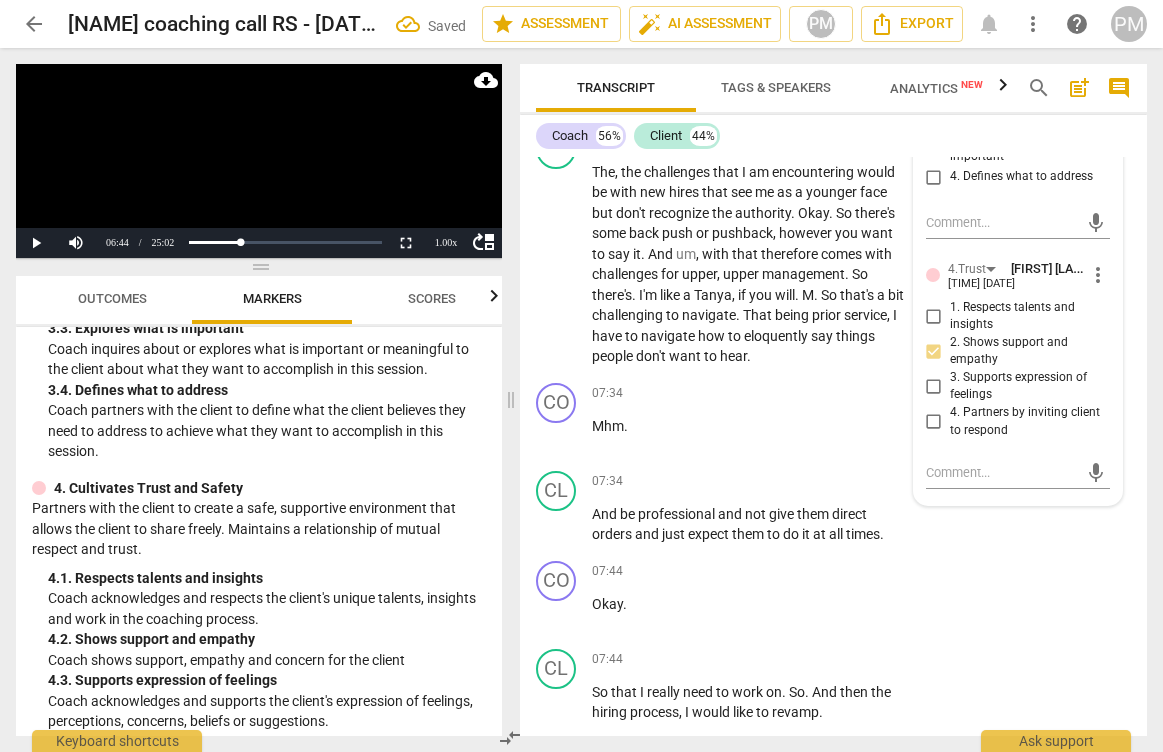 click on "3. Supports expression of feelings" at bounding box center [934, 386] 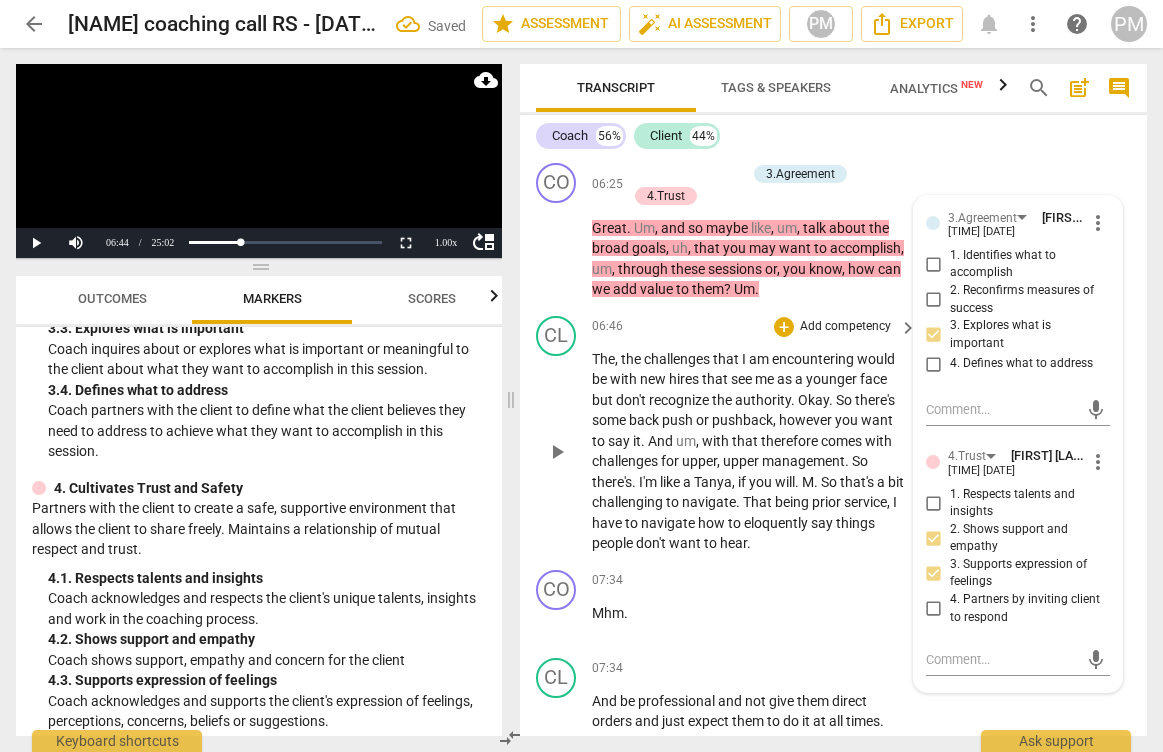 scroll, scrollTop: 3900, scrollLeft: 0, axis: vertical 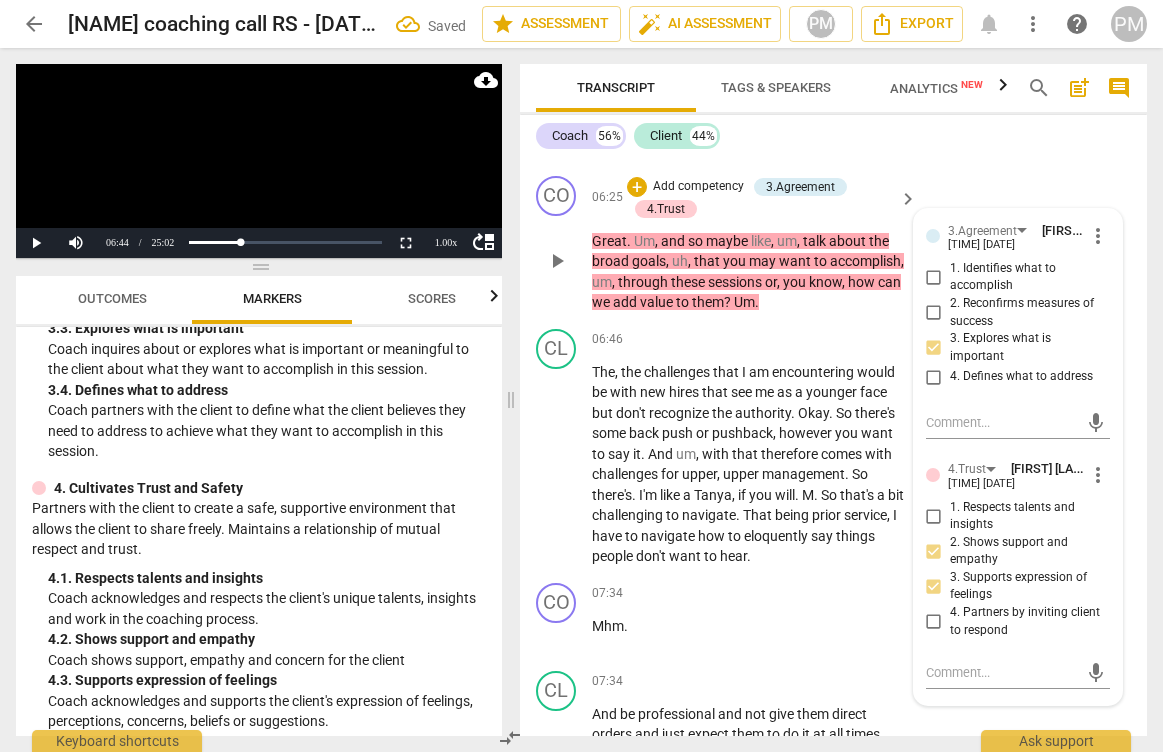 click on "4. Partners by inviting client to respond" at bounding box center [934, 622] 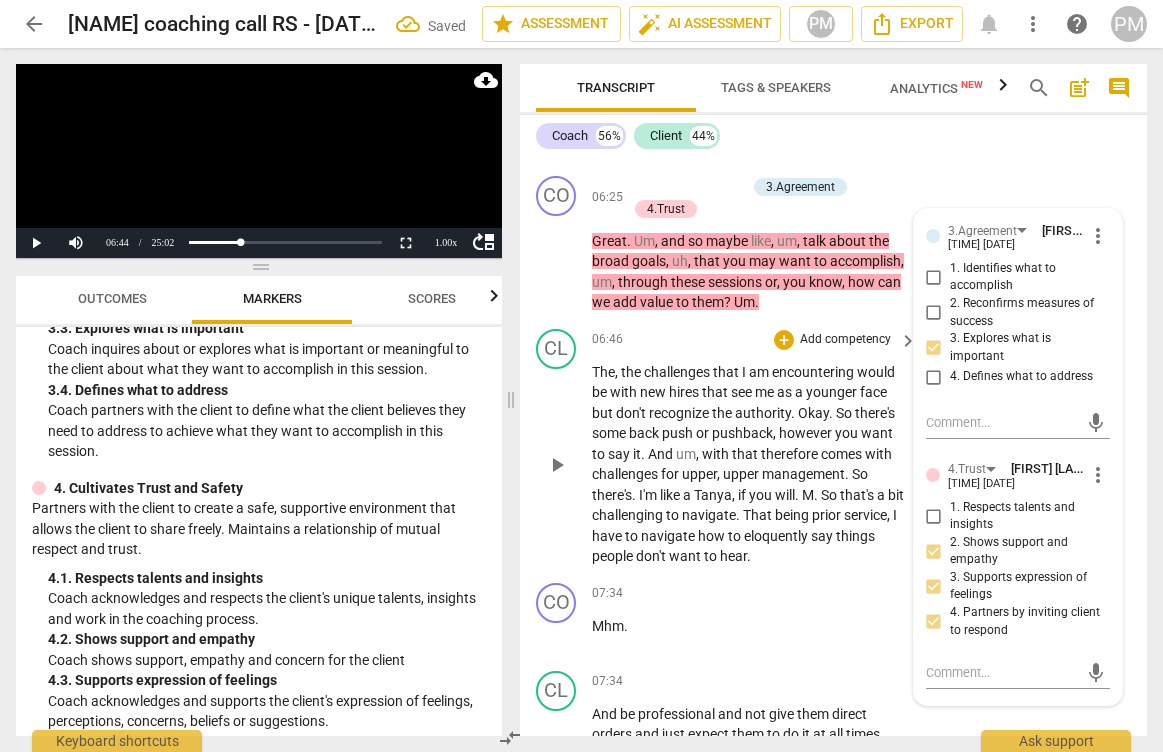 click on "06:46 + Add competency keyboard_arrow_right The ,   the   challenges   that   I   am   encountering   would   be   with   new   hires   that   see   me   as   a   younger   face   but   don't   recognize   the   authority .   Okay .   So   there's   some   back   push   or   pushback ,   however   you   want   to   say   it .   And   um ,   with   that   therefore   comes   with   challenges   for   upper ,   upper   management .   So   there's .   I'm   like   a   Tanya ,   if   you   will .   M .   So   that's   a   bit   challenging   to   navigate .   That   being   prior   service ,   I   have   to   navigate   how   to   eloquently   say   things   people   don't   want   to   hear ." at bounding box center [755, 448] 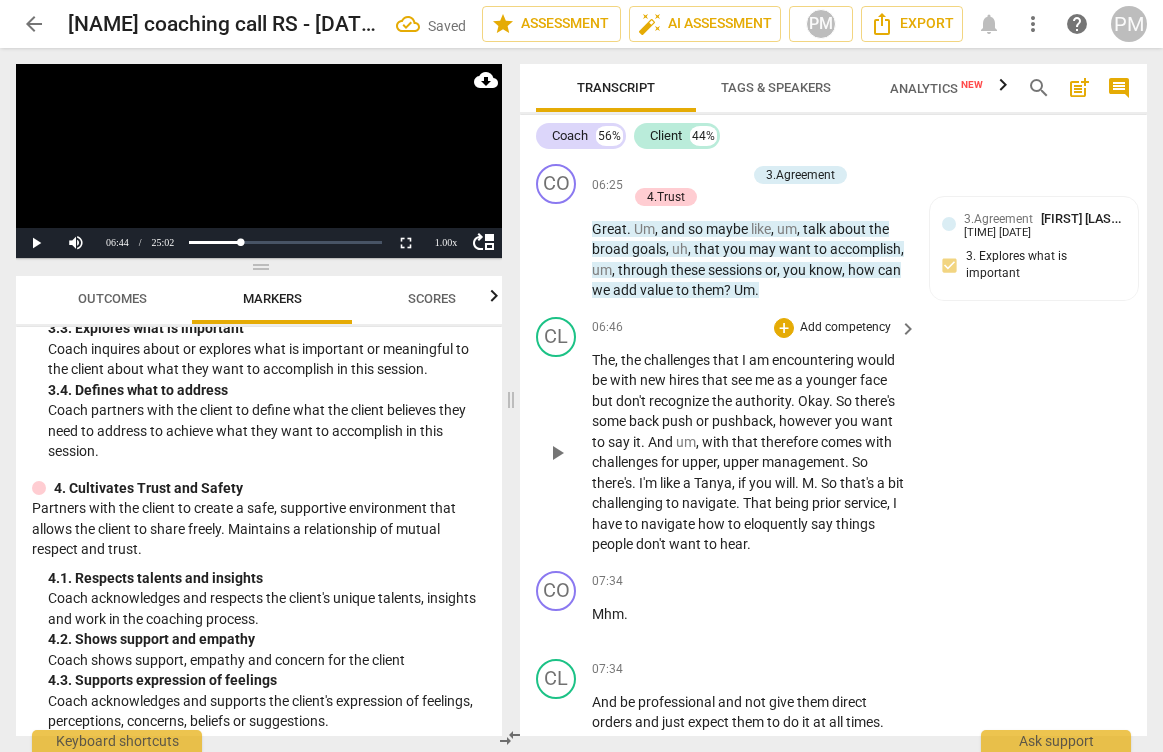 scroll, scrollTop: 3900, scrollLeft: 0, axis: vertical 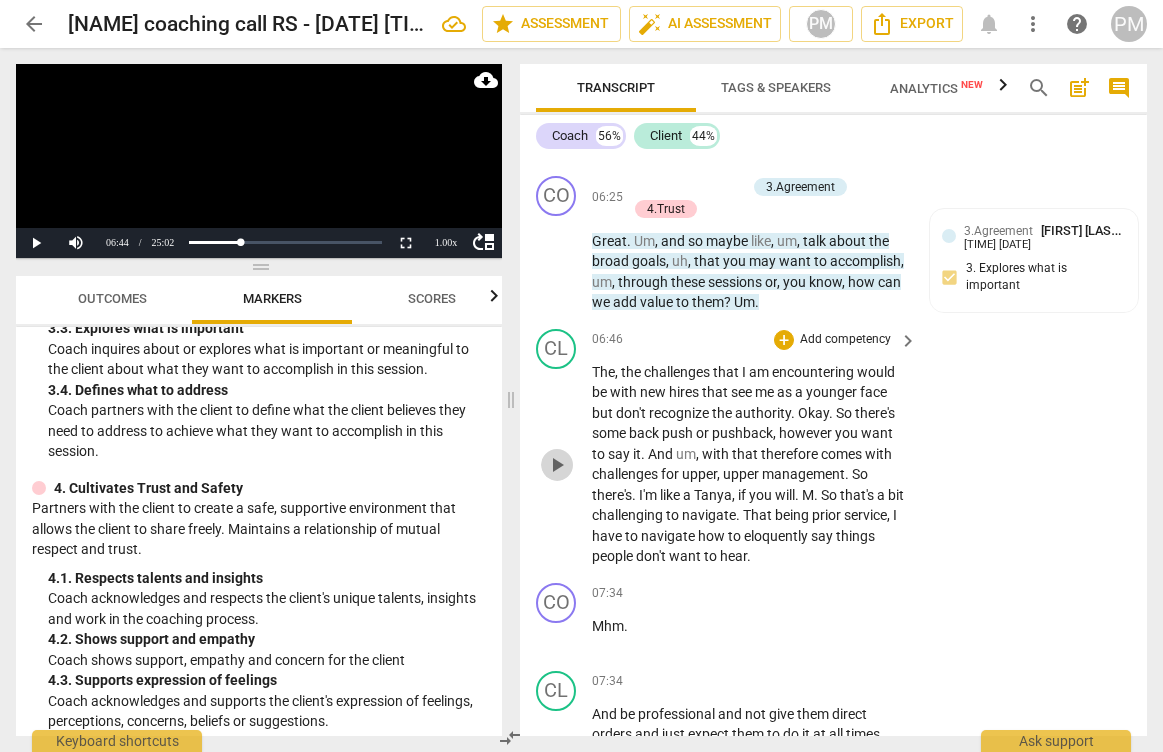 click on "play_arrow" at bounding box center [557, 465] 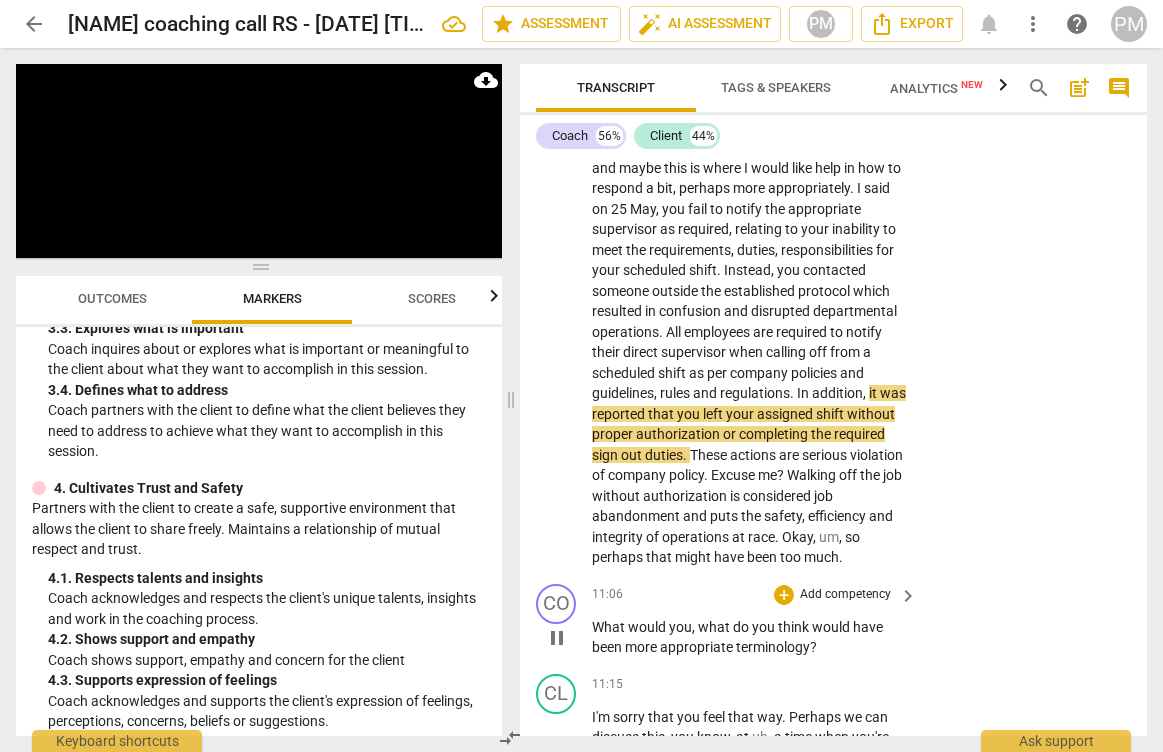 scroll, scrollTop: 6200, scrollLeft: 0, axis: vertical 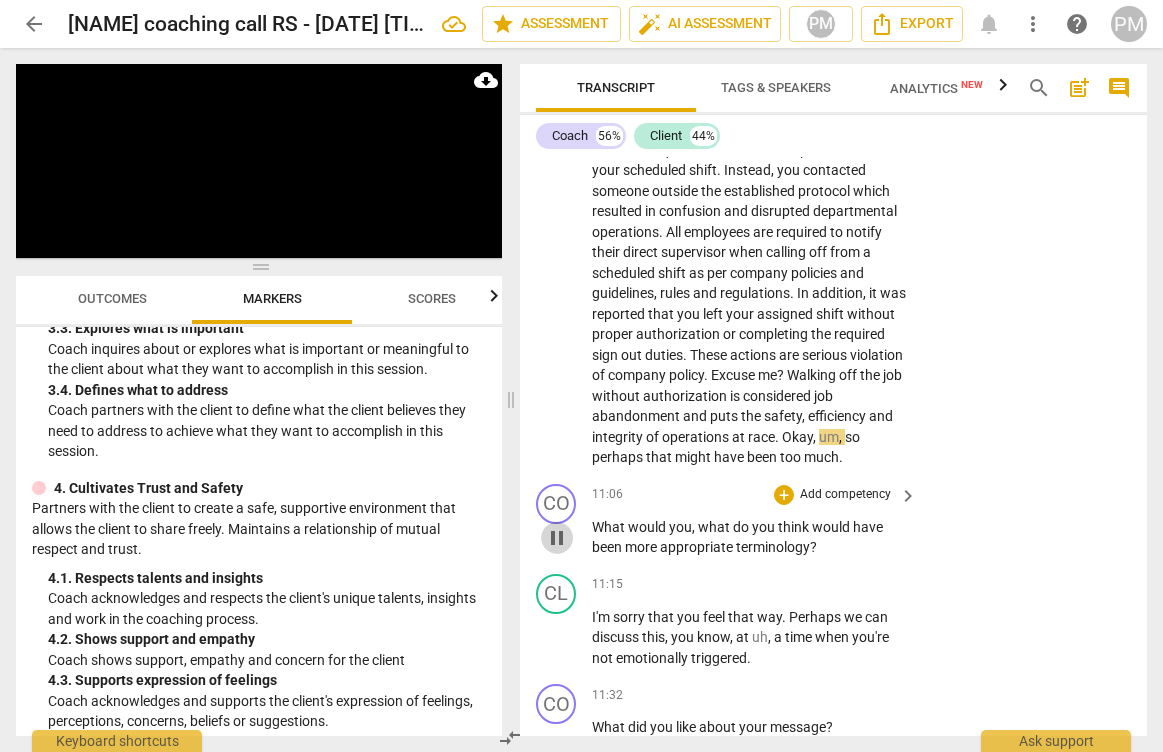 click on "pause" at bounding box center (557, 538) 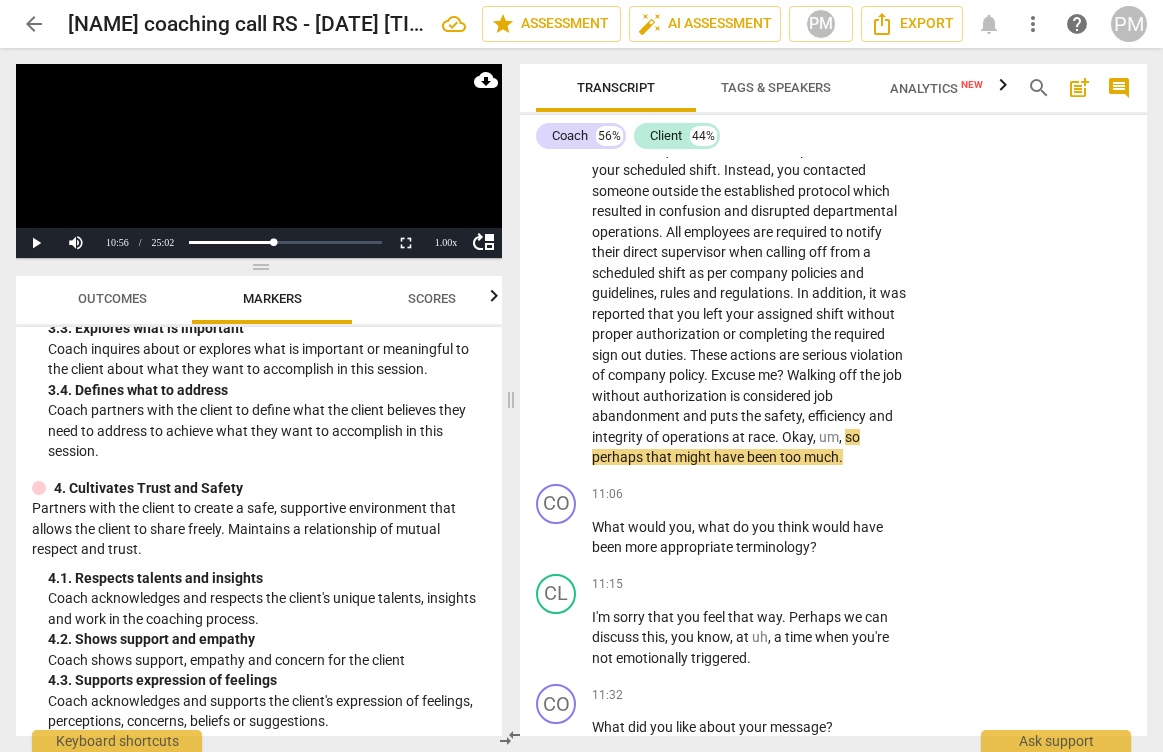 scroll, scrollTop: 6300, scrollLeft: 0, axis: vertical 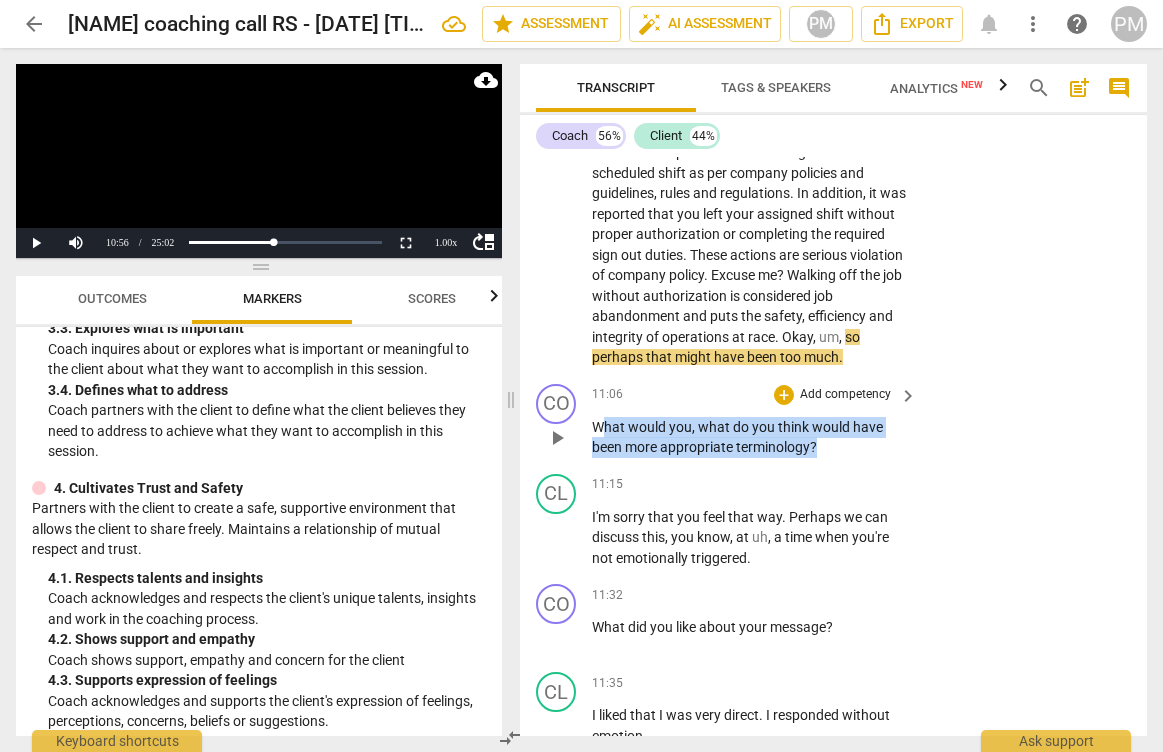 drag, startPoint x: 599, startPoint y: 484, endPoint x: 820, endPoint y: 517, distance: 223.45021 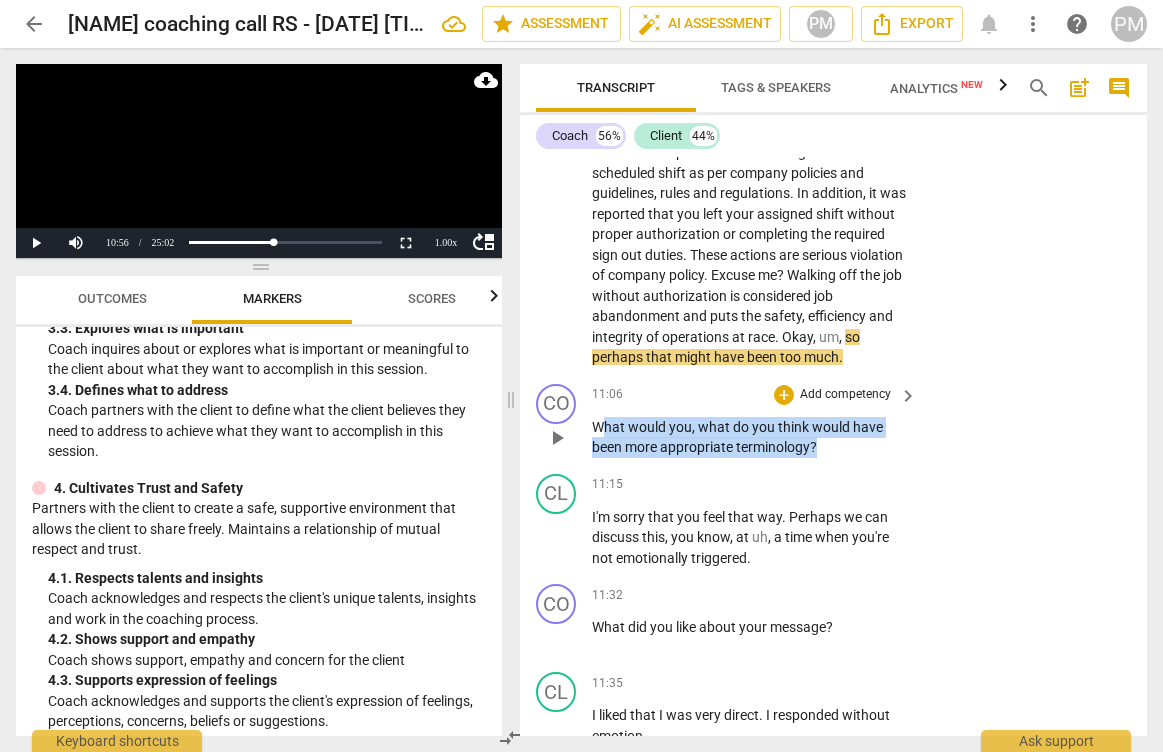 click on "What   would   you ,   what   do   you   think   would   have   been   more   appropriate   terminology ?" at bounding box center (749, 437) 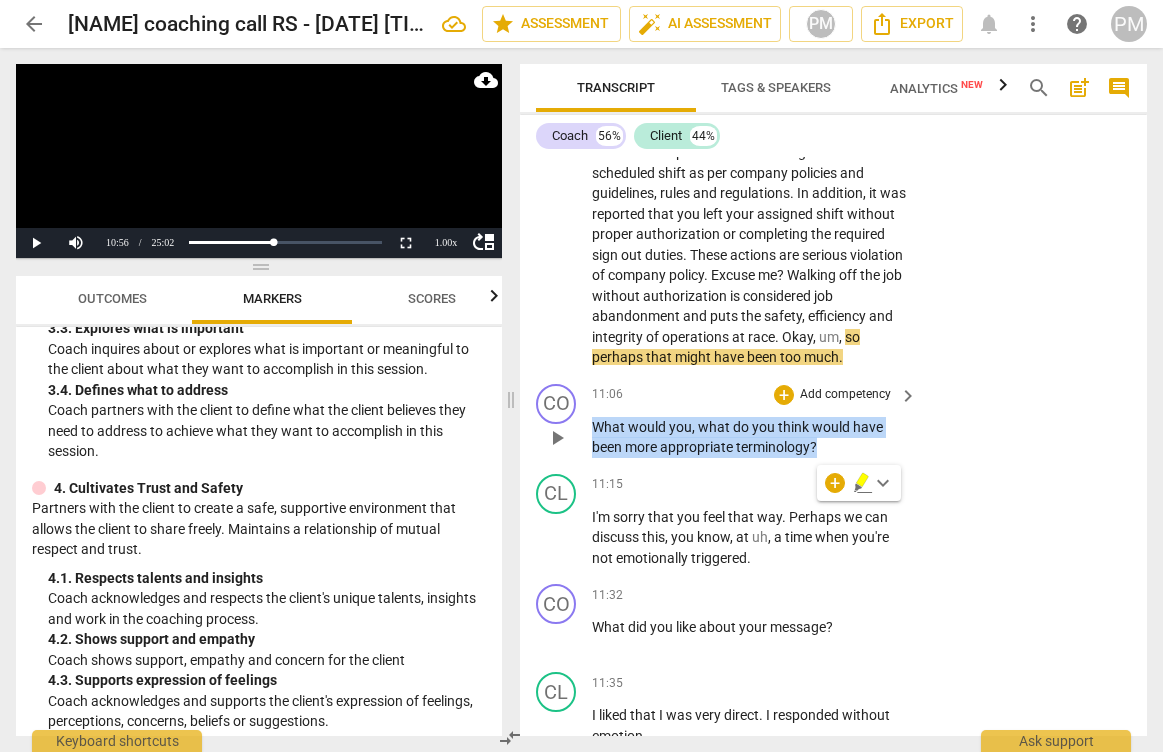 drag, startPoint x: 595, startPoint y: 483, endPoint x: 848, endPoint y: 525, distance: 256.46246 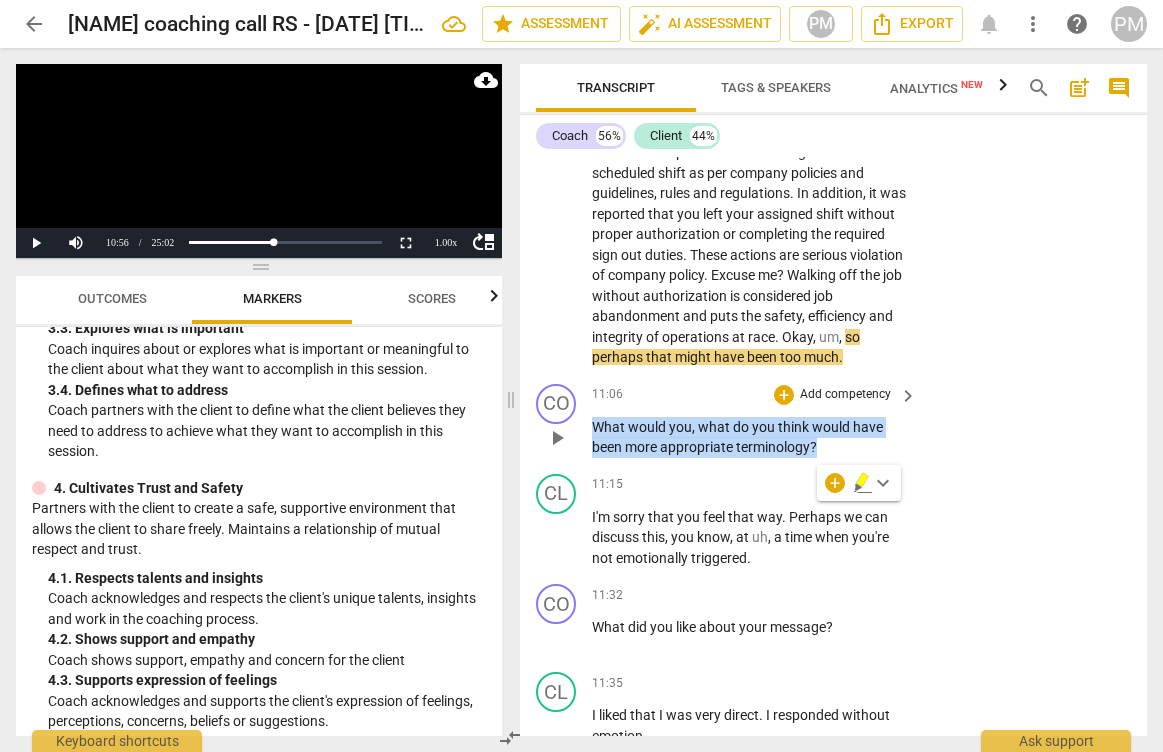 click on "CO play_arrow pause 11:06 + Add competency keyboard_arrow_right What would you , what do you think would have been more appropriate terminology ?" at bounding box center (833, 421) 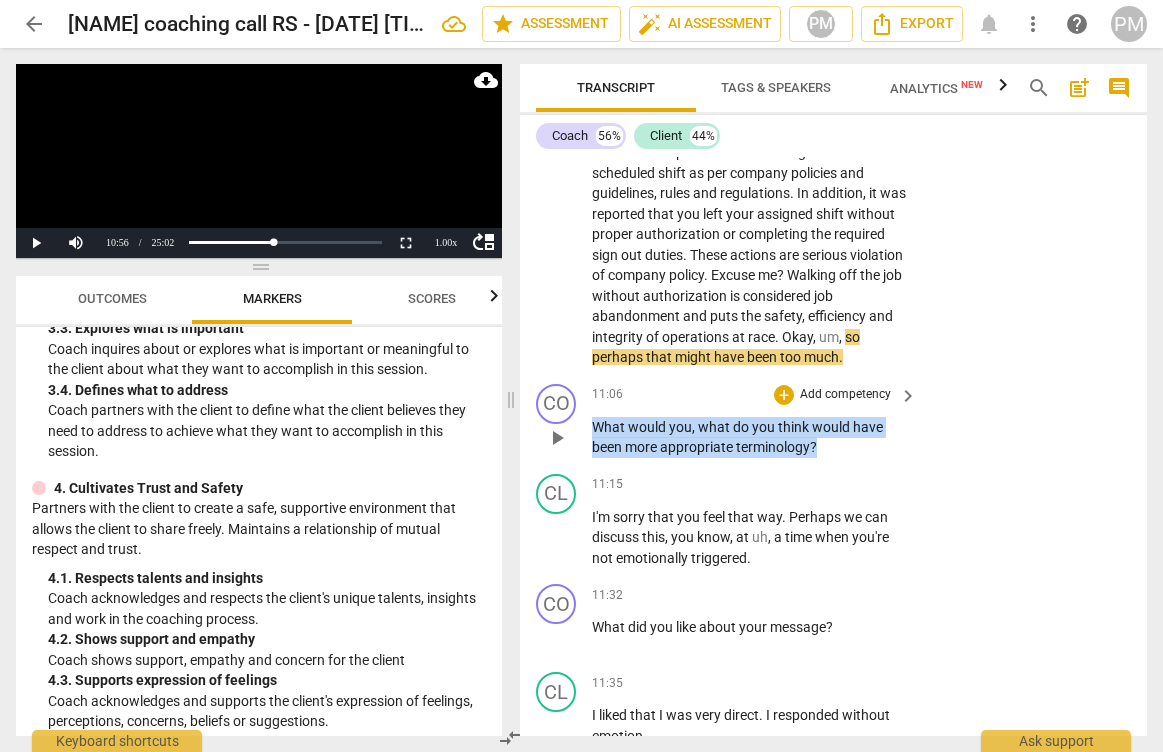 click on "What" at bounding box center [610, 427] 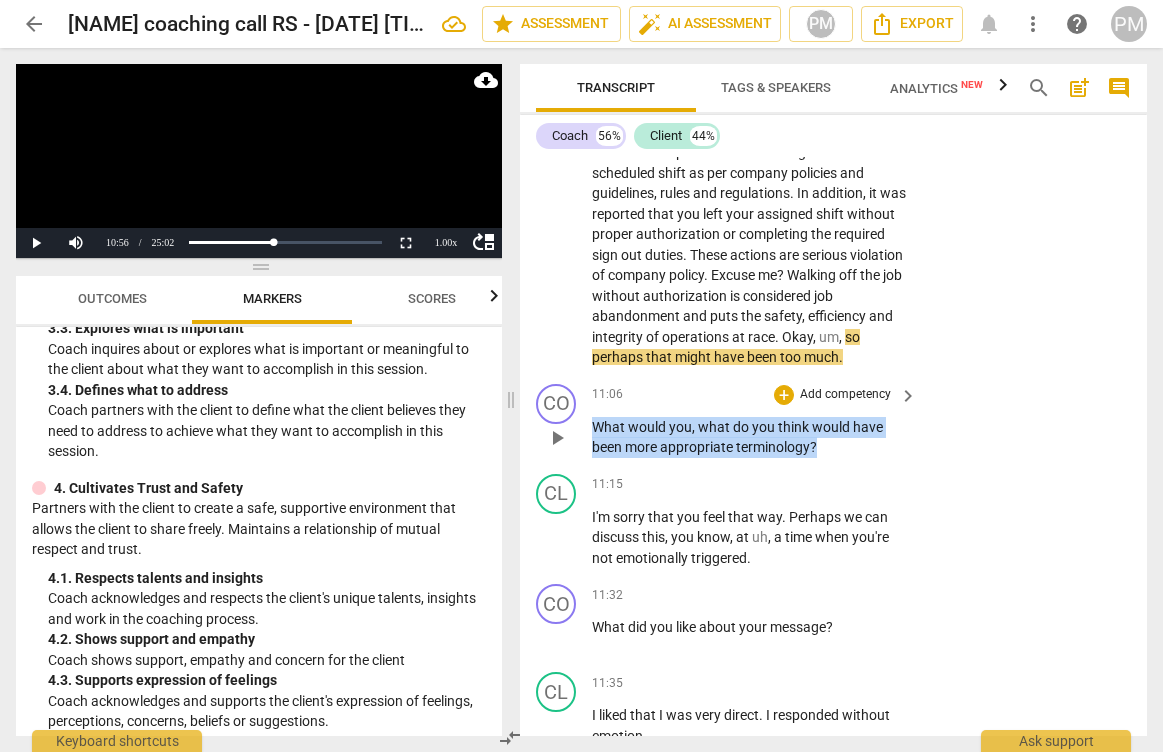 drag, startPoint x: 593, startPoint y: 486, endPoint x: 827, endPoint y: 507, distance: 234.94041 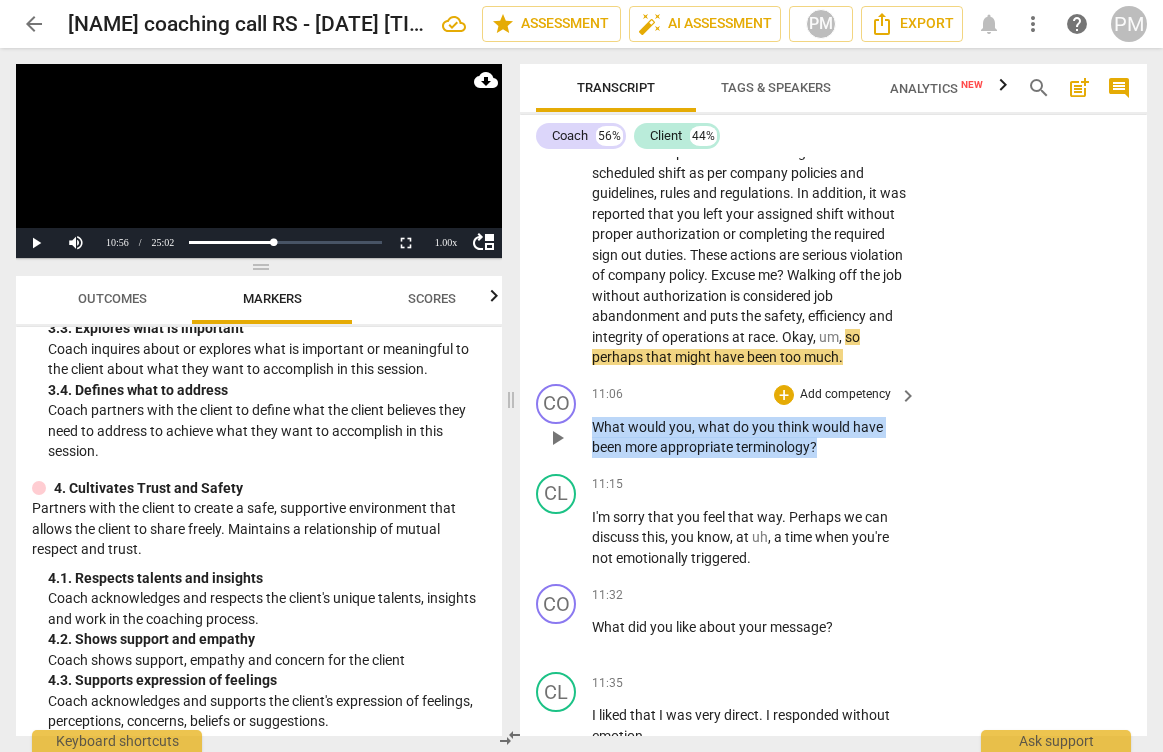 click on "What   would   you ,   what   do   you   think   would   have   been   more   appropriate   terminology ?" at bounding box center [749, 437] 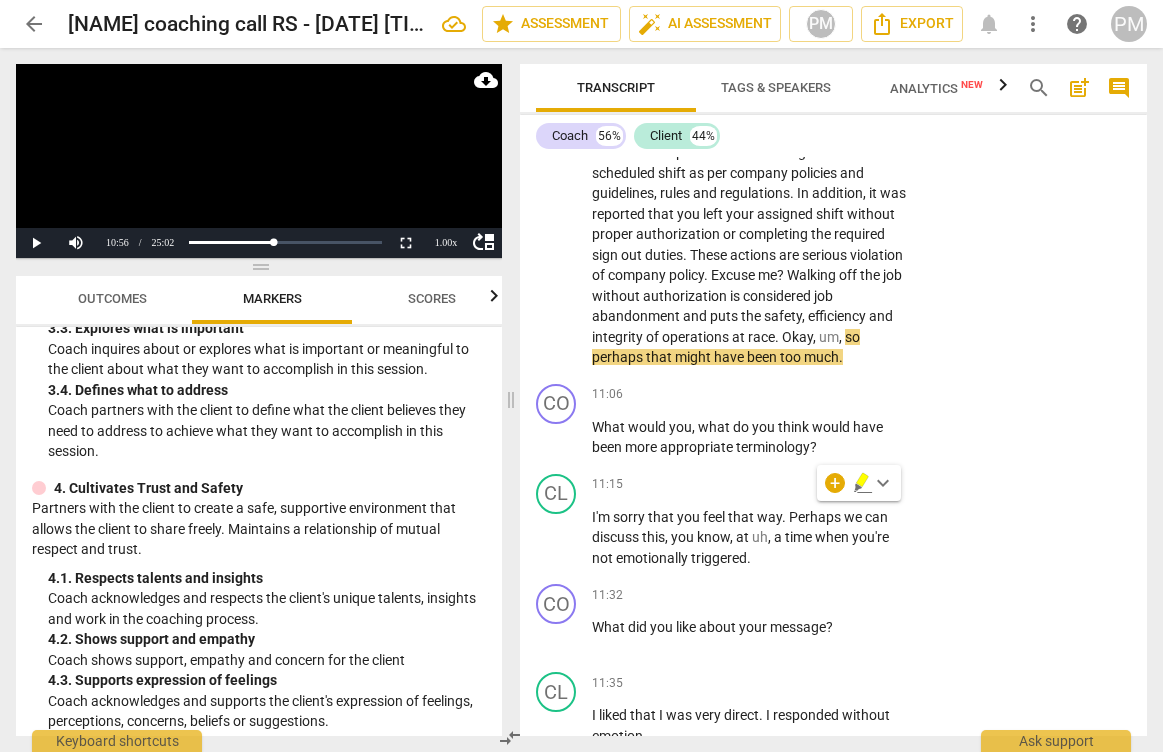 click on "." at bounding box center [778, 337] 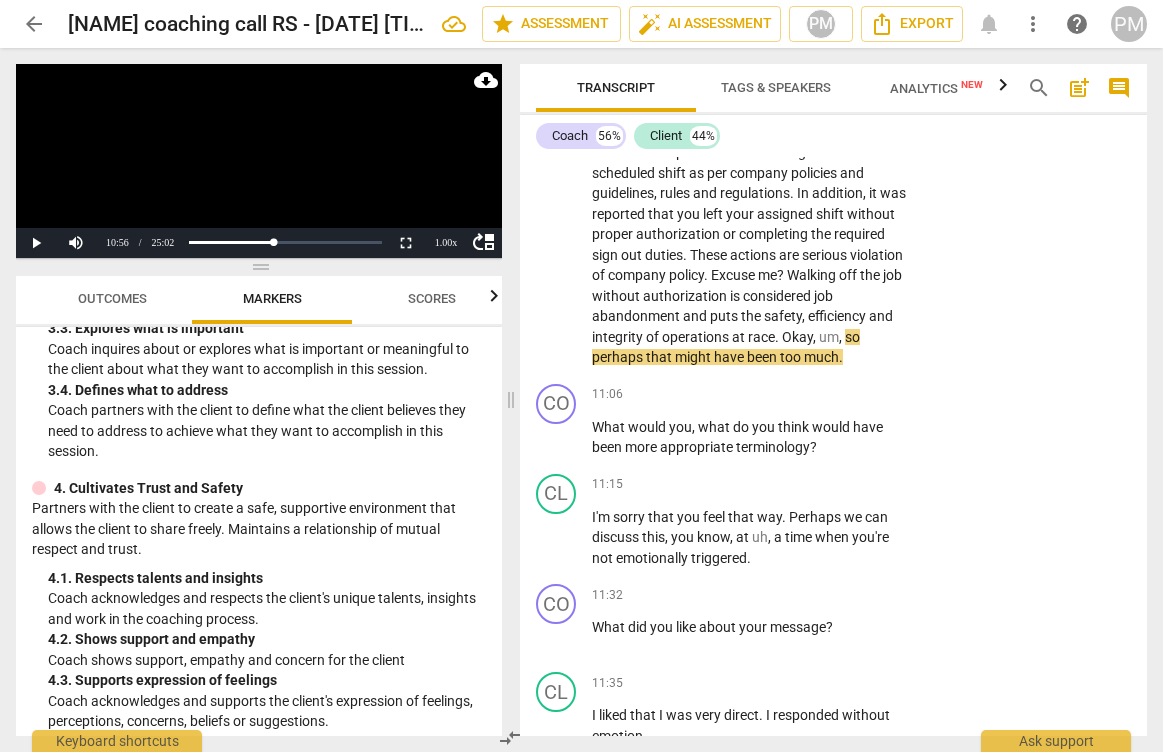 click on "." at bounding box center (778, 337) 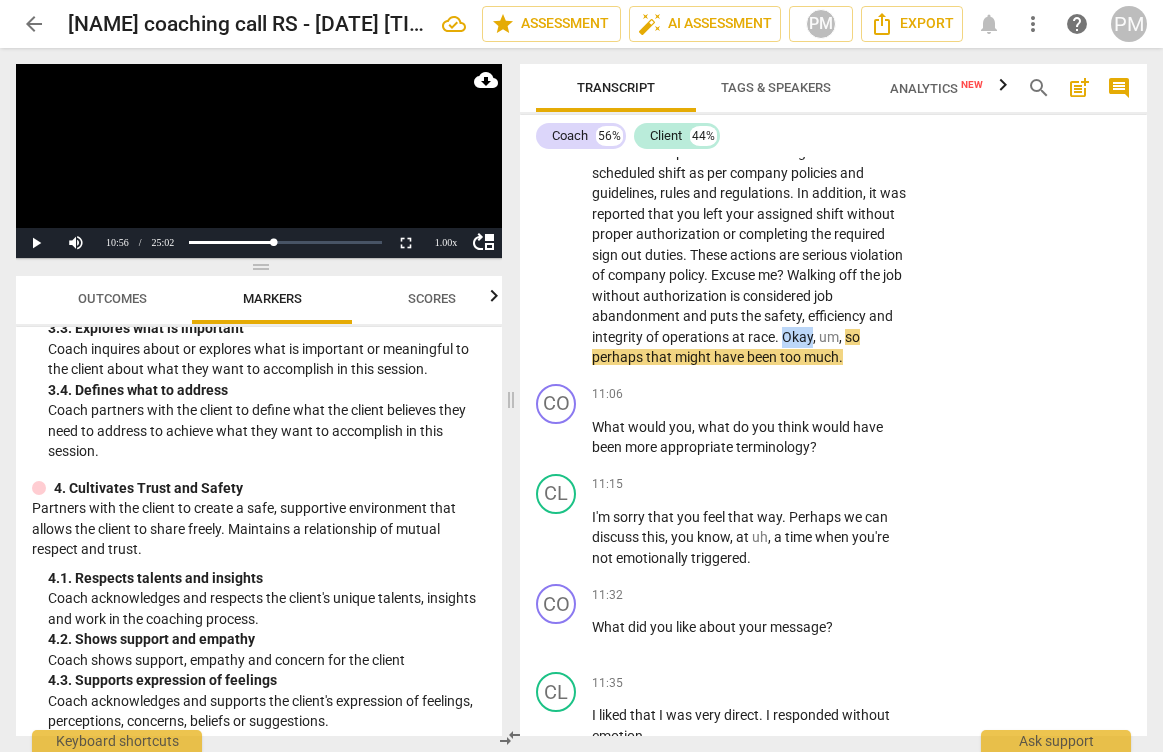 click on "." at bounding box center (778, 337) 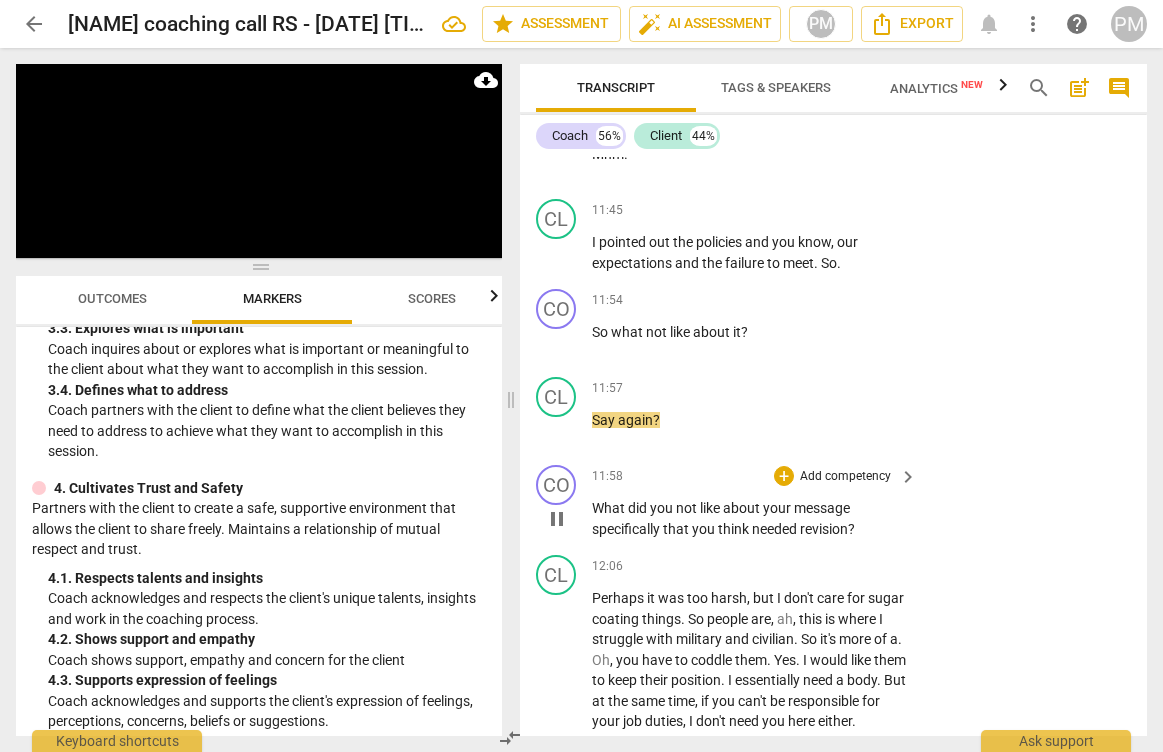 scroll, scrollTop: 7000, scrollLeft: 0, axis: vertical 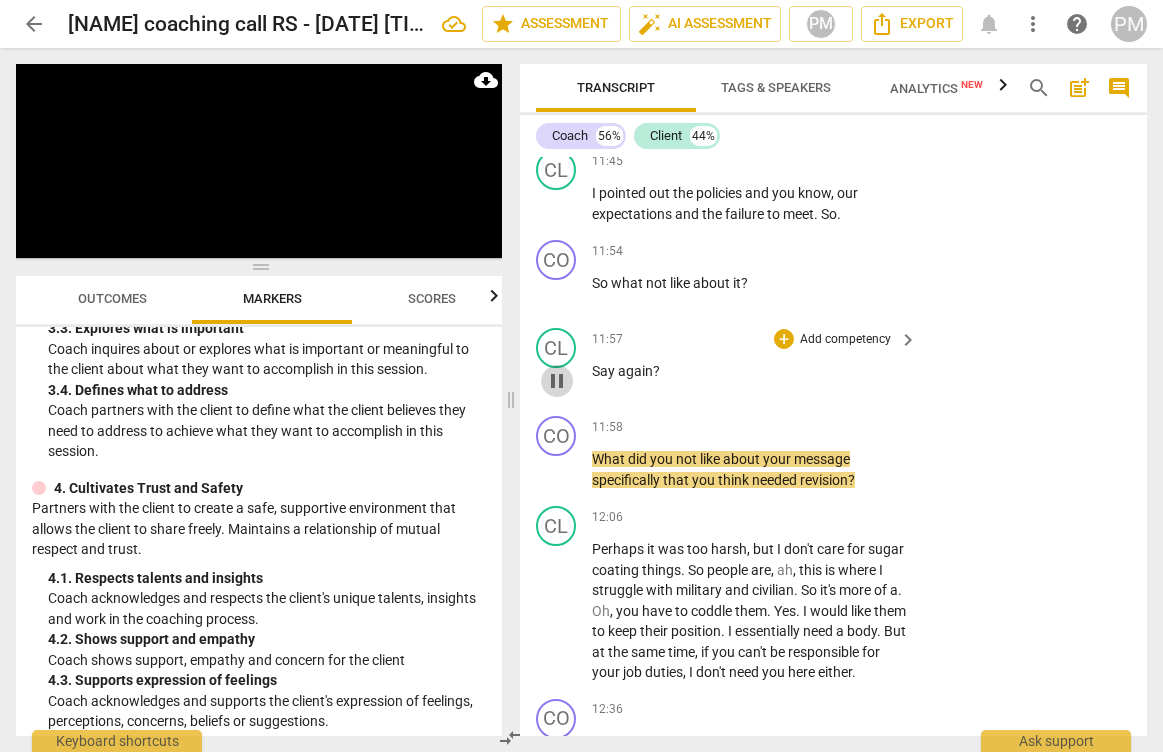 click on "pause" at bounding box center (557, 381) 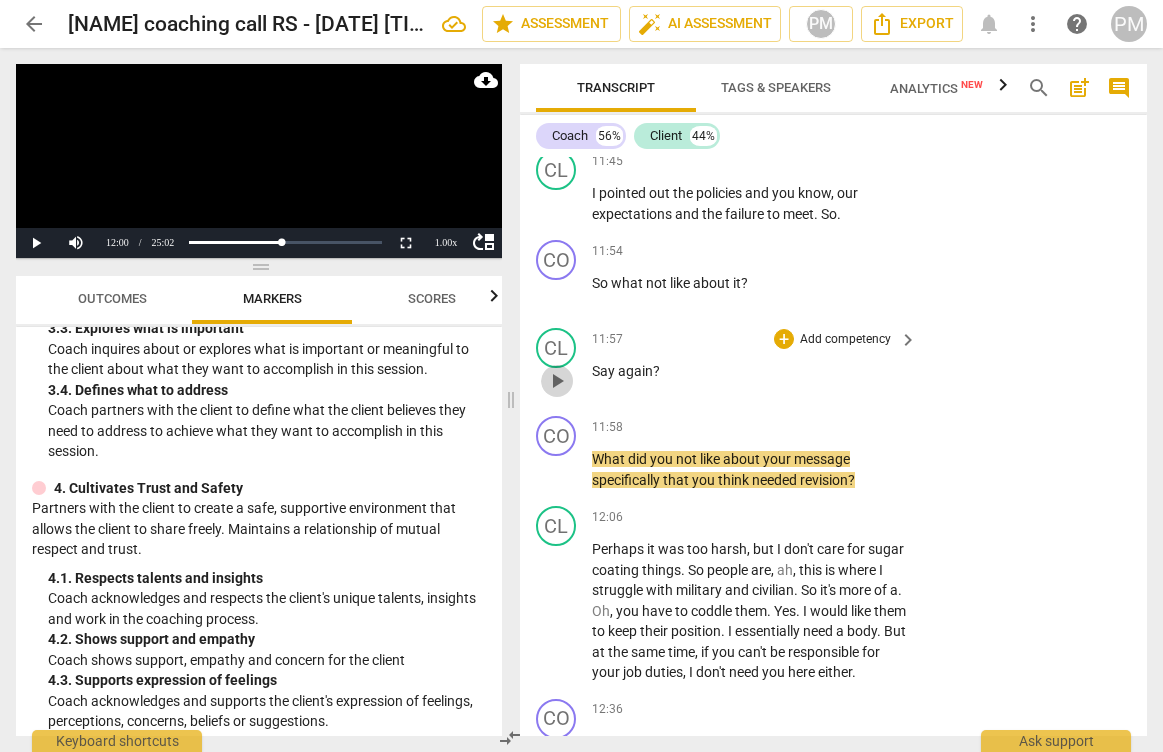 click on "play_arrow" at bounding box center (557, 381) 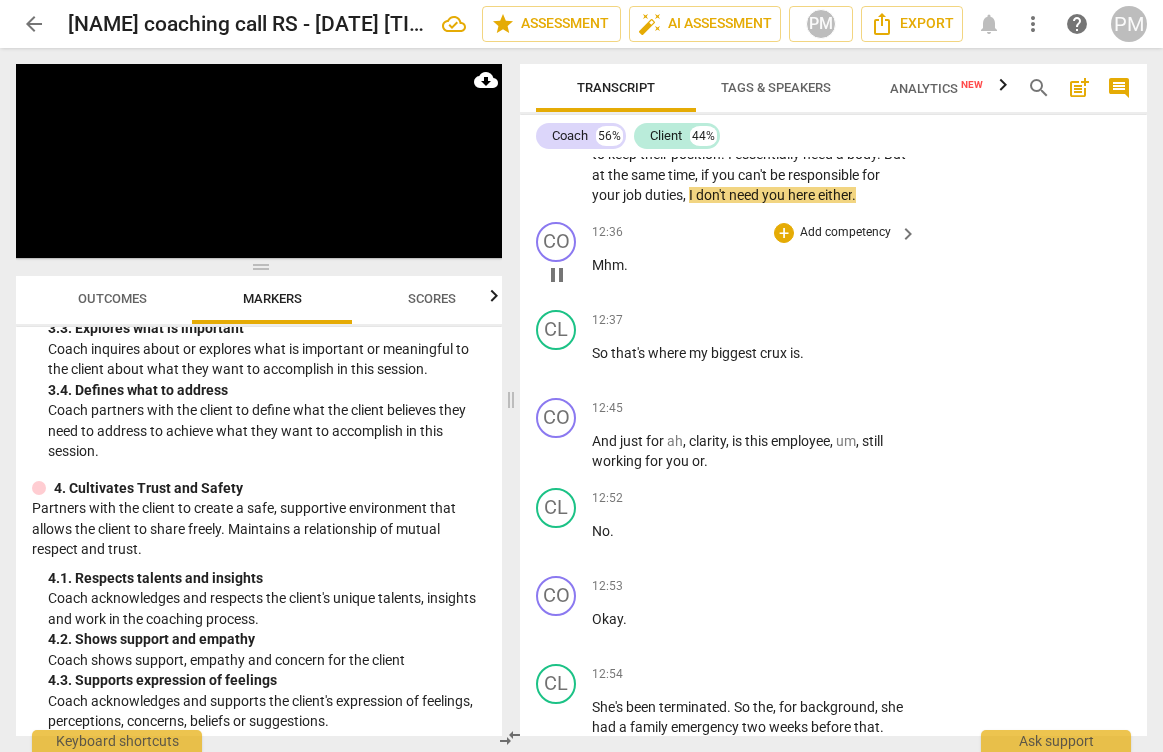 scroll, scrollTop: 7500, scrollLeft: 0, axis: vertical 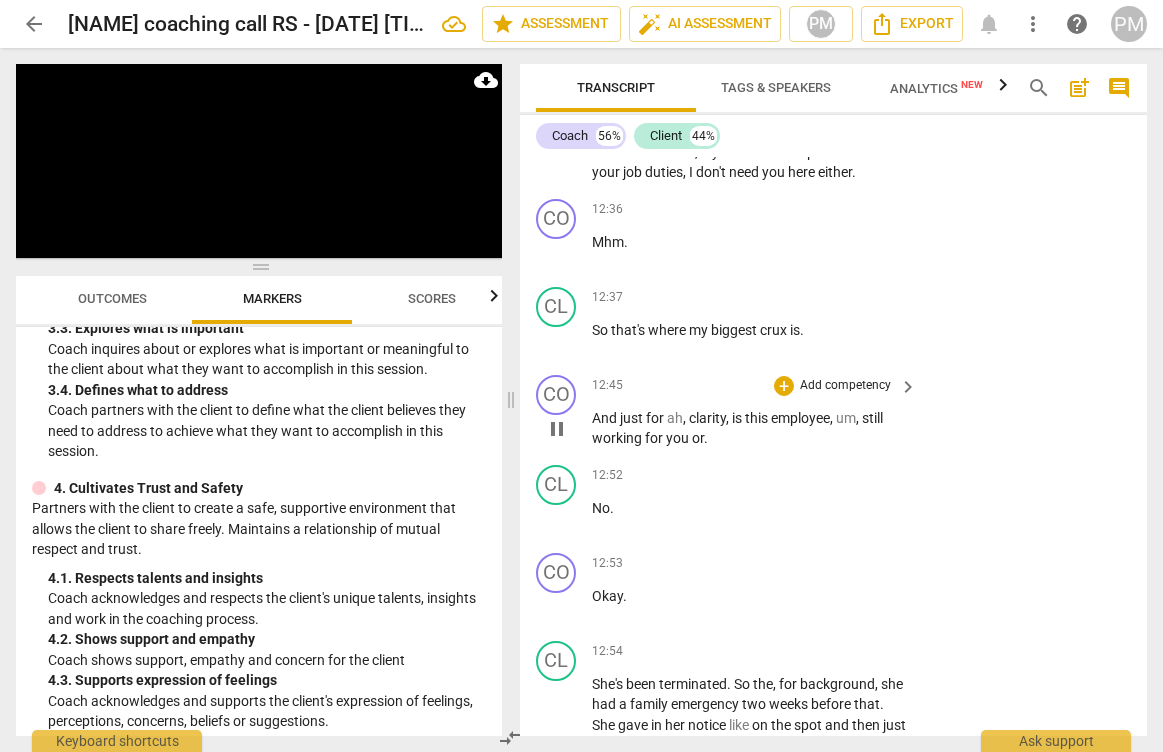 click on "pause" at bounding box center (557, 429) 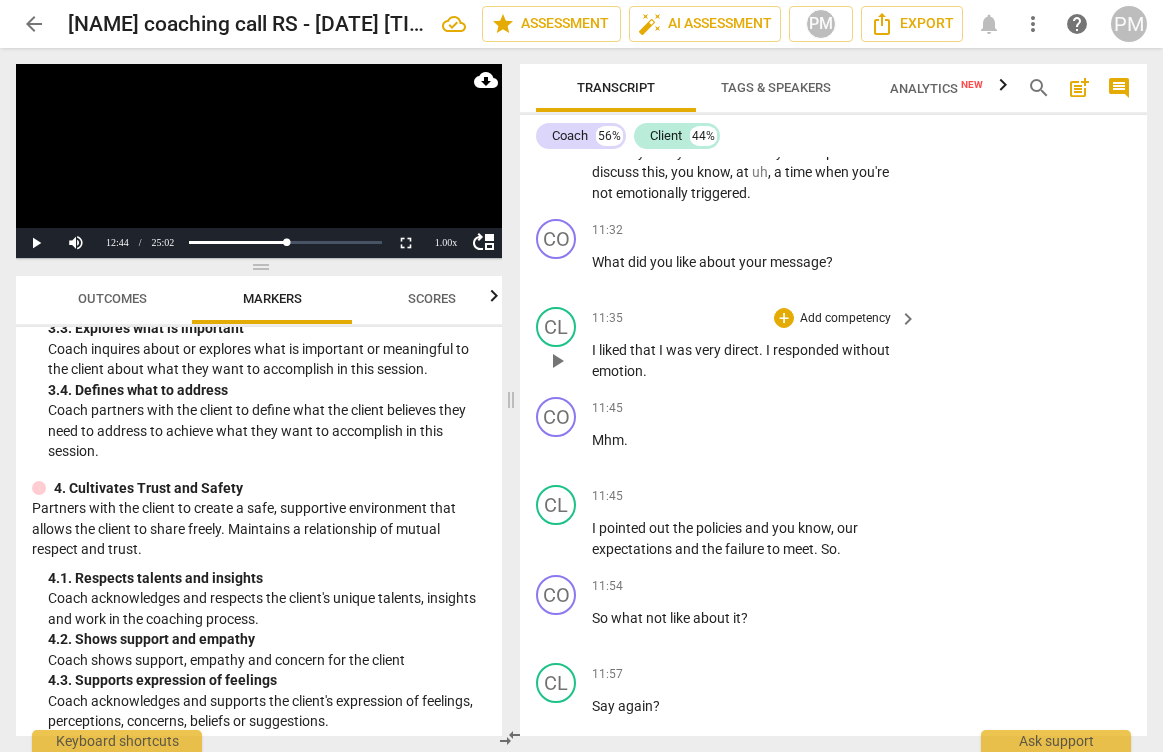 scroll, scrollTop: 6700, scrollLeft: 0, axis: vertical 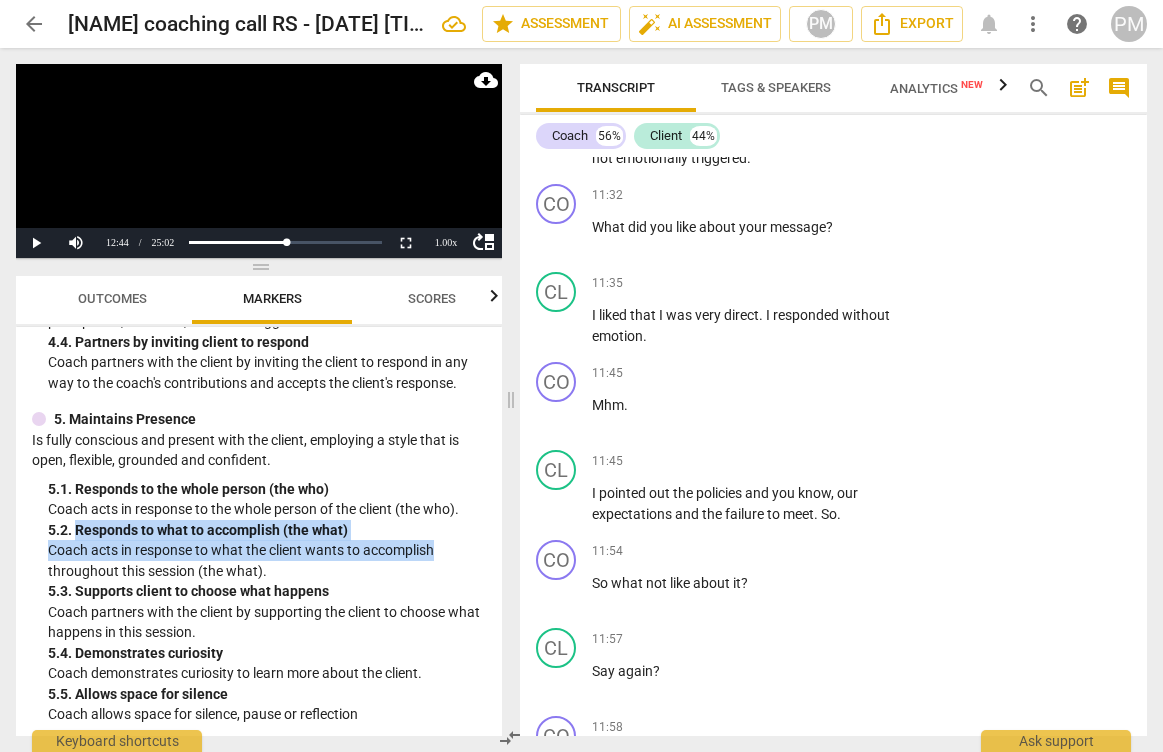 drag, startPoint x: 77, startPoint y: 529, endPoint x: 438, endPoint y: 552, distance: 361.73193 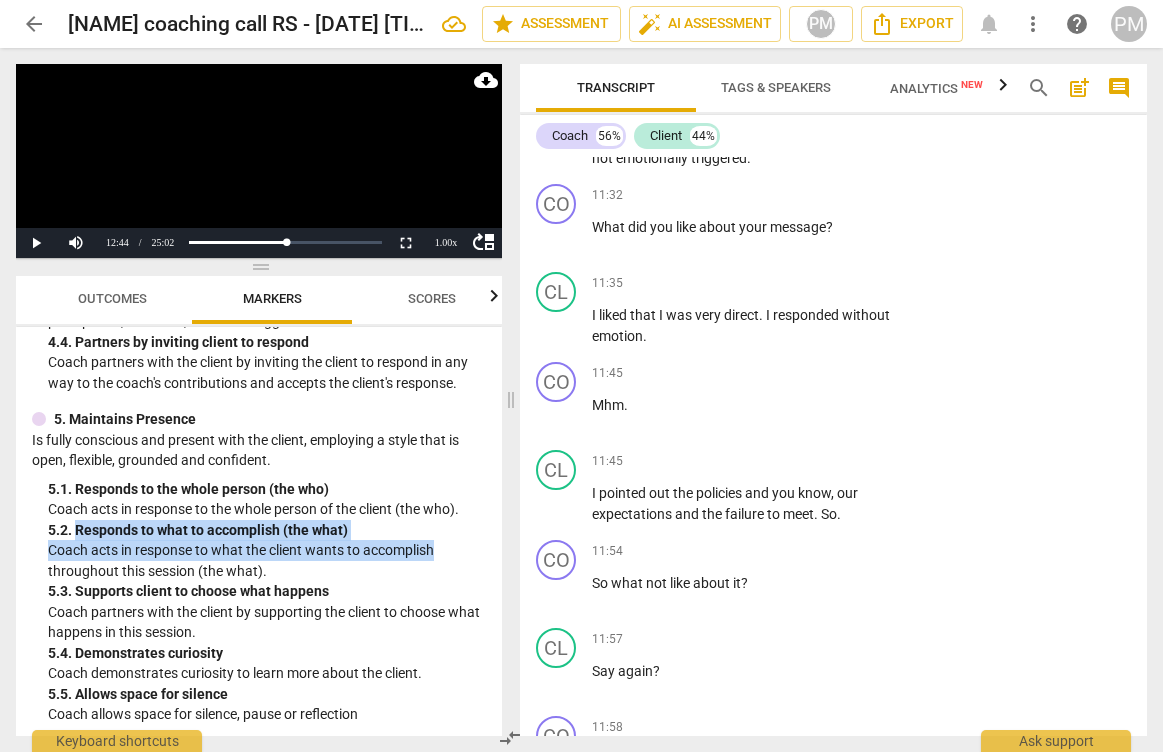 click on "5. 2. Responds to what to accomplish (the what) Coach acts in response to what the client wants to accomplish throughout this session (the what)." at bounding box center (267, 551) 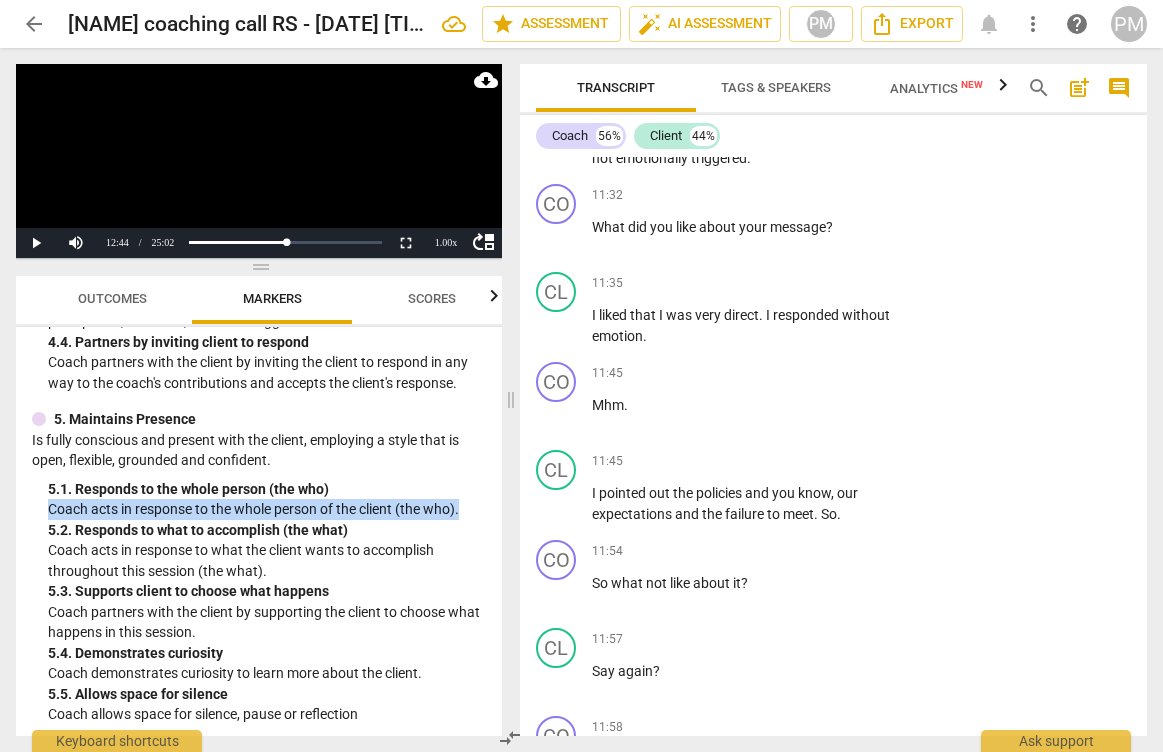 drag, startPoint x: 49, startPoint y: 503, endPoint x: 472, endPoint y: 517, distance: 423.23163 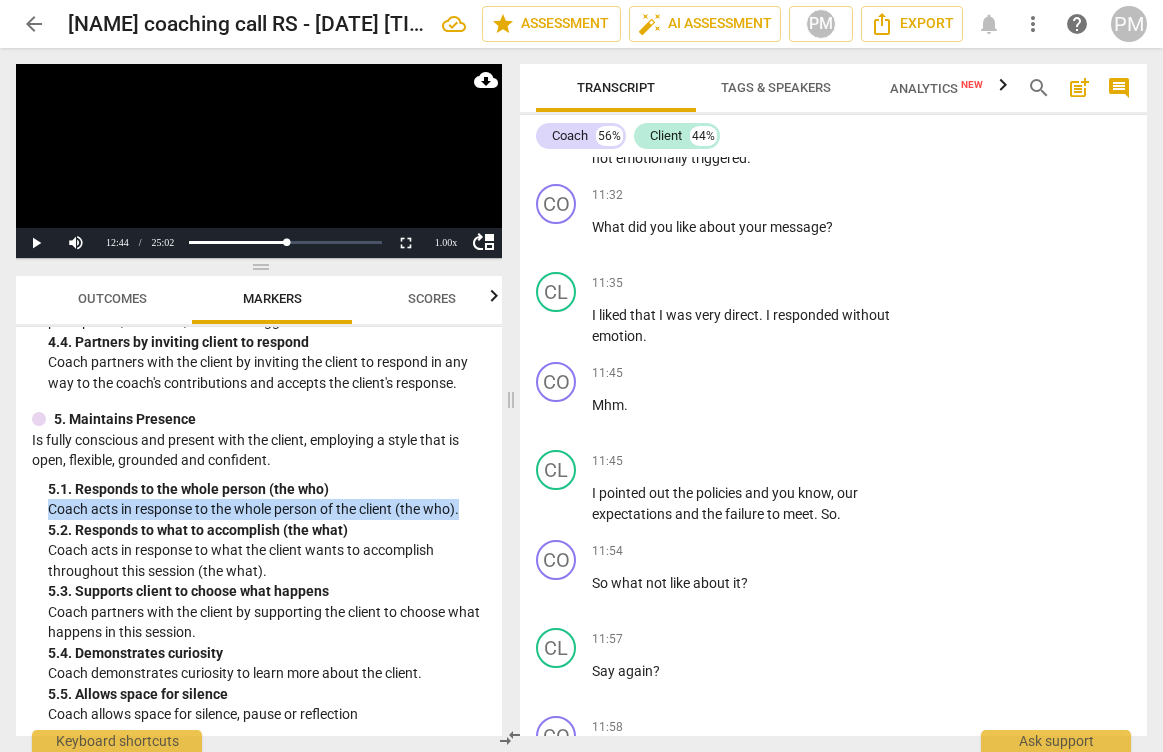 click on "Coach acts in response to the whole person of the client (the who)." at bounding box center (267, 509) 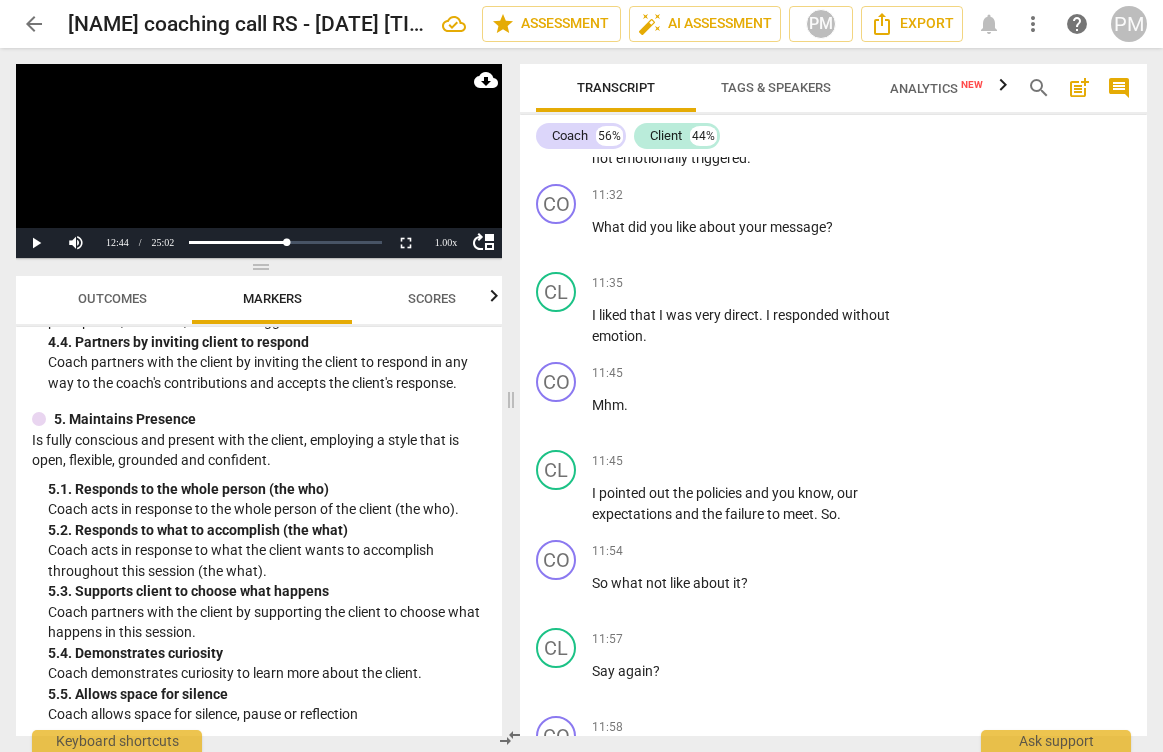 click on "triggered" at bounding box center [719, 158] 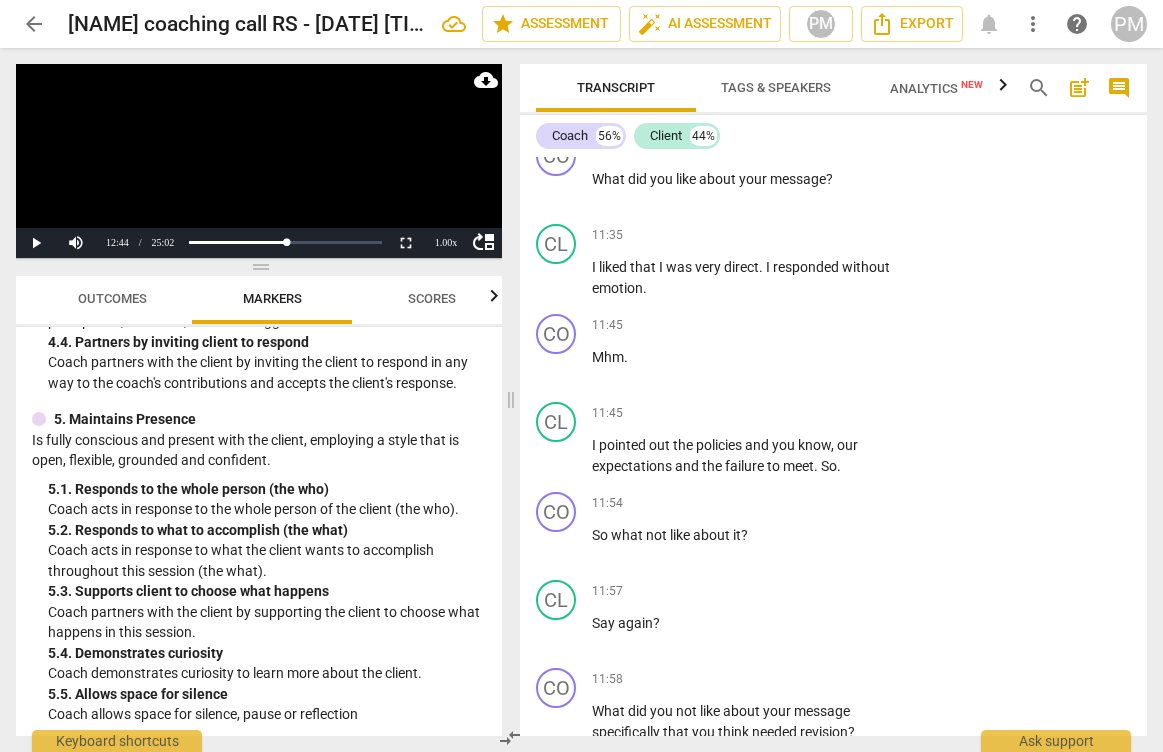 scroll, scrollTop: 6700, scrollLeft: 0, axis: vertical 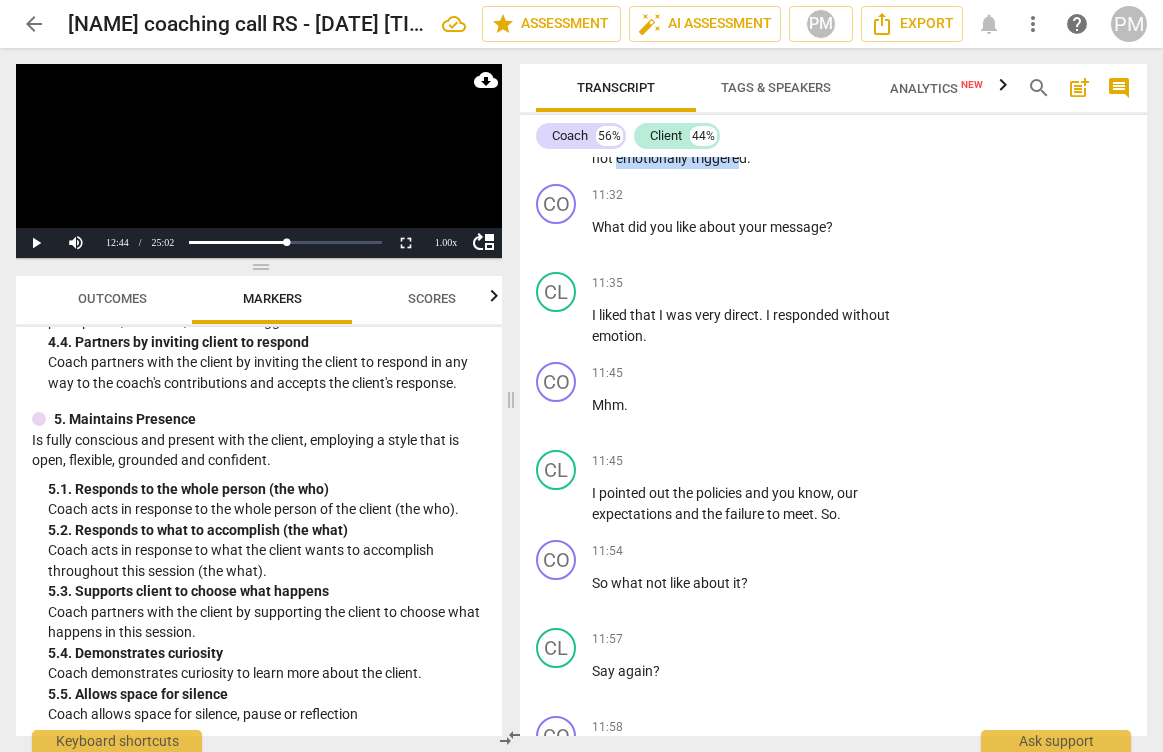 drag, startPoint x: 616, startPoint y: 220, endPoint x: 743, endPoint y: 217, distance: 127.03543 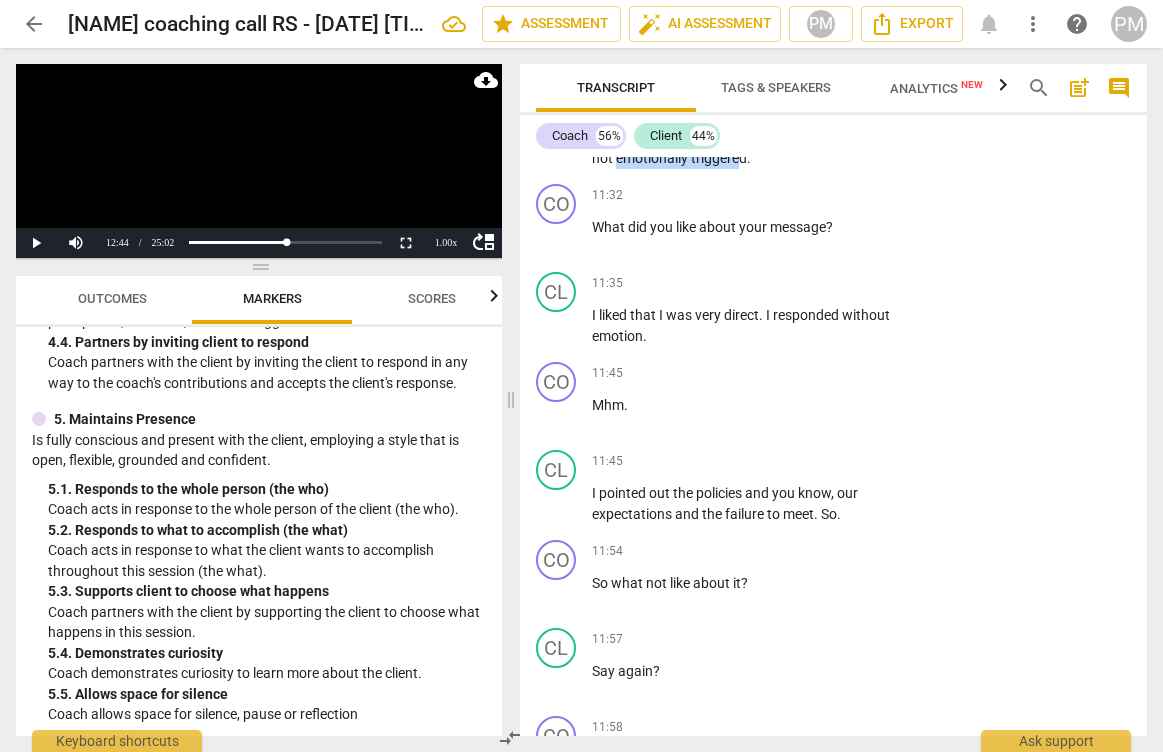 click on "I'm sorry that you feel that way . Perhaps we can discuss this , you know , at uh , a time when you're not emotionally triggered ." at bounding box center (749, 138) 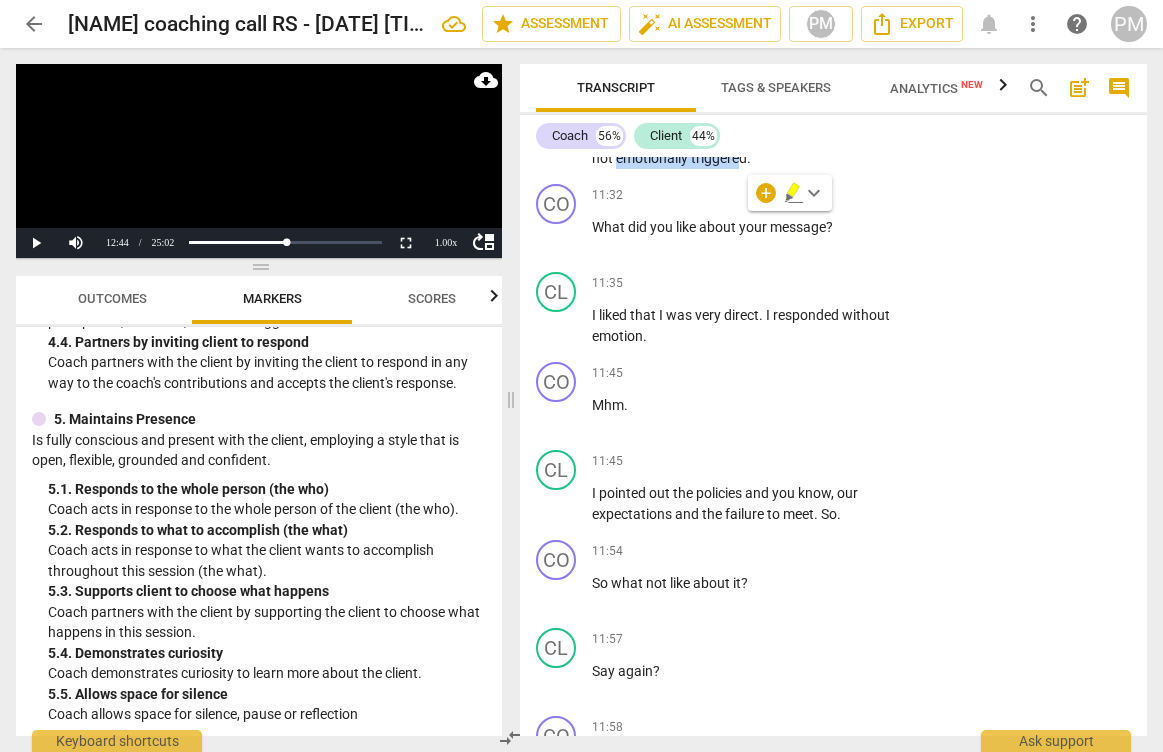 click on "emotionally" at bounding box center (653, 158) 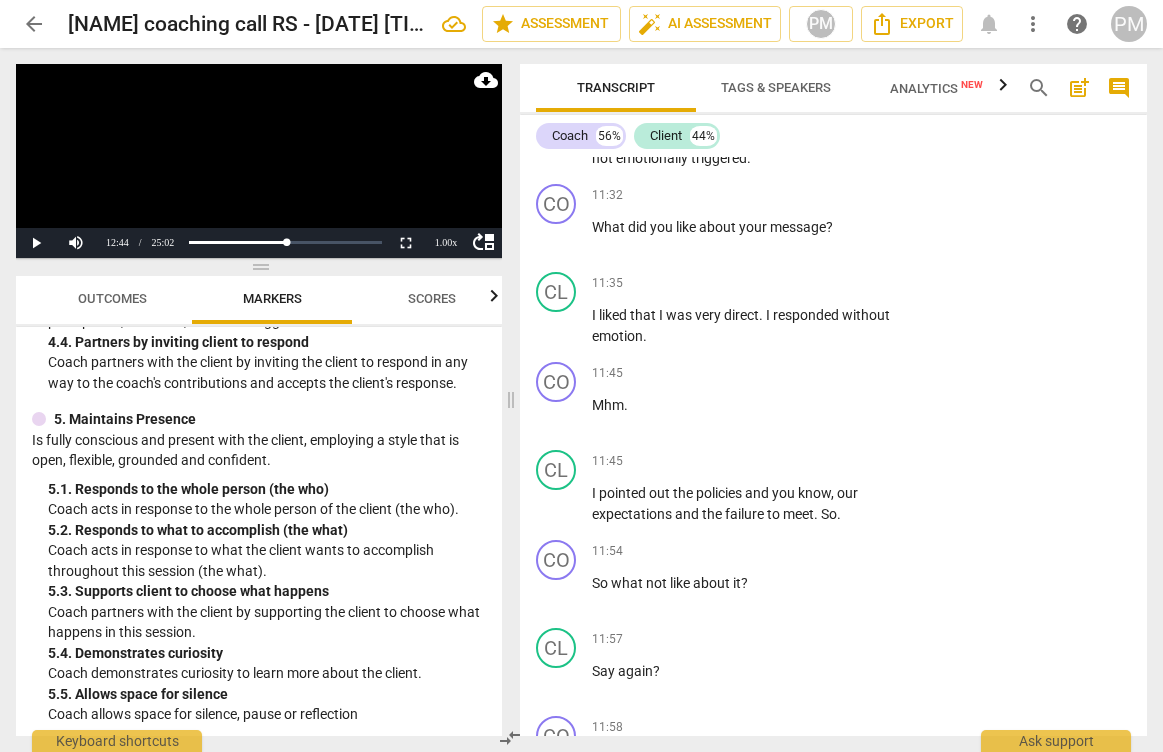 click on "triggered" at bounding box center (719, 158) 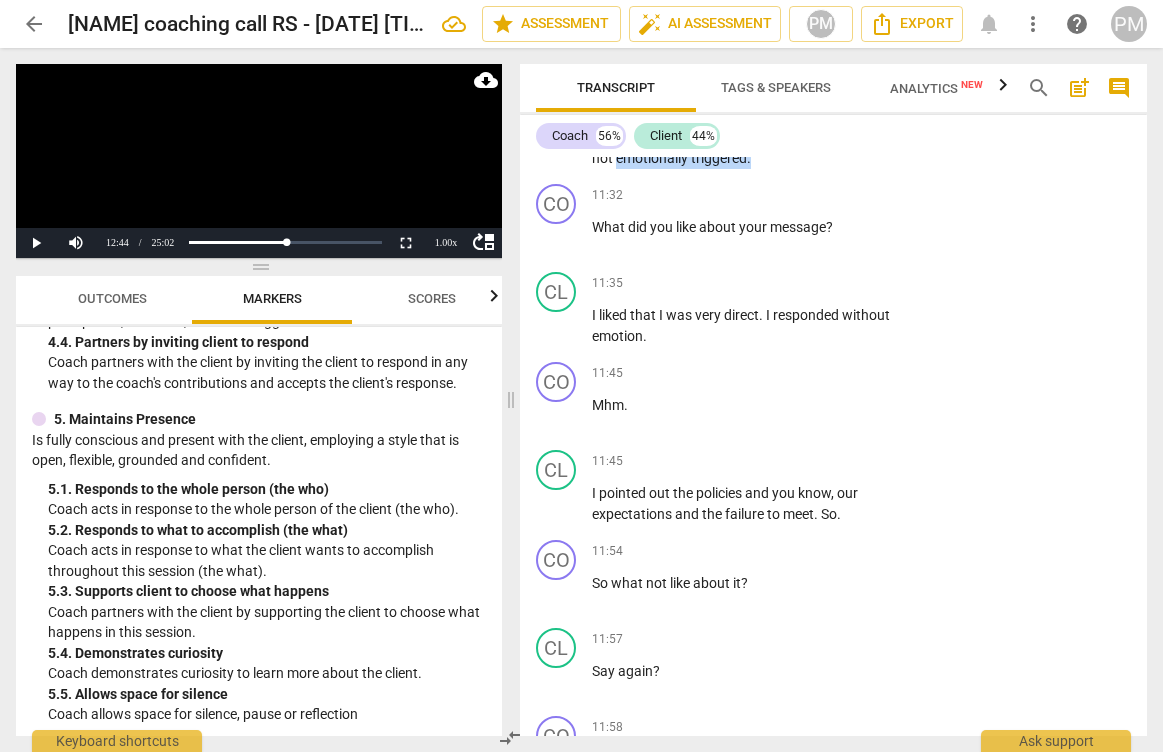 drag, startPoint x: 616, startPoint y: 212, endPoint x: 750, endPoint y: 218, distance: 134.13426 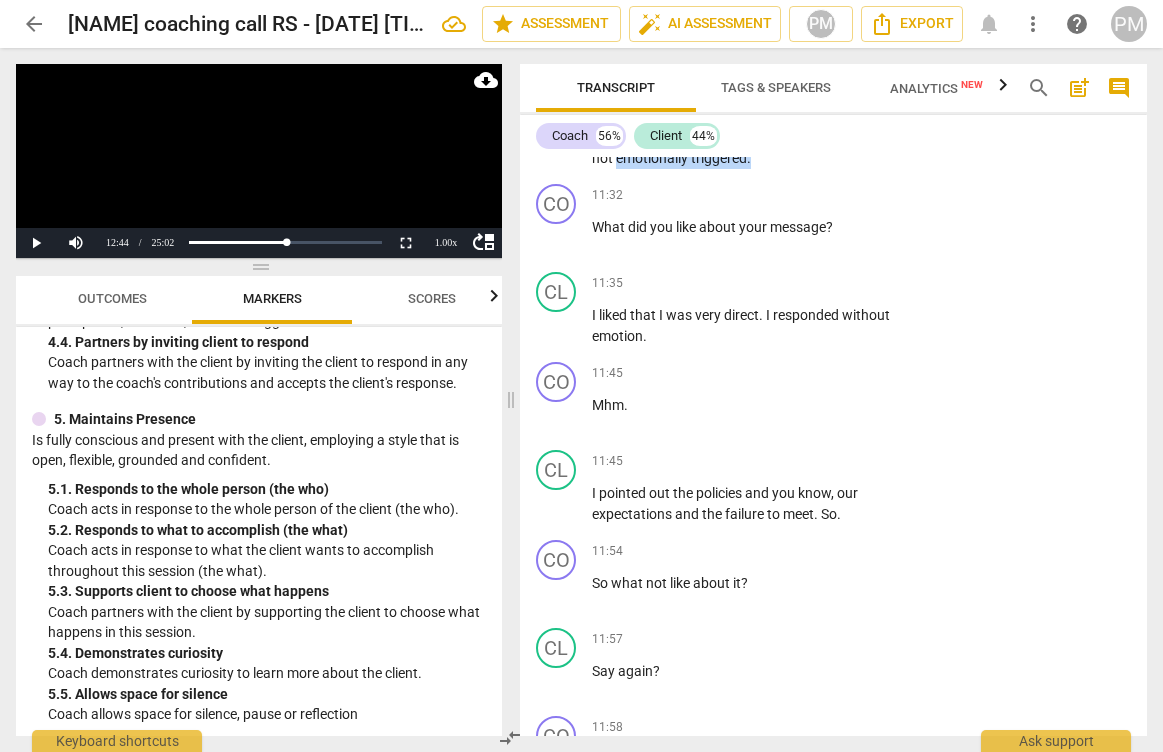click on "I'm sorry that you feel that way . Perhaps we can discuss this , you know , at uh , a time when you're not emotionally triggered ." at bounding box center (749, 138) 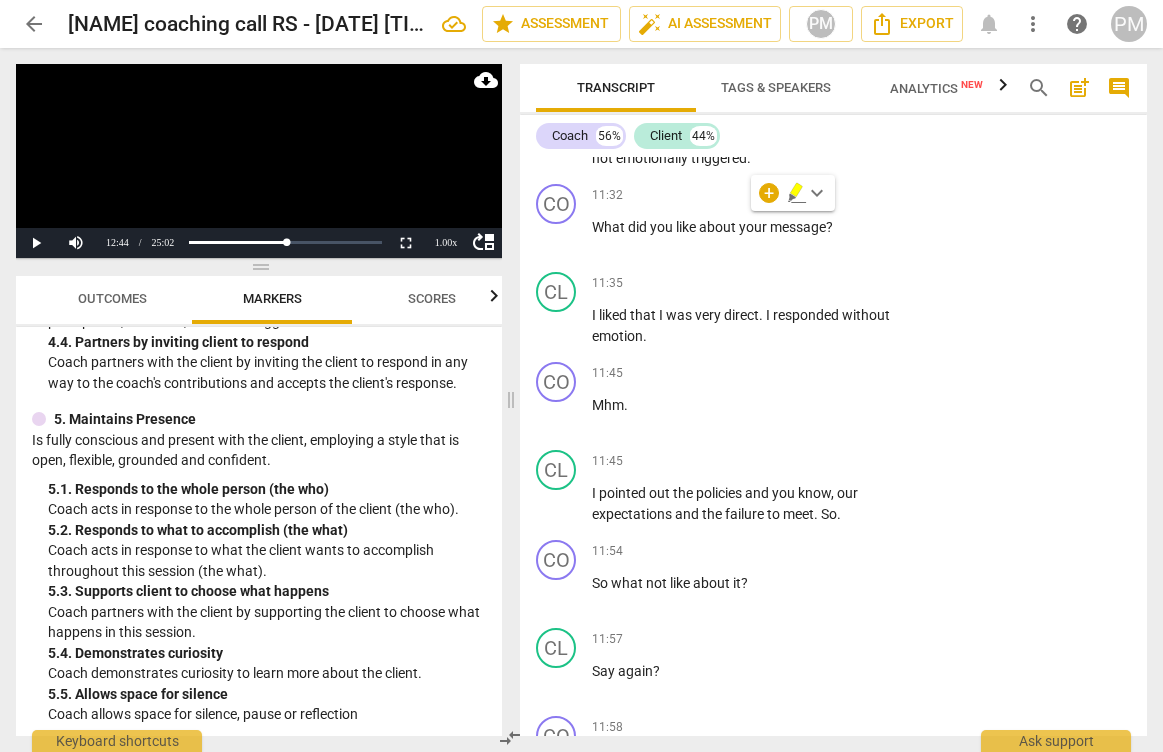 click on "CL play_arrow pause [TIME] + Add competency keyboard_arrow_right I'm   sorry   that   you   feel   that   way .   Perhaps   we   can   discuss   this ,   you   know ,   at   uh ,   a   time   when   you're   not   emotionally   triggered ." at bounding box center [833, 121] 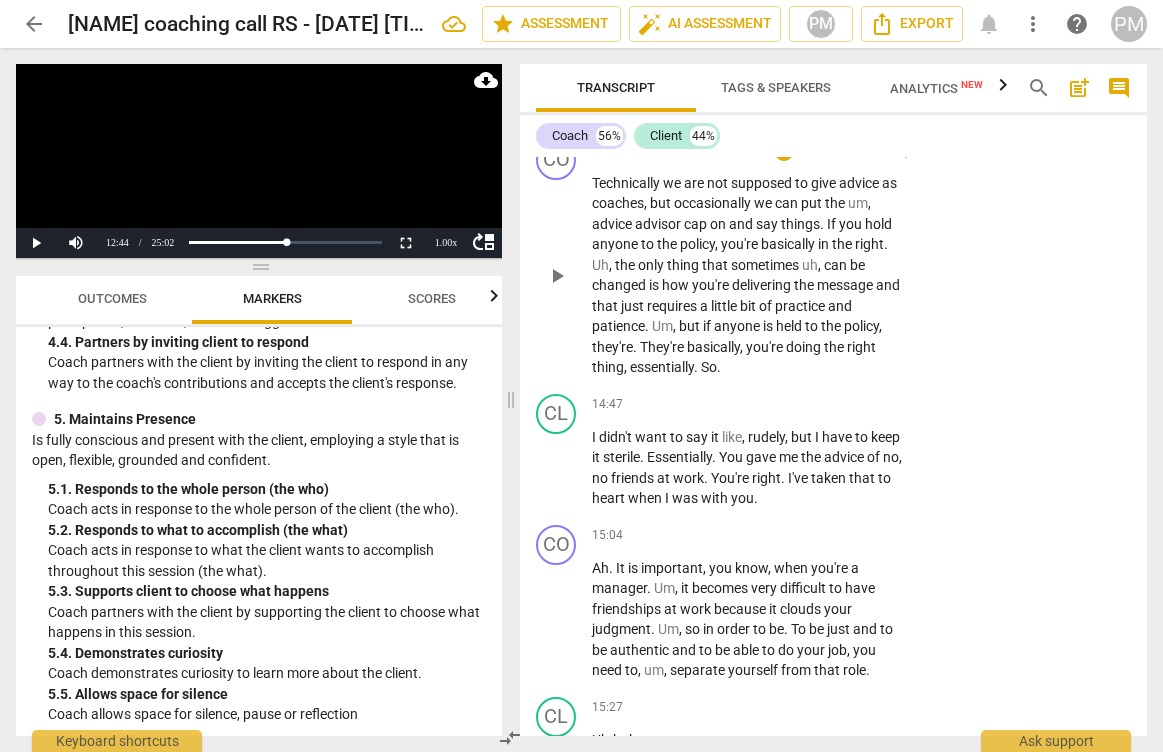 scroll, scrollTop: 8700, scrollLeft: 0, axis: vertical 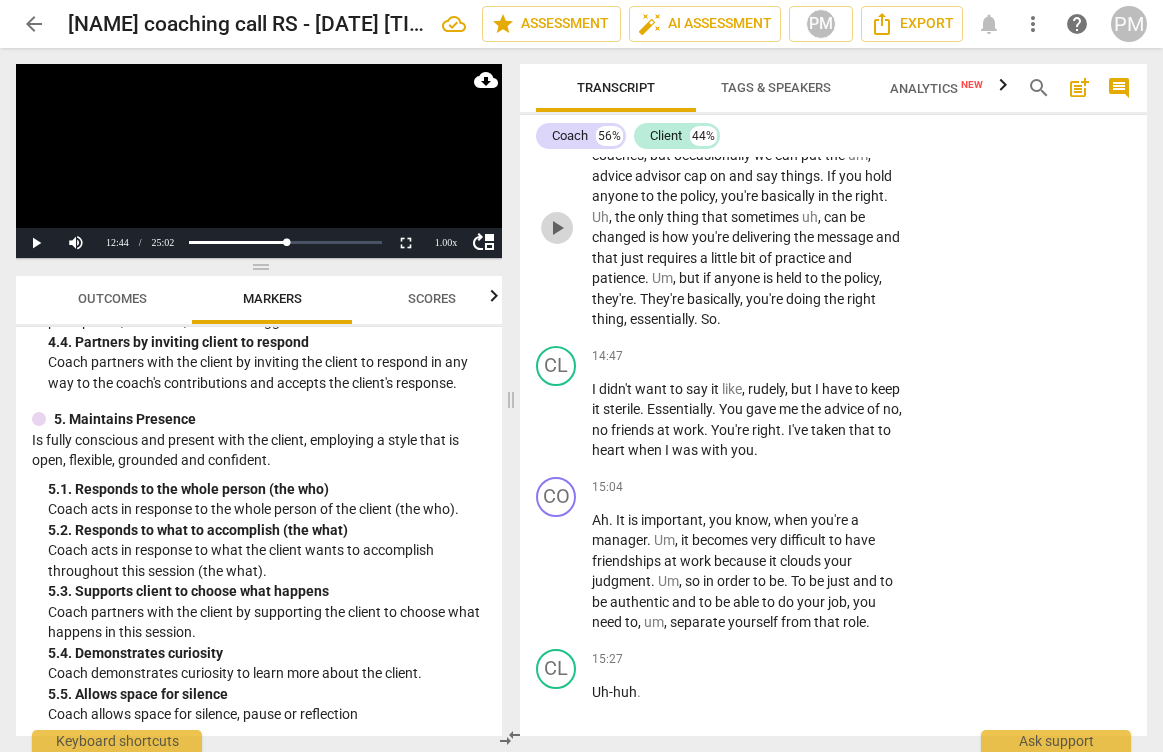 click on "play_arrow" at bounding box center (557, 228) 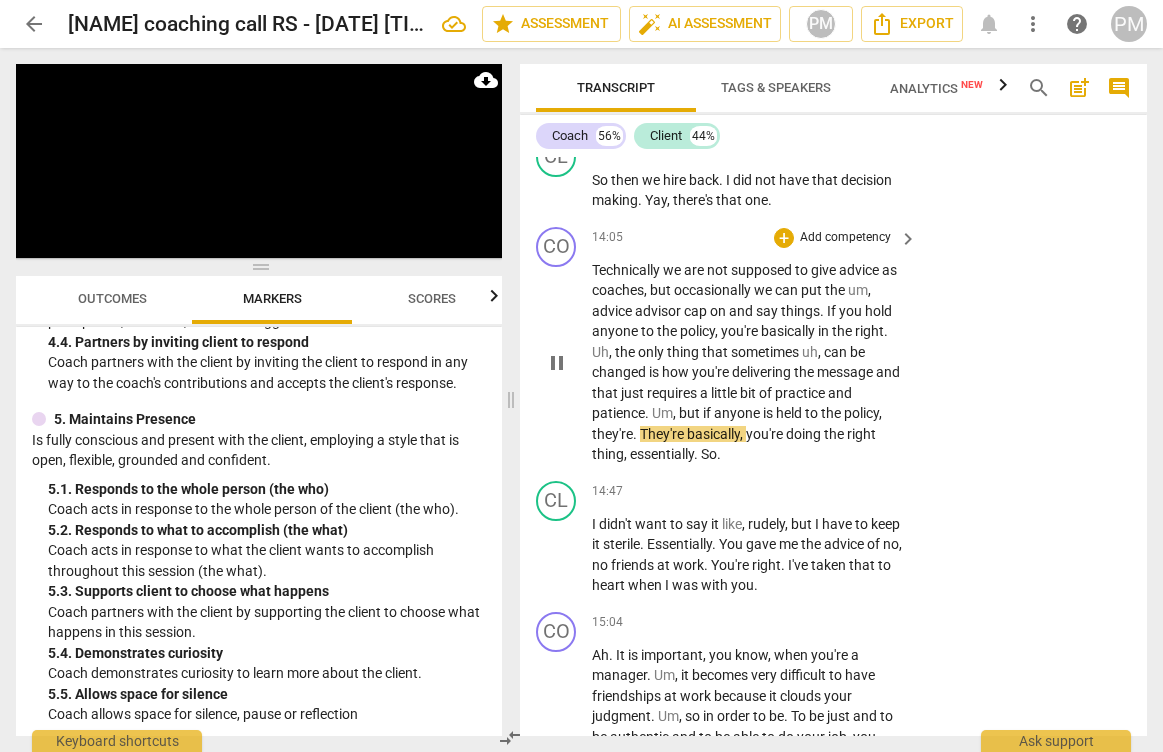 scroll, scrollTop: 8600, scrollLeft: 0, axis: vertical 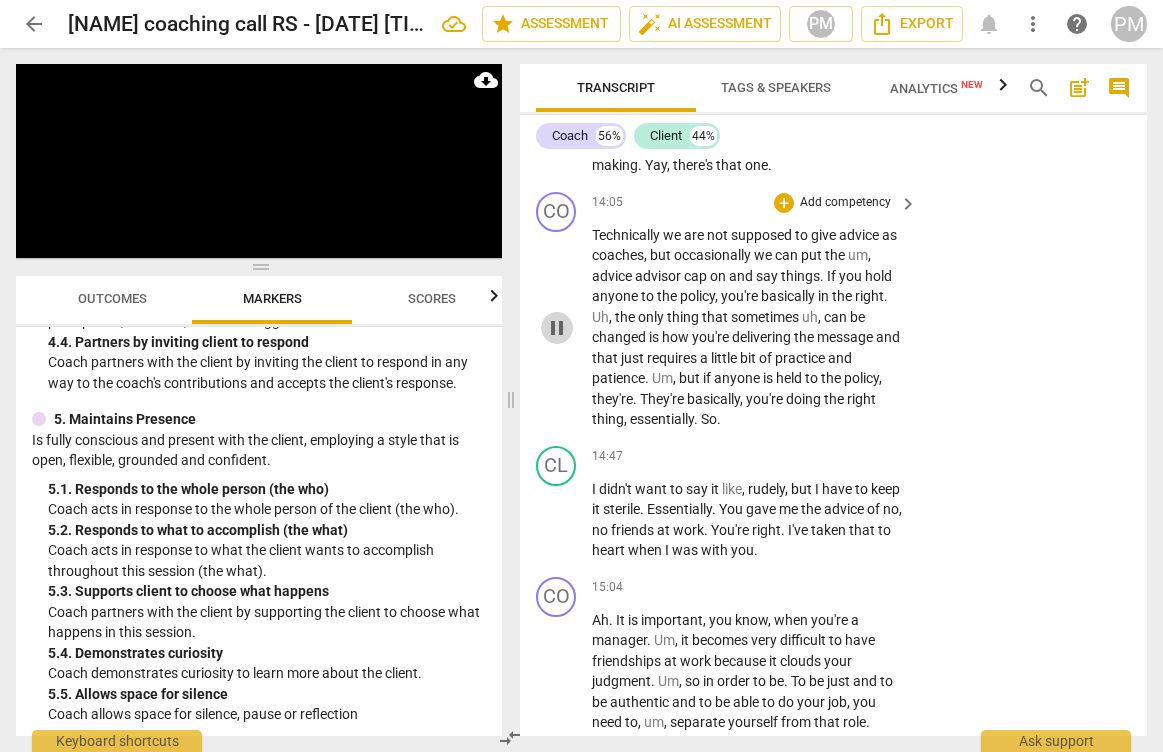 click on "pause" at bounding box center (557, 328) 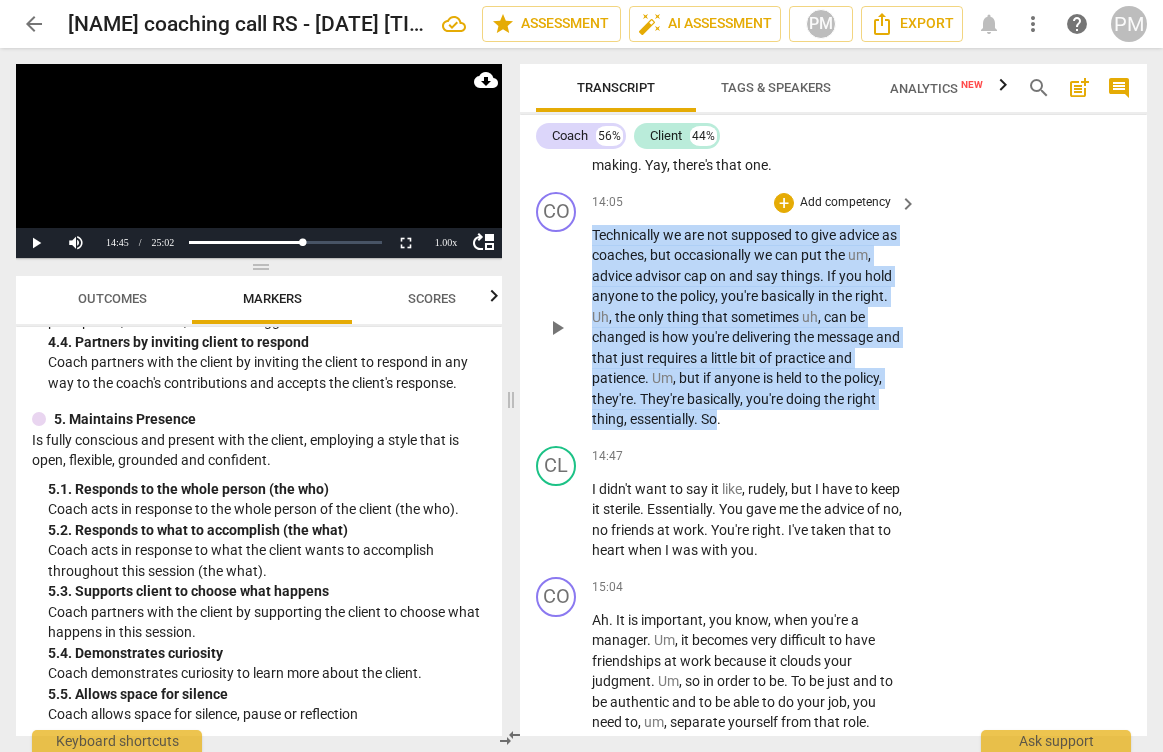drag, startPoint x: 592, startPoint y: 318, endPoint x: 720, endPoint y: 502, distance: 224.1428 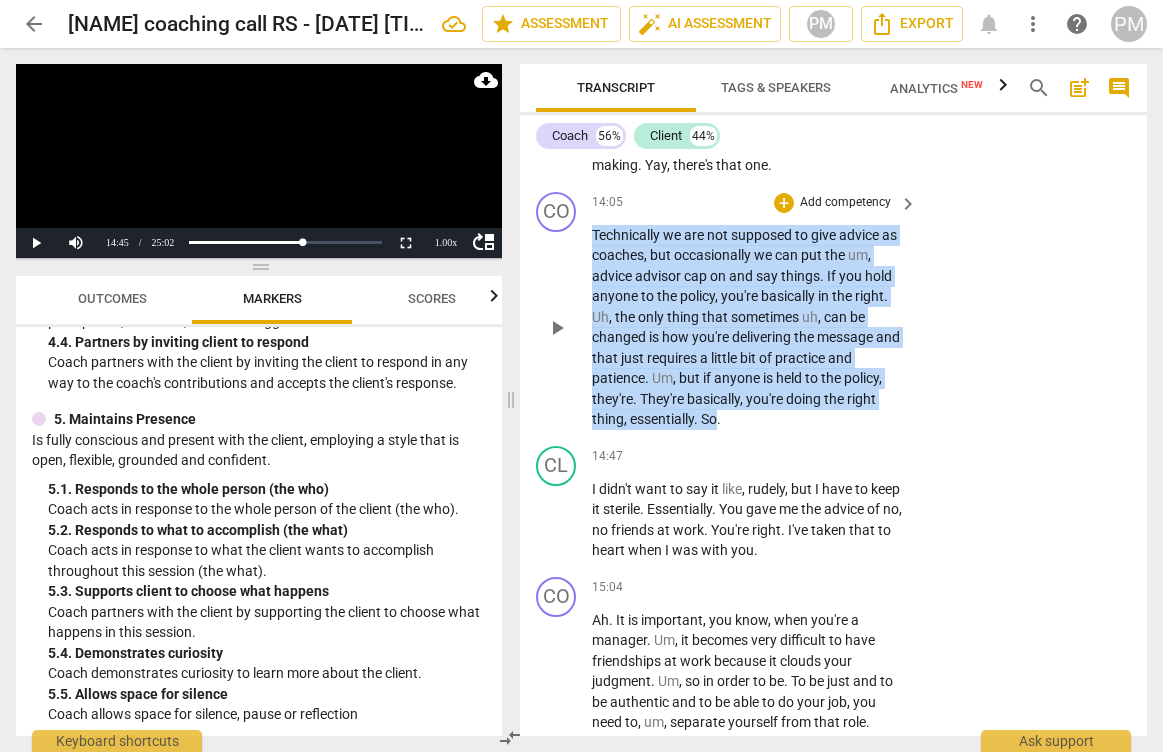 click on "Technically we are not supposed to give advice as coaches , but occasionally we can put the um , advice advisor cap on and say things . If you hold anyone to the policy , you're basically in the right . Uh , the only thing that sometimes uh , can be changed is how you're delivering the message and that just requires a little bit of practice and patience . Um , but if anyone is held to the policy , they're . They're basically , you're doing the right thing , essentially . So ." at bounding box center [749, 327] 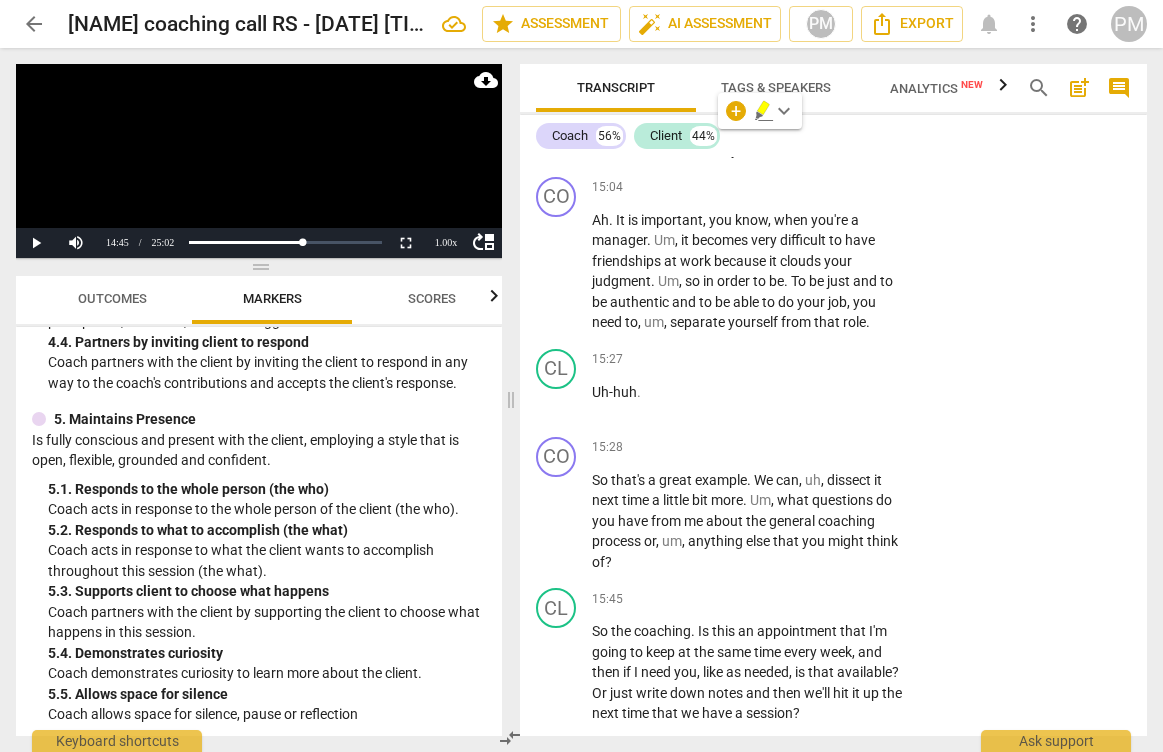 scroll, scrollTop: 8900, scrollLeft: 0, axis: vertical 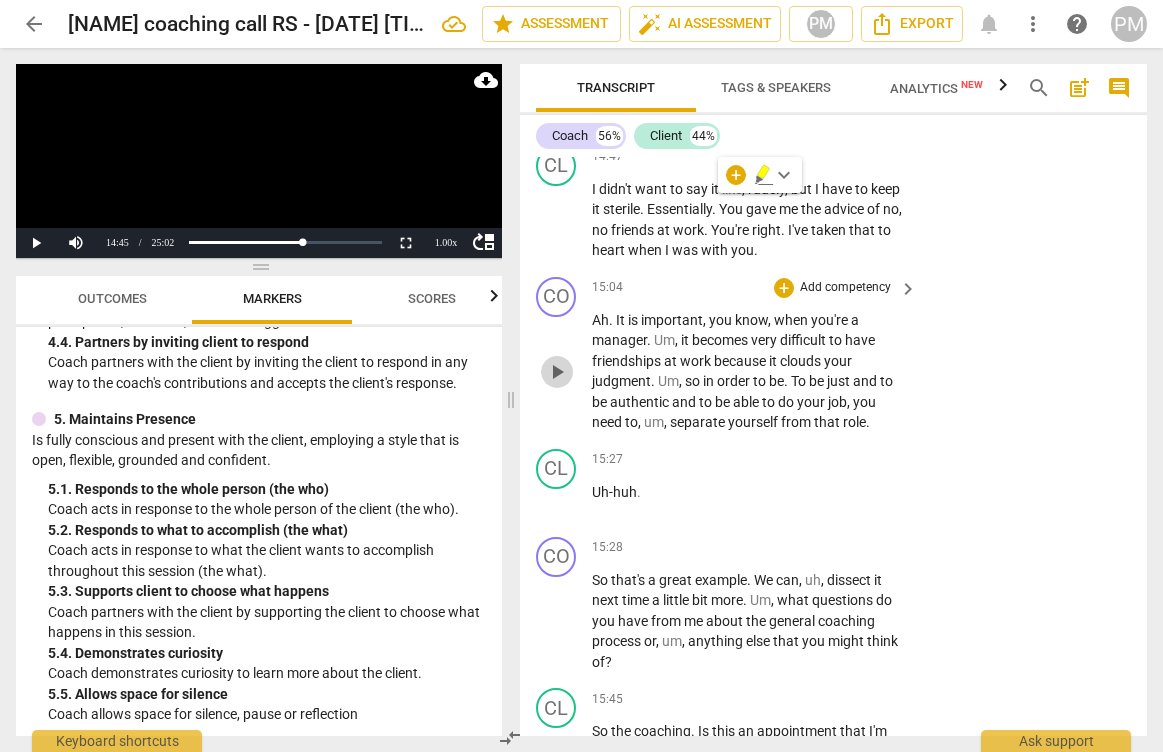 click on "play_arrow" at bounding box center [557, 372] 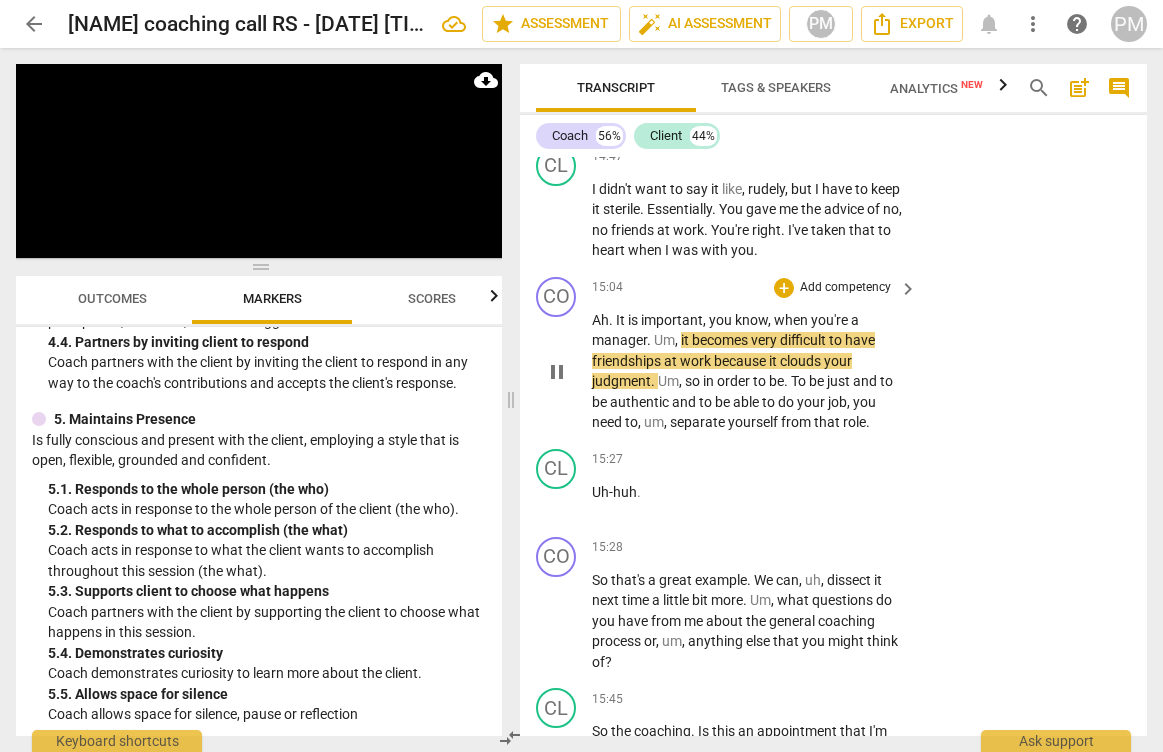 scroll, scrollTop: 9000, scrollLeft: 0, axis: vertical 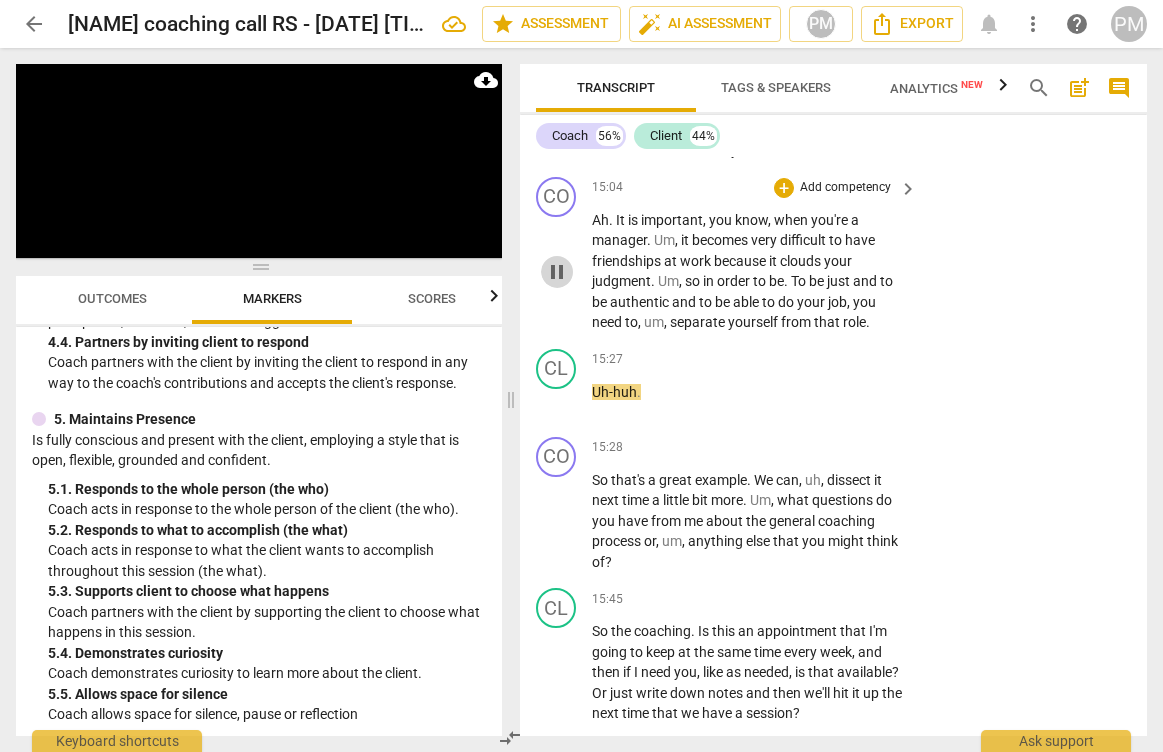 click on "pause" at bounding box center [557, 272] 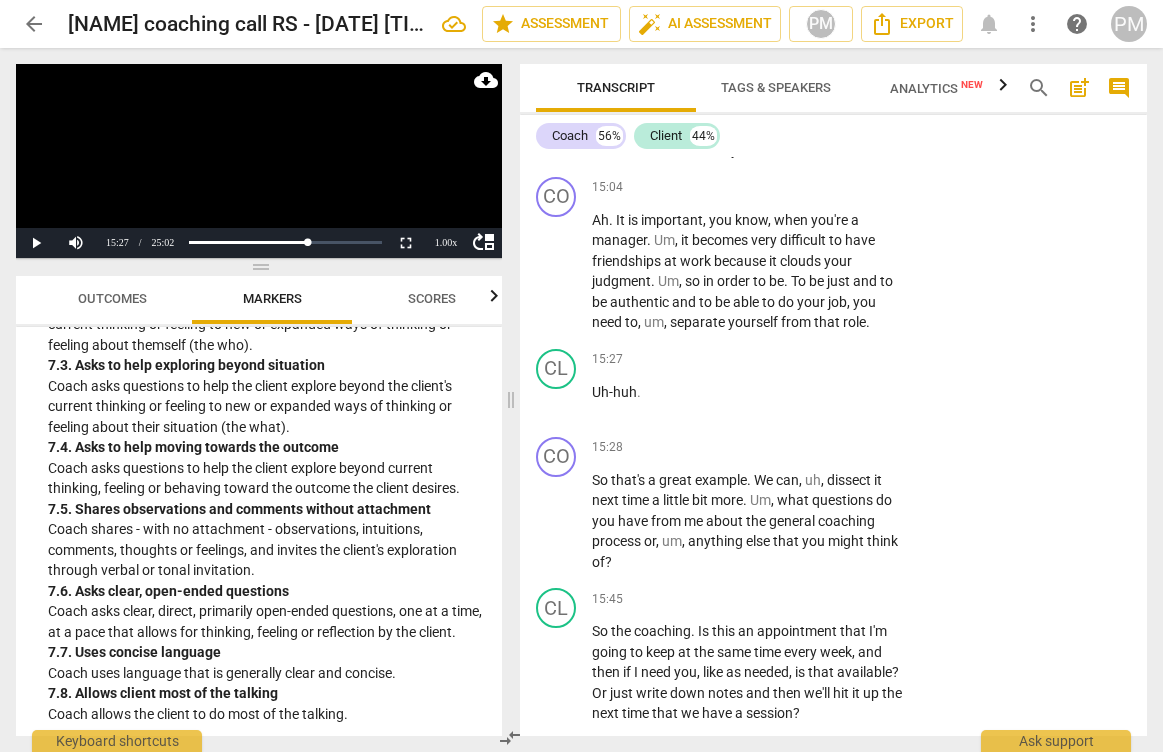 scroll, scrollTop: 2100, scrollLeft: 0, axis: vertical 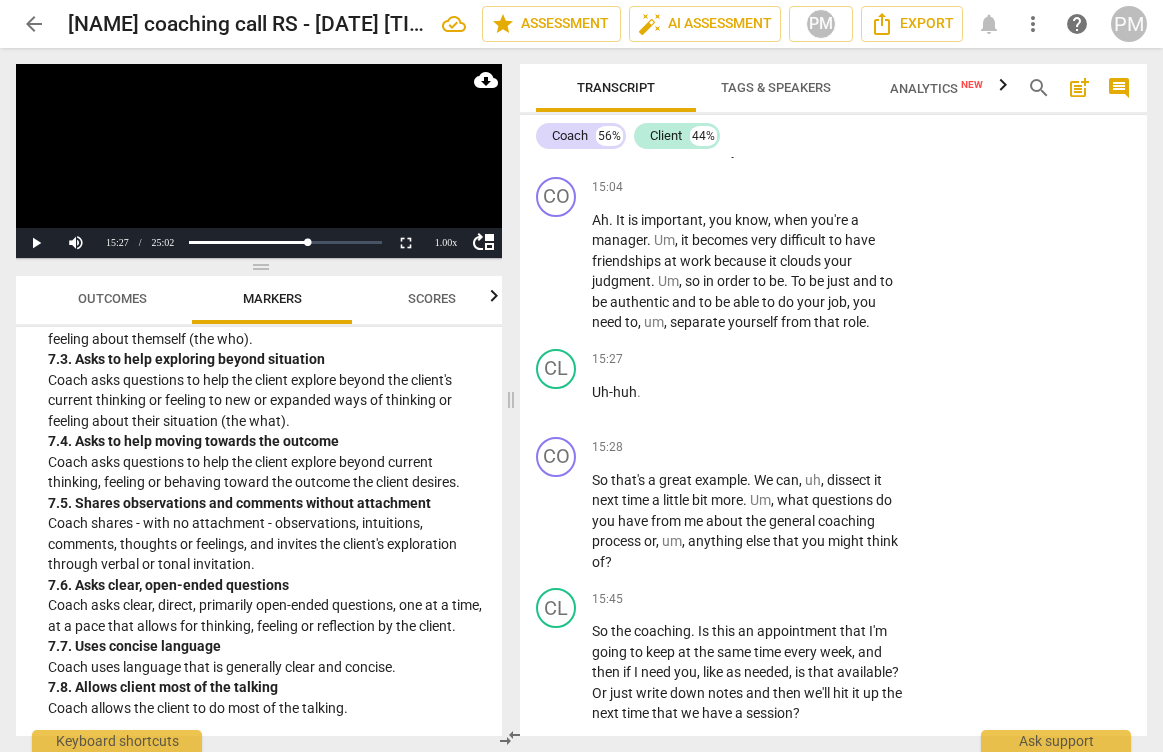 click on "Coach shares - with no attachment - observations, intuitions, comments, thoughts or feelings, and invites the client's exploration through verbal or tonal invitation." at bounding box center (267, 544) 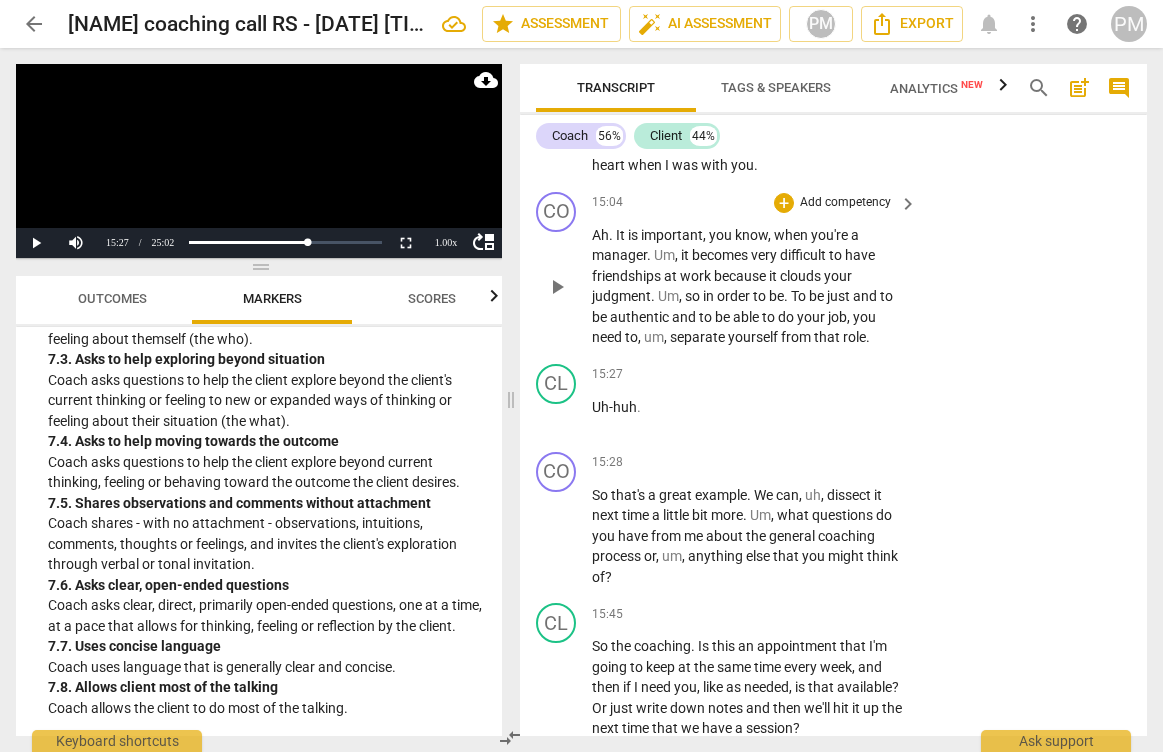 scroll, scrollTop: 9000, scrollLeft: 0, axis: vertical 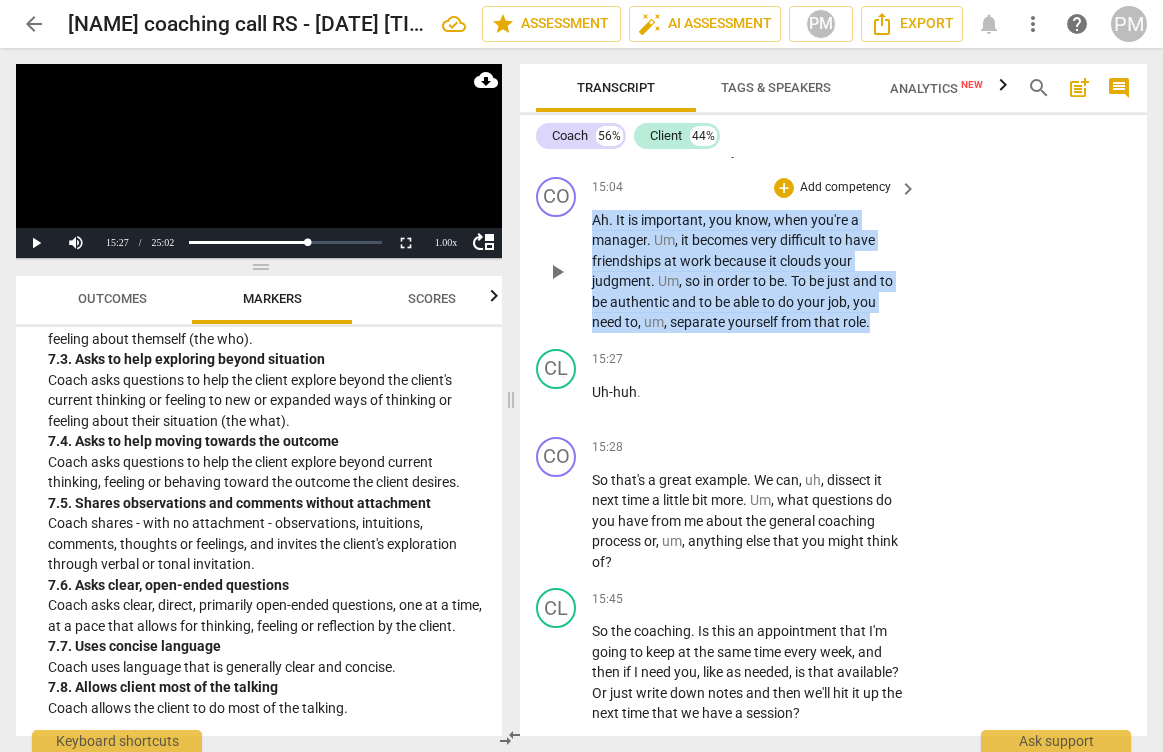 drag, startPoint x: 592, startPoint y: 302, endPoint x: 898, endPoint y: 400, distance: 321.3098 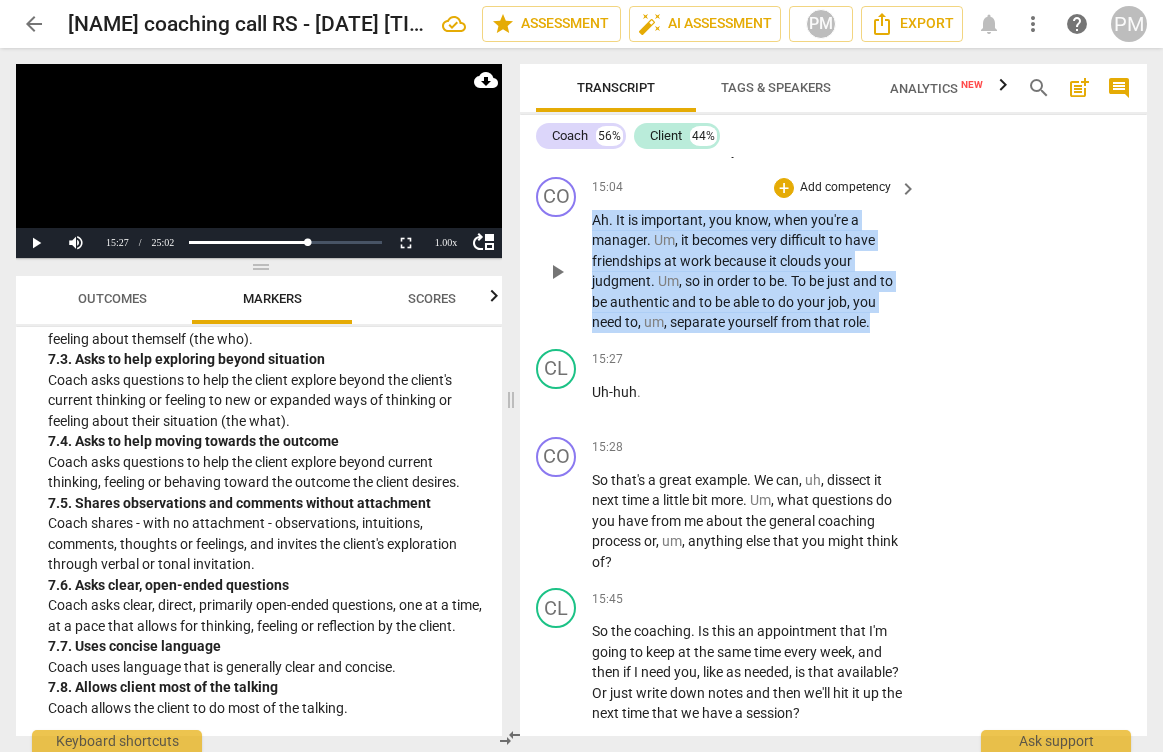 click on "Ah . It is important , you know , when you're a manager . Um , it becomes very difficult to have friendships at work because it clouds your judgment . Um , so in order to be . To be just and to be authentic and to be able to do your job , you need to , um , separate yourself from that role ." at bounding box center [749, 271] 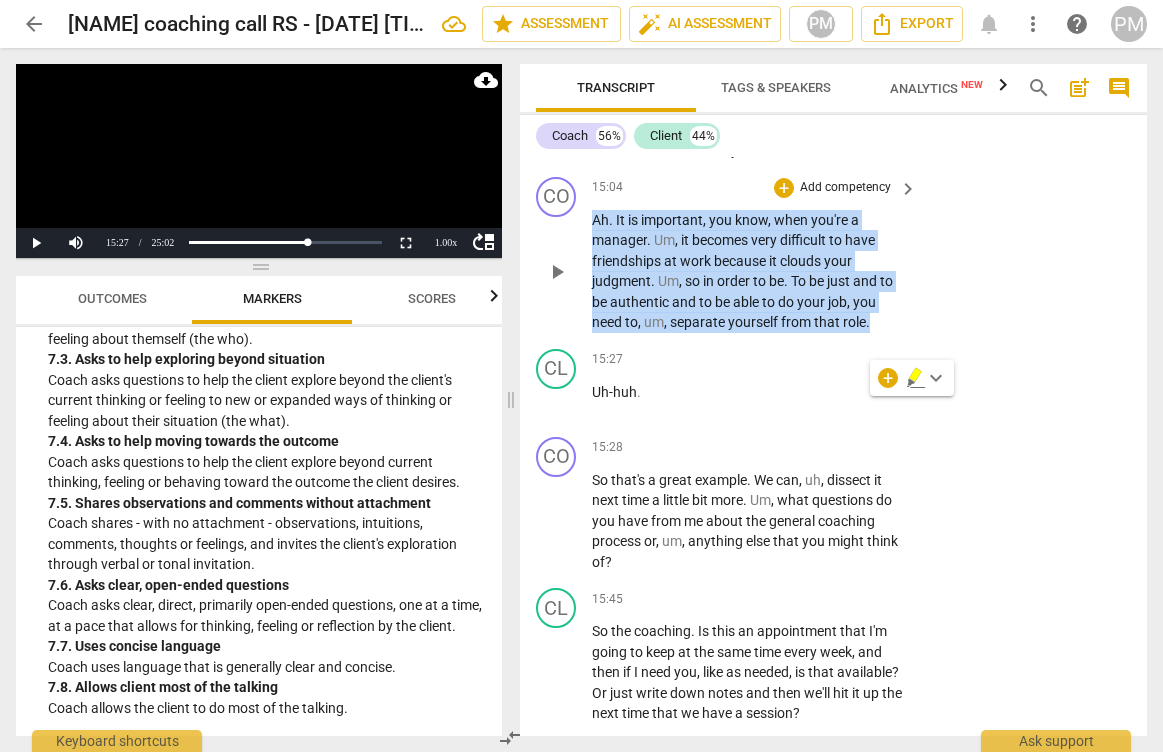 click on "Add competency" at bounding box center [845, 188] 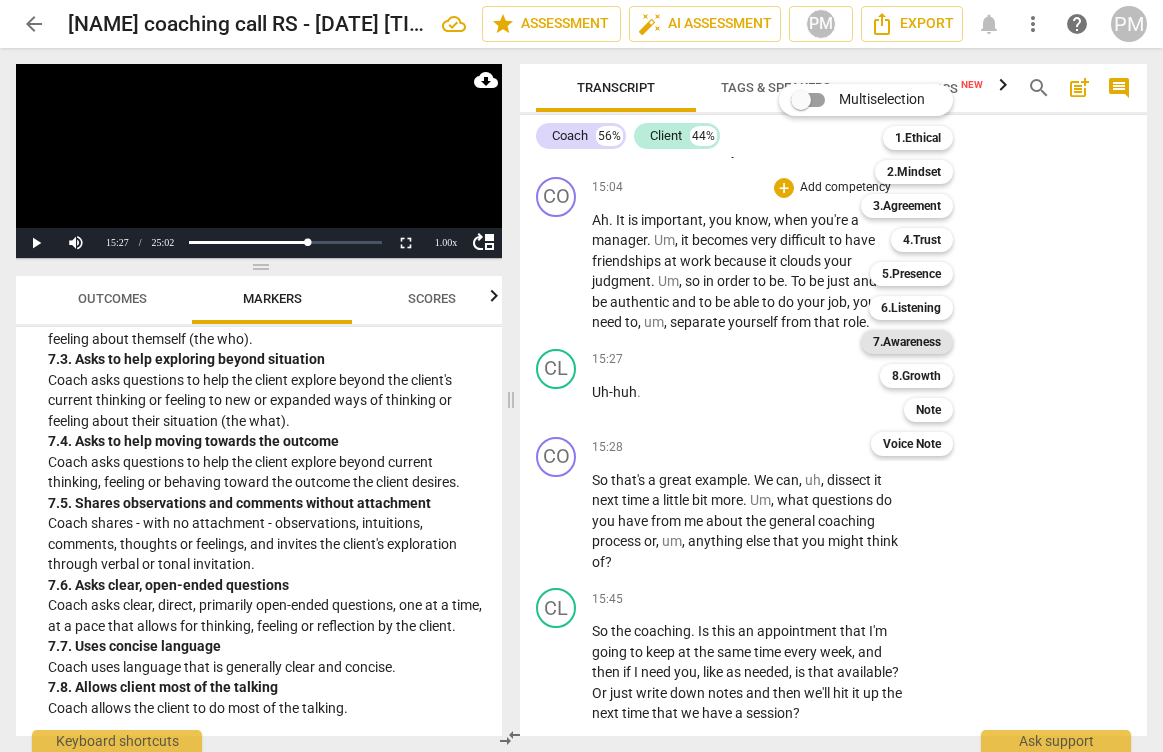 click on "7.Awareness" at bounding box center [907, 342] 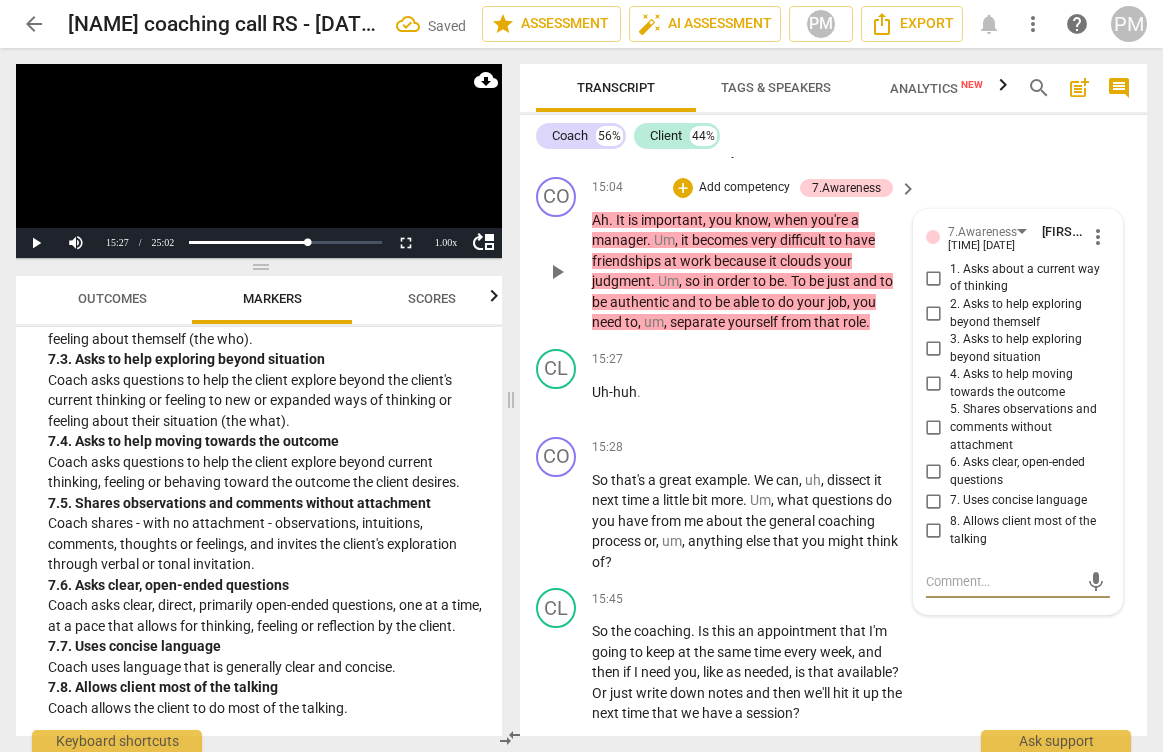 click on "5. Shares observations and comments without attachment" at bounding box center (934, 428) 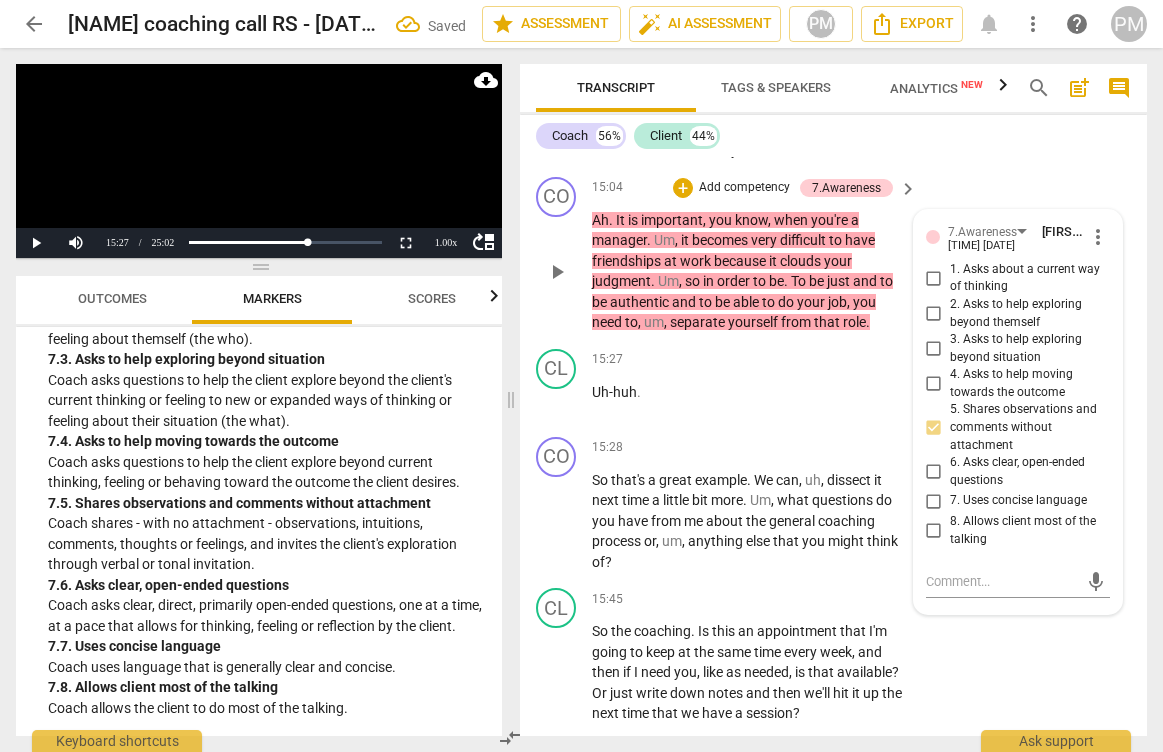 click on "5. Shares observations and comments without attachment" at bounding box center [934, 428] 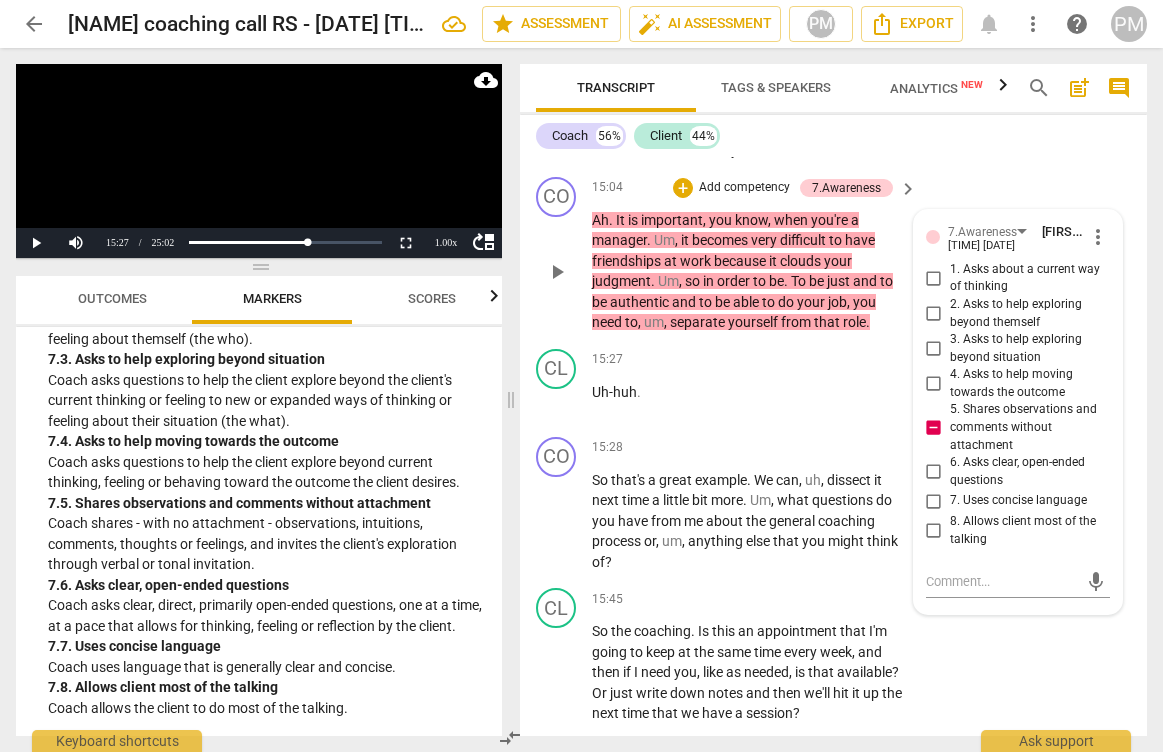 click on "at" at bounding box center [672, 261] 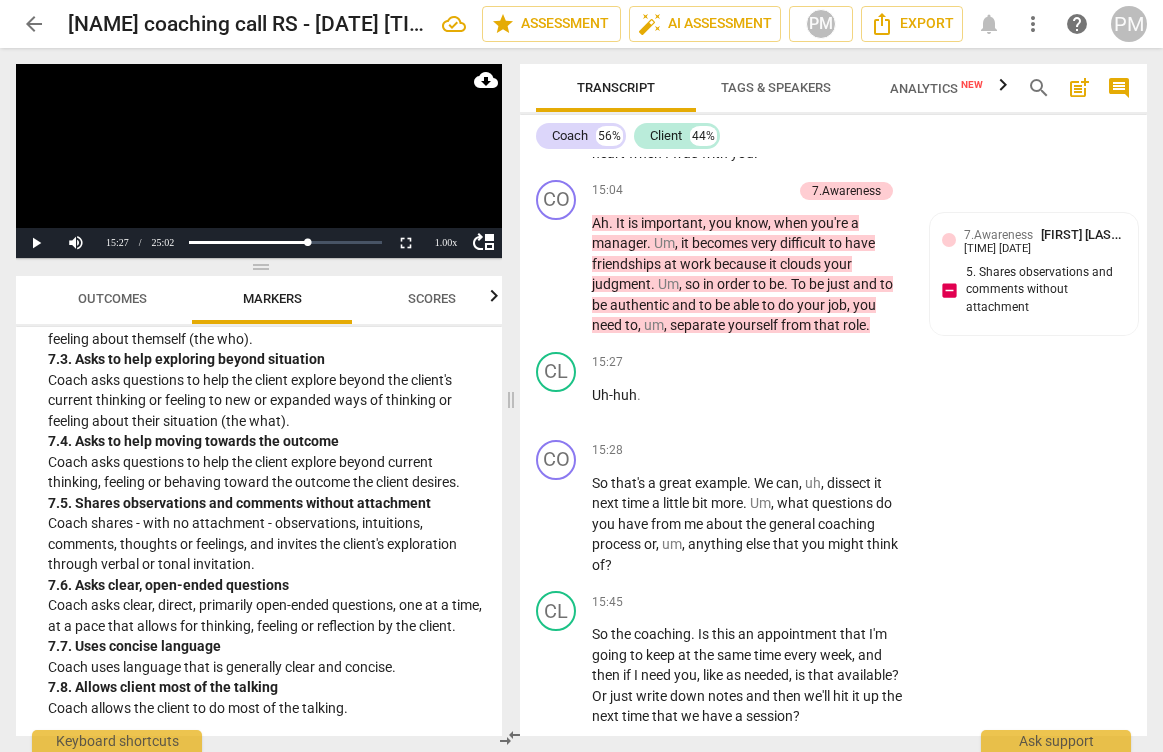scroll, scrollTop: 9000, scrollLeft: 0, axis: vertical 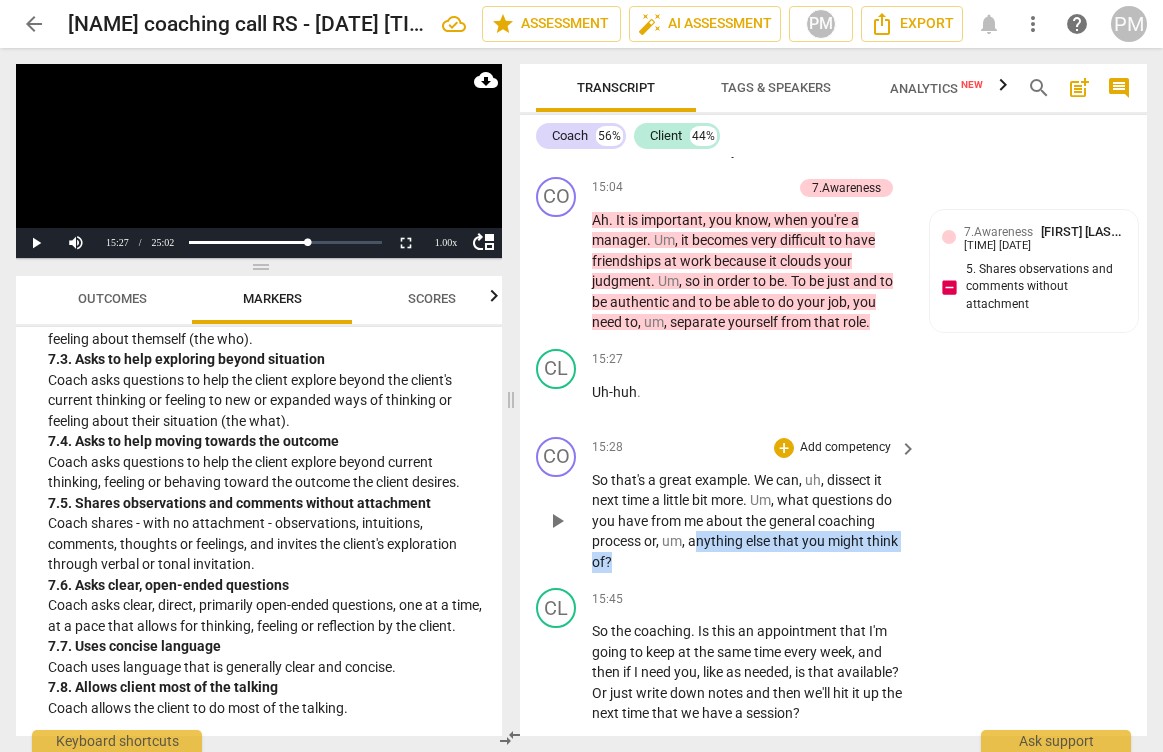 drag, startPoint x: 694, startPoint y: 622, endPoint x: 731, endPoint y: 651, distance: 47.010635 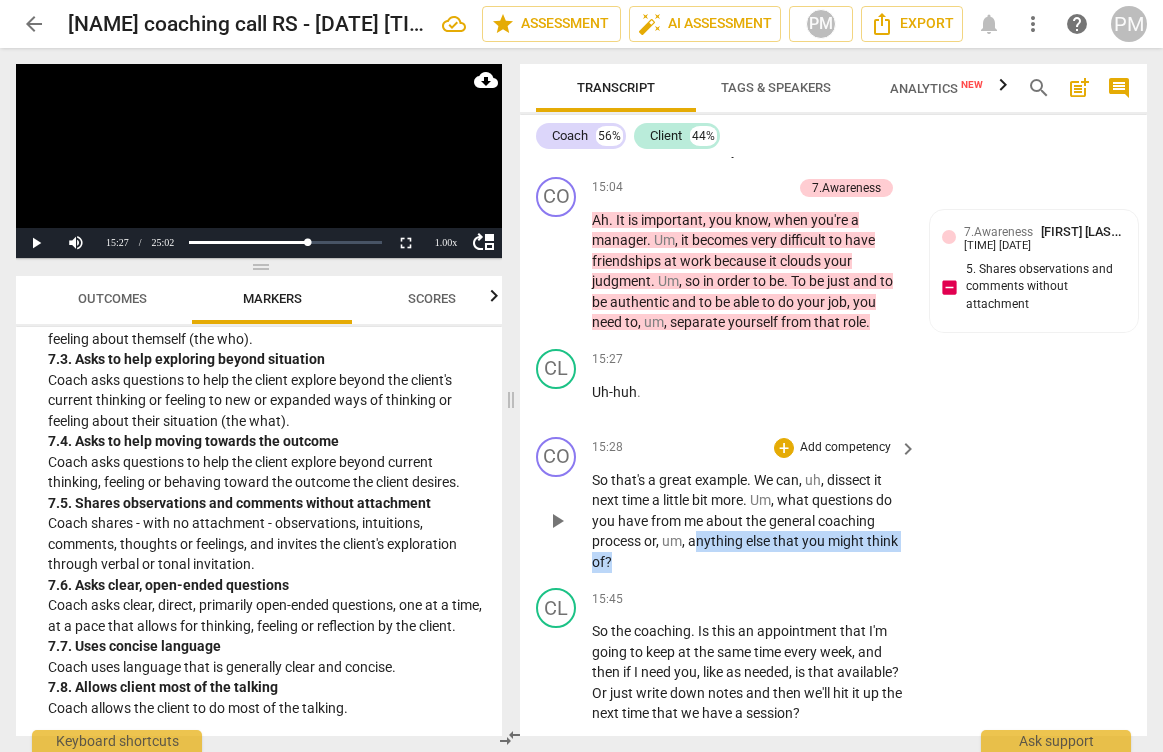 click on "So   that's   a   great   example .   We   can ,   uh ,   dissect   it   next   time   a   little   bit   more .   Um ,   what   questions   do   you   have   from   me   about   the   general   coaching   process   or ,   um ,   anything   else   that   you   might   think   of ?" at bounding box center [749, 521] 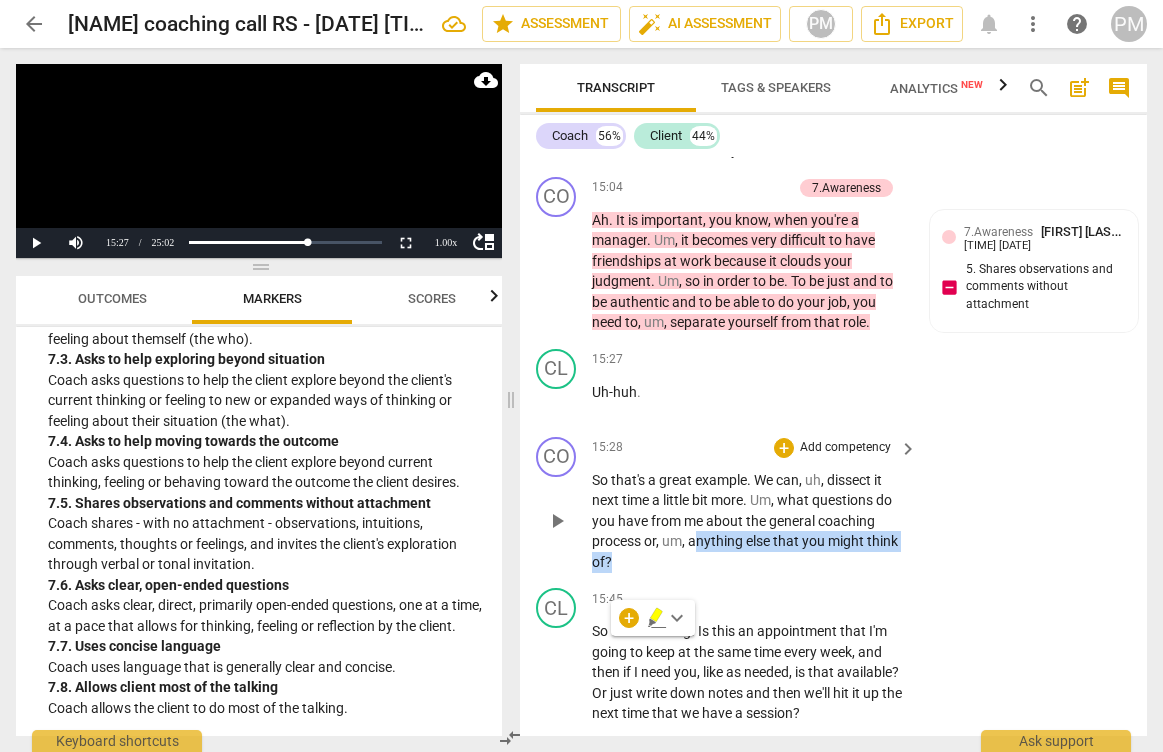 click on "anything" at bounding box center [717, 541] 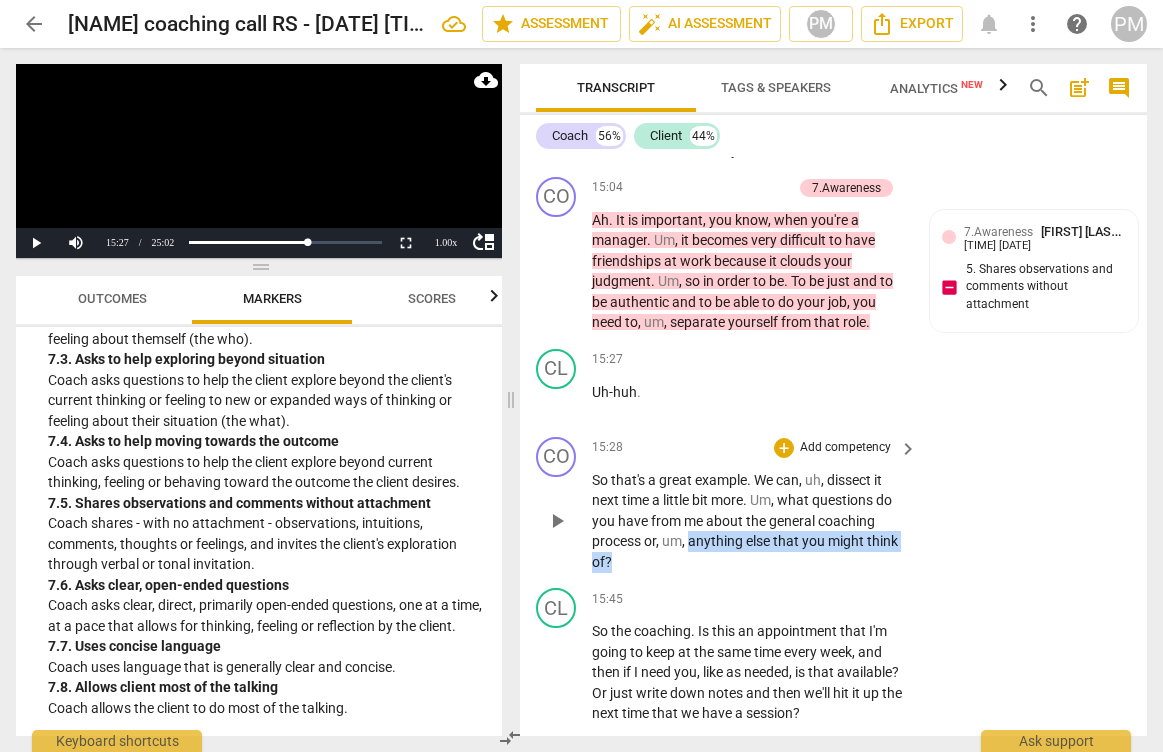drag, startPoint x: 688, startPoint y: 623, endPoint x: 791, endPoint y: 660, distance: 109.444046 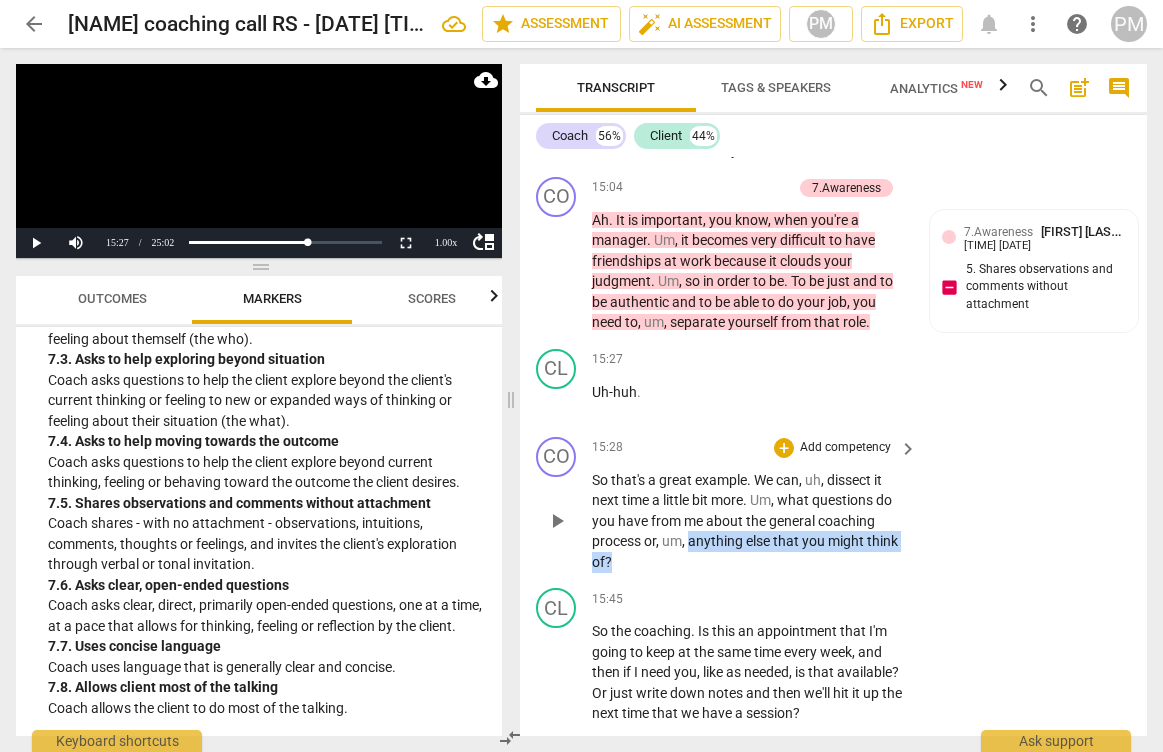 click on "CO play_arrow pause 15:28 + Add competency keyboard_arrow_right So that's a great example . We can , uh , dissect it next time a little bit more . Um , what questions do you have from me about the general coaching process or , um , anything else that you might think of ?" at bounding box center [833, 505] 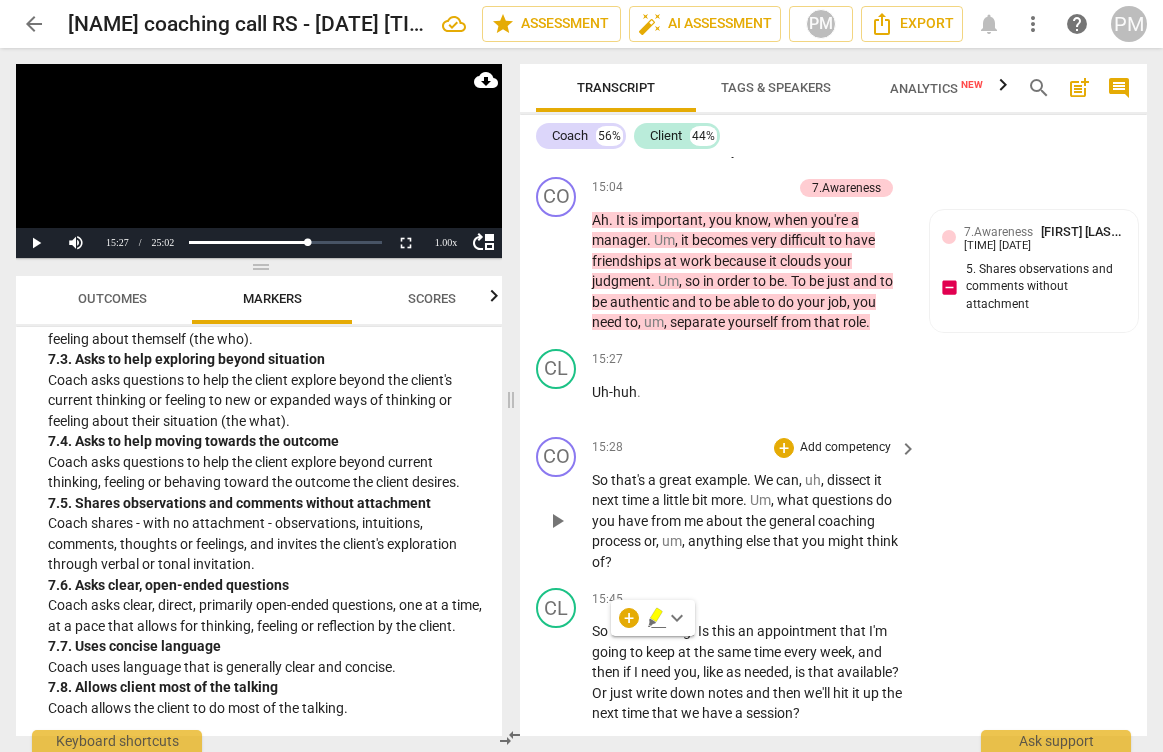 click on "CO play_arrow pause 15:28 + Add competency keyboard_arrow_right So that's a great example . We can , uh , dissect it next time a little bit more . Um , what questions do you have from me about the general coaching process or , um , anything else that you might think of ?" at bounding box center [833, 505] 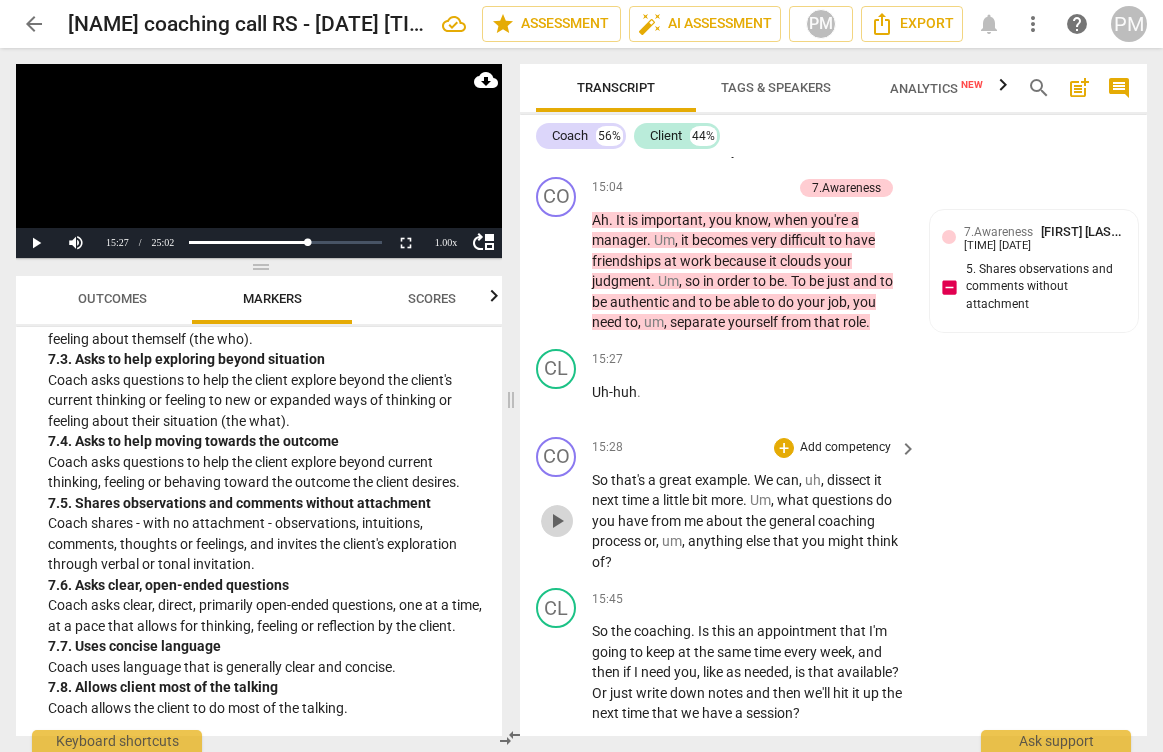 click on "play_arrow" at bounding box center [557, 521] 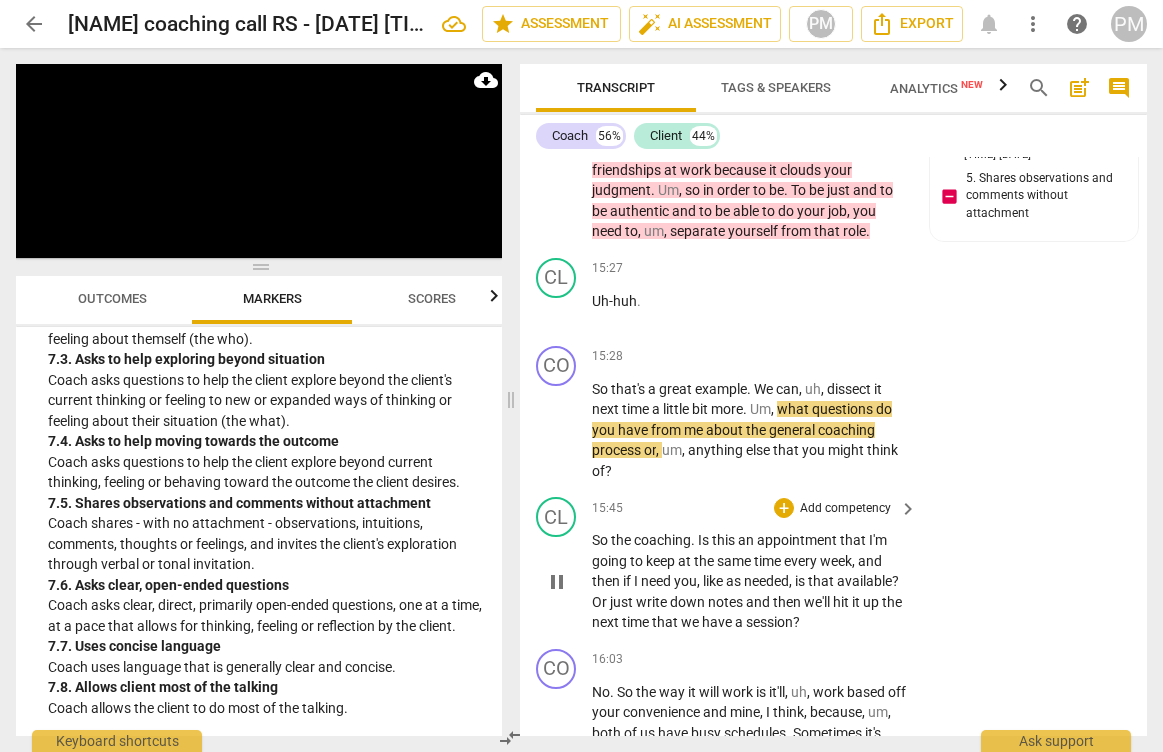 scroll, scrollTop: 9100, scrollLeft: 0, axis: vertical 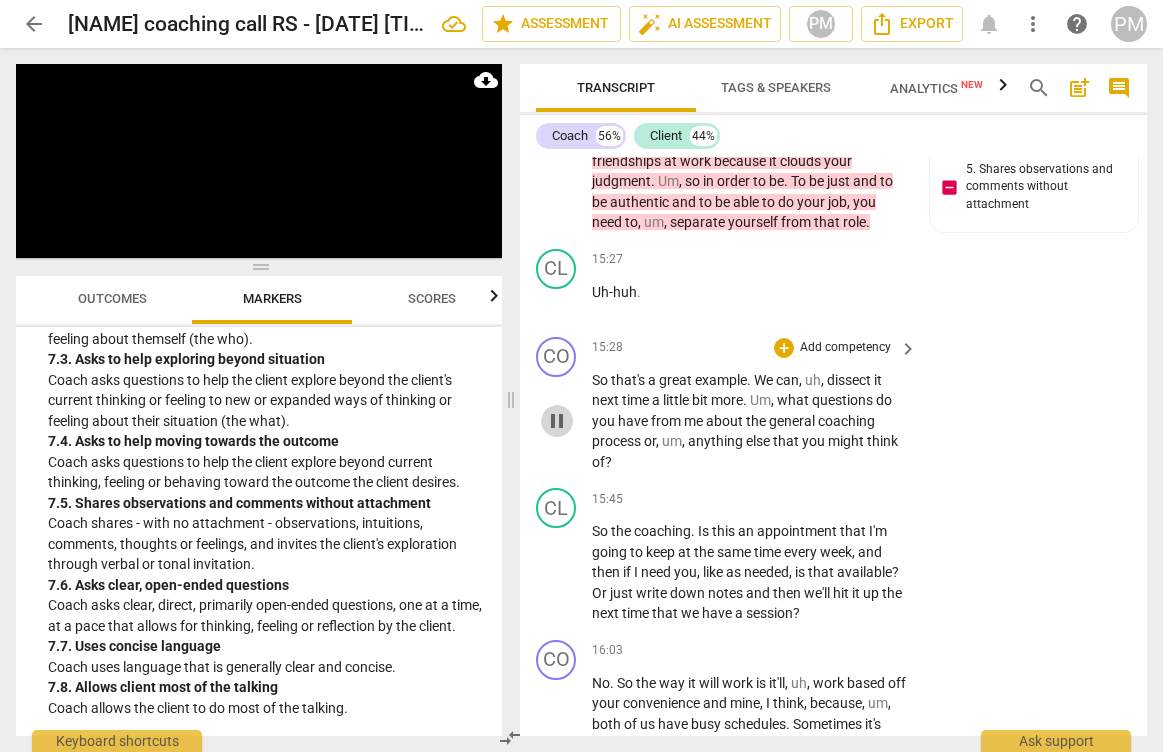 click on "pause" at bounding box center (557, 421) 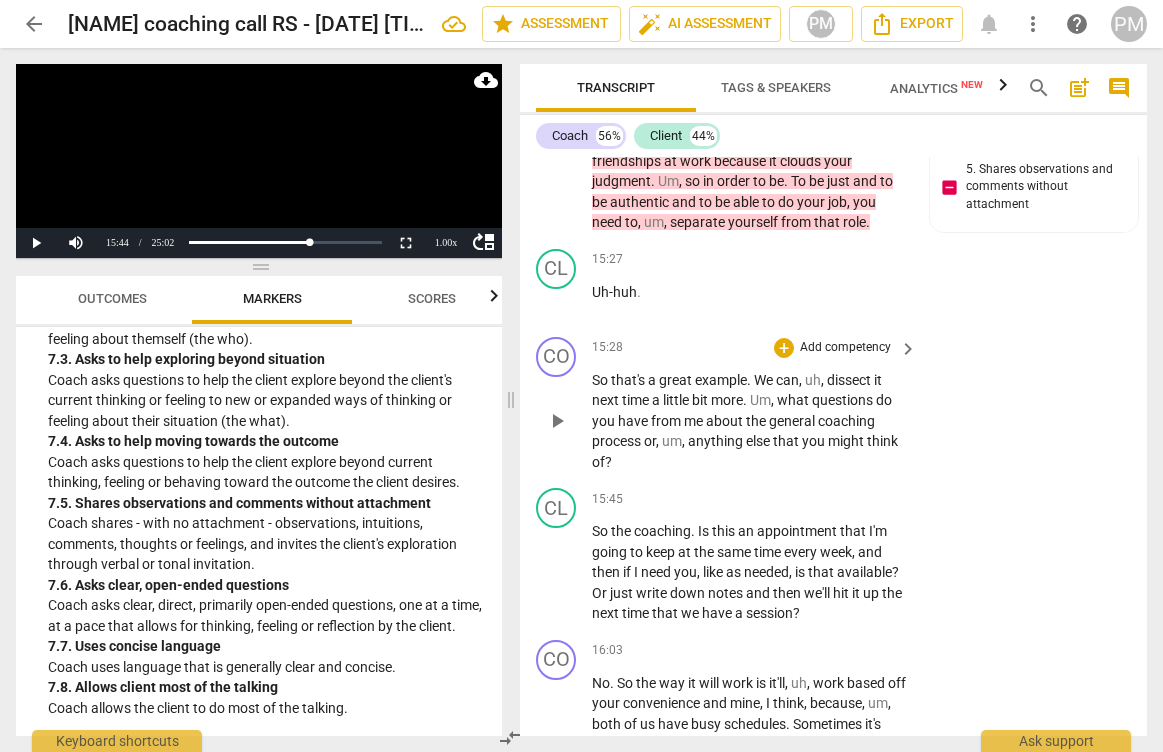 click on "CO play_arrow pause 15:28 + Add competency keyboard_arrow_right So that's a great example . We can , uh , dissect it next time a little bit more . Um , what questions do you have from me about the general coaching process or , um , anything else that you might think of ?" at bounding box center [833, 405] 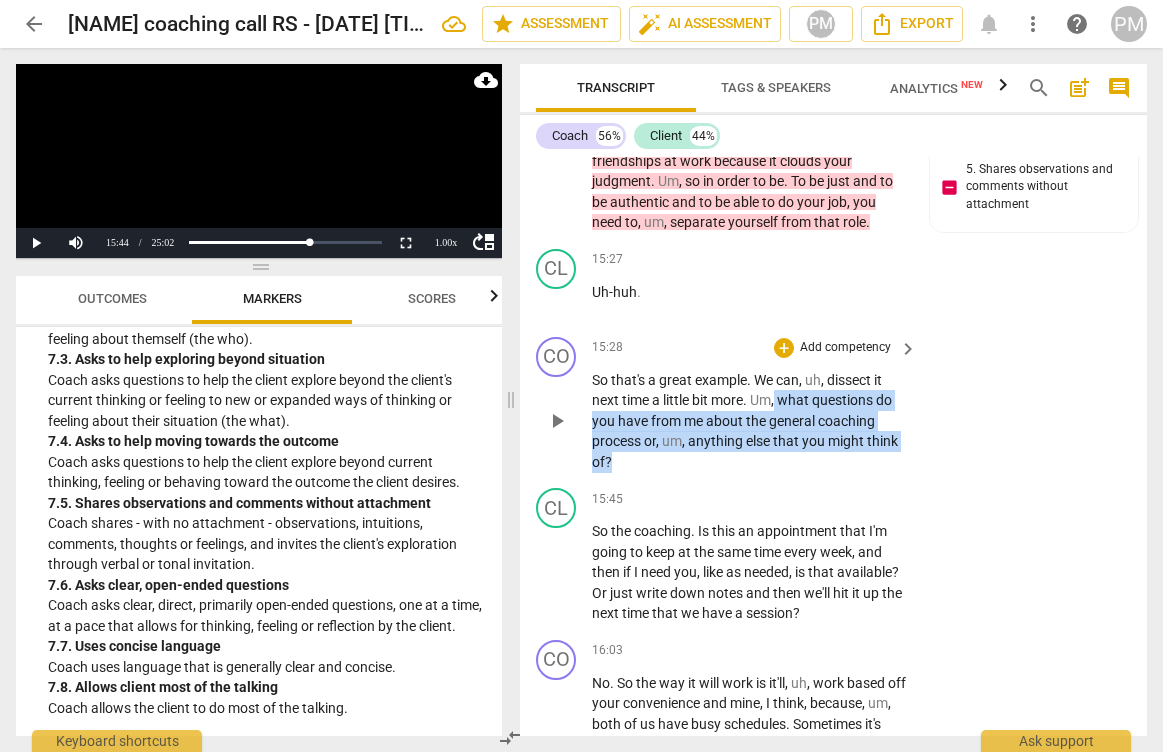 drag, startPoint x: 778, startPoint y: 478, endPoint x: 637, endPoint y: 539, distance: 153.62943 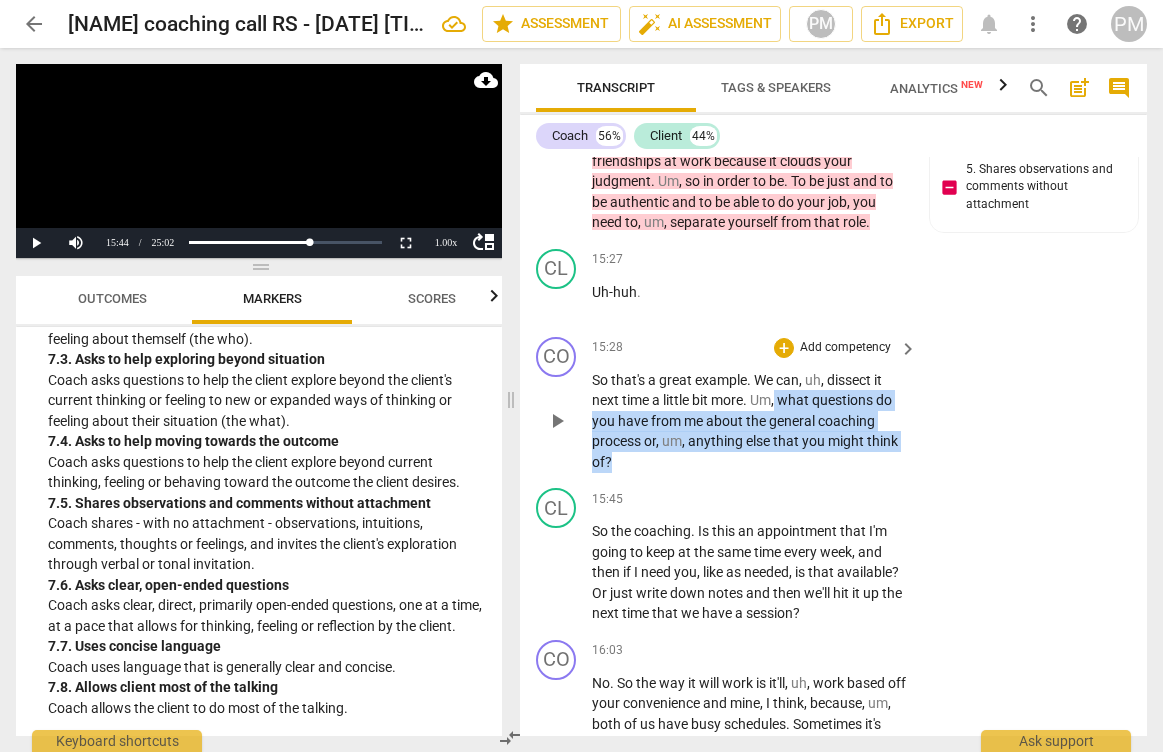 click on "So   that's   a   great   example .   We   can ,   uh ,   dissect   it   next   time   a   little   bit   more .   Um ,   what   questions   do   you   have   from   me   about   the   general   coaching   process   or ,   um ,   anything   else   that   you   might   think   of ?" at bounding box center (749, 421) 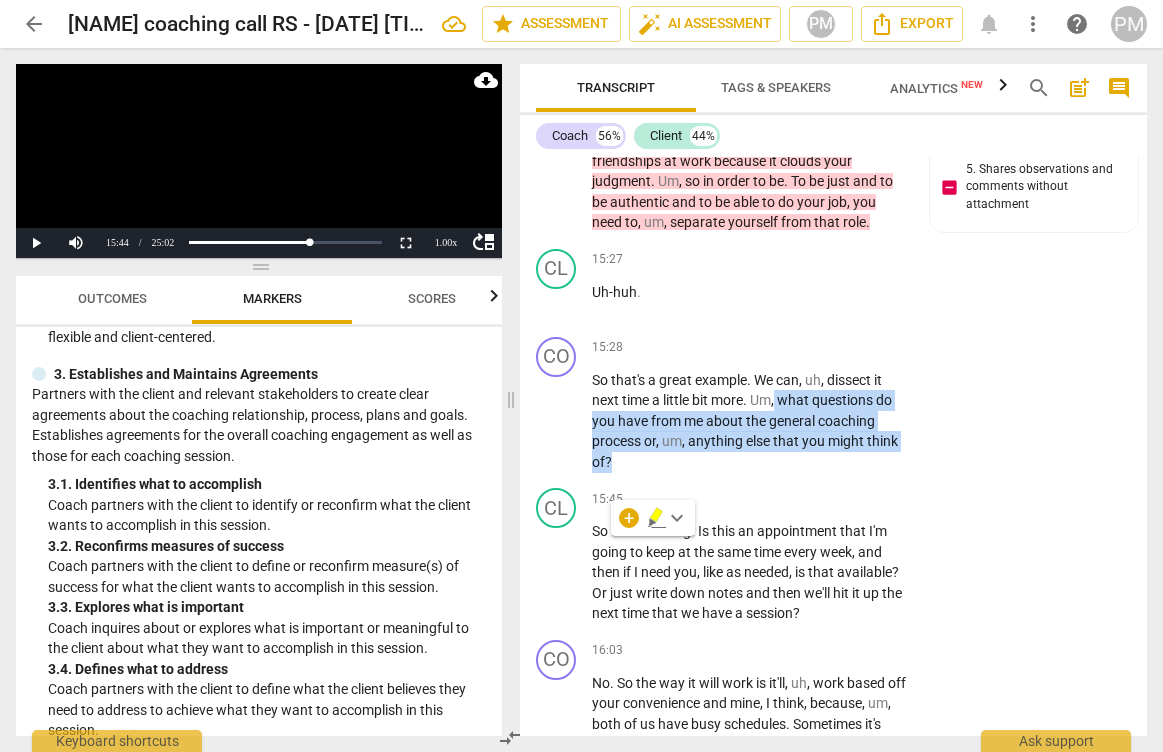 scroll, scrollTop: 300, scrollLeft: 0, axis: vertical 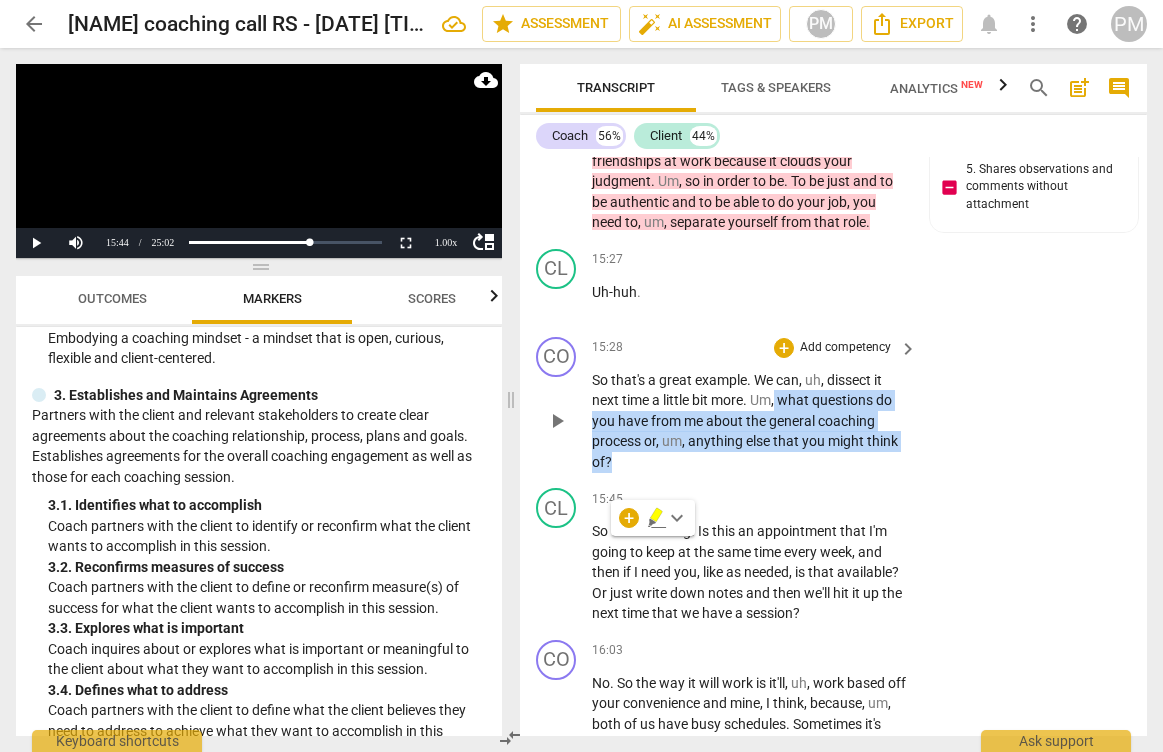 click on "general" at bounding box center (793, 421) 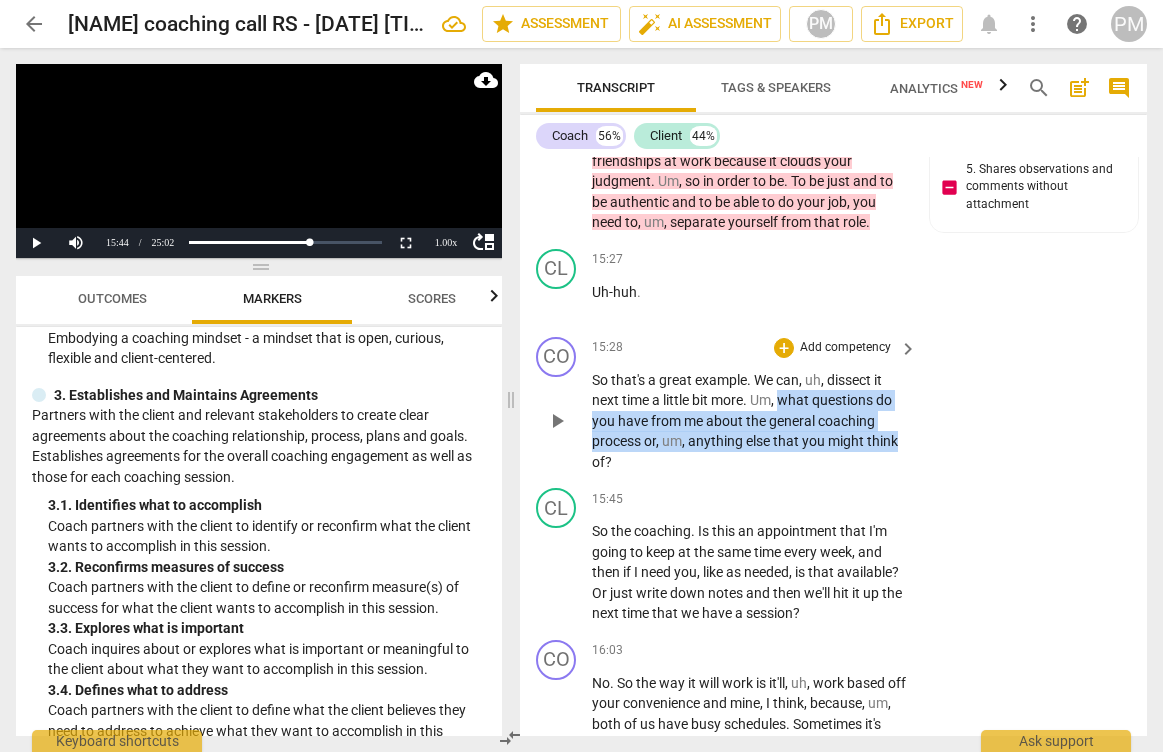 drag, startPoint x: 783, startPoint y: 483, endPoint x: 899, endPoint y: 528, distance: 124.42267 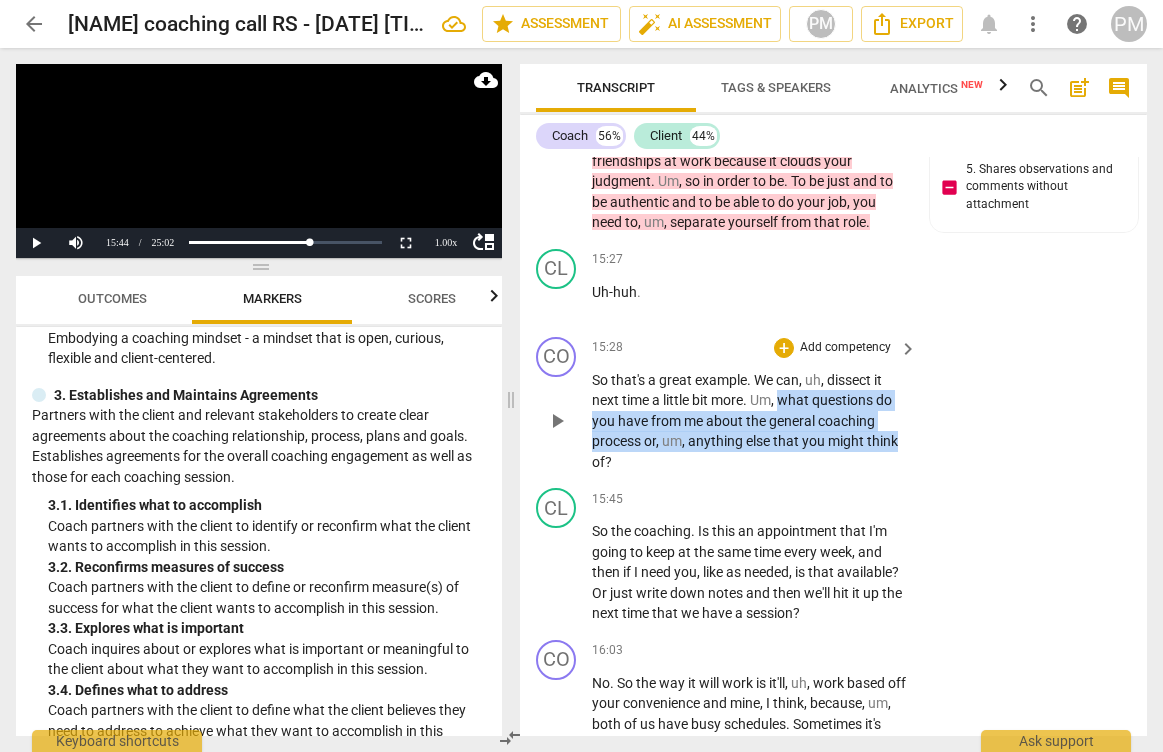 click on "So   that's   a   great   example .   We   can ,   uh ,   dissect   it   next   time   a   little   bit   more .   Um ,   what   questions   do   you   have   from   me   about   the   general   coaching   process   or ,   um ,   anything   else   that   you   might   think   of ?" at bounding box center (749, 421) 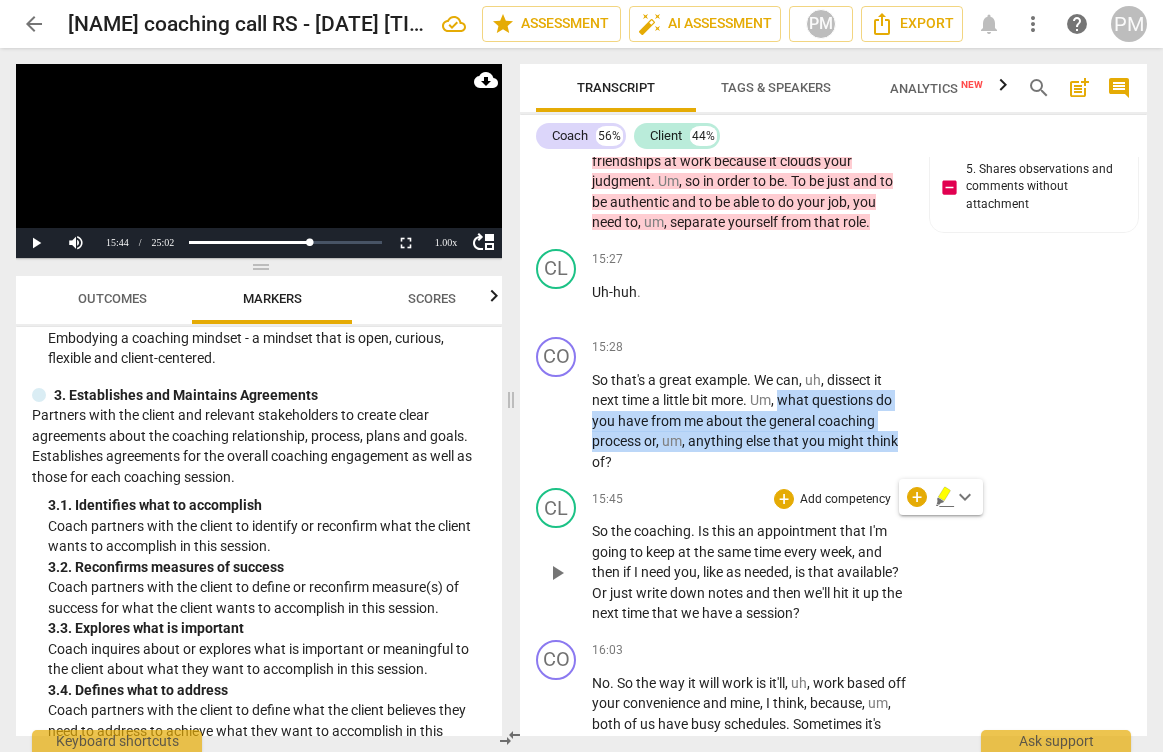 click on "Add competency" at bounding box center (845, 500) 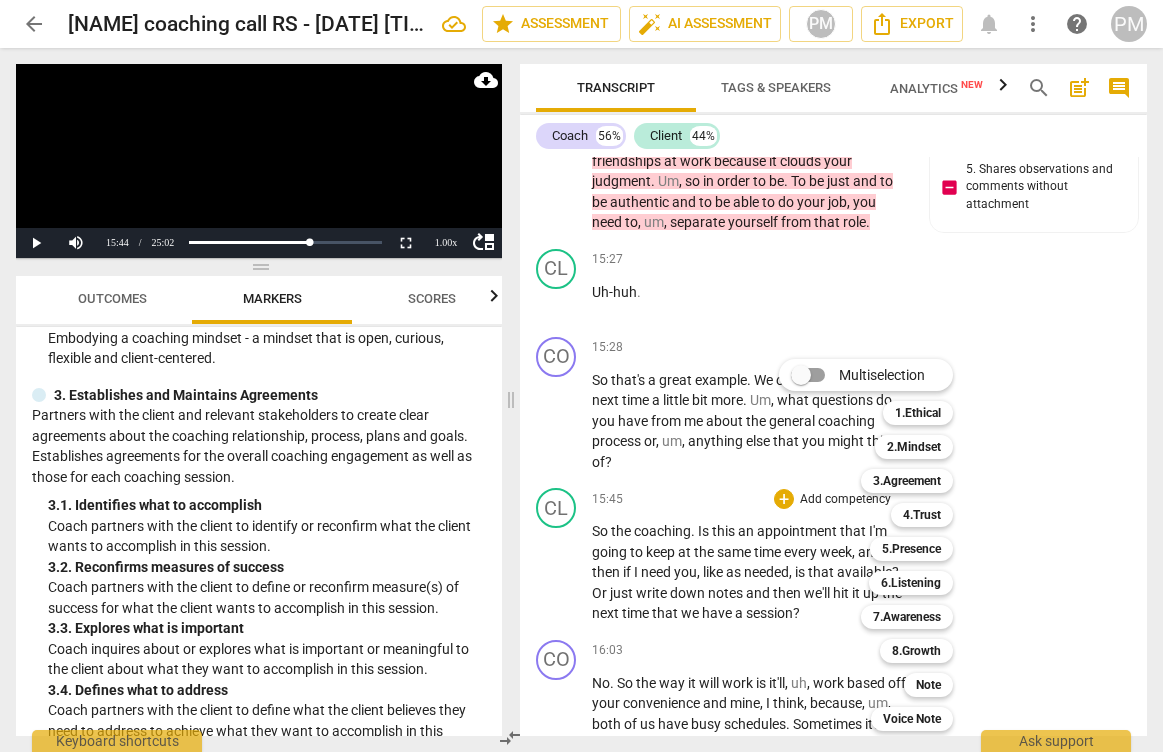 click on "Multiselection m 1.Ethical 1 2.Mindset 2 3.Agreement 3 4.Trust 4 5.Presence 5 6.Listening 6 7.Awareness 7 8.Growth 8 Note 9 Voice Note 0" at bounding box center (881, 545) 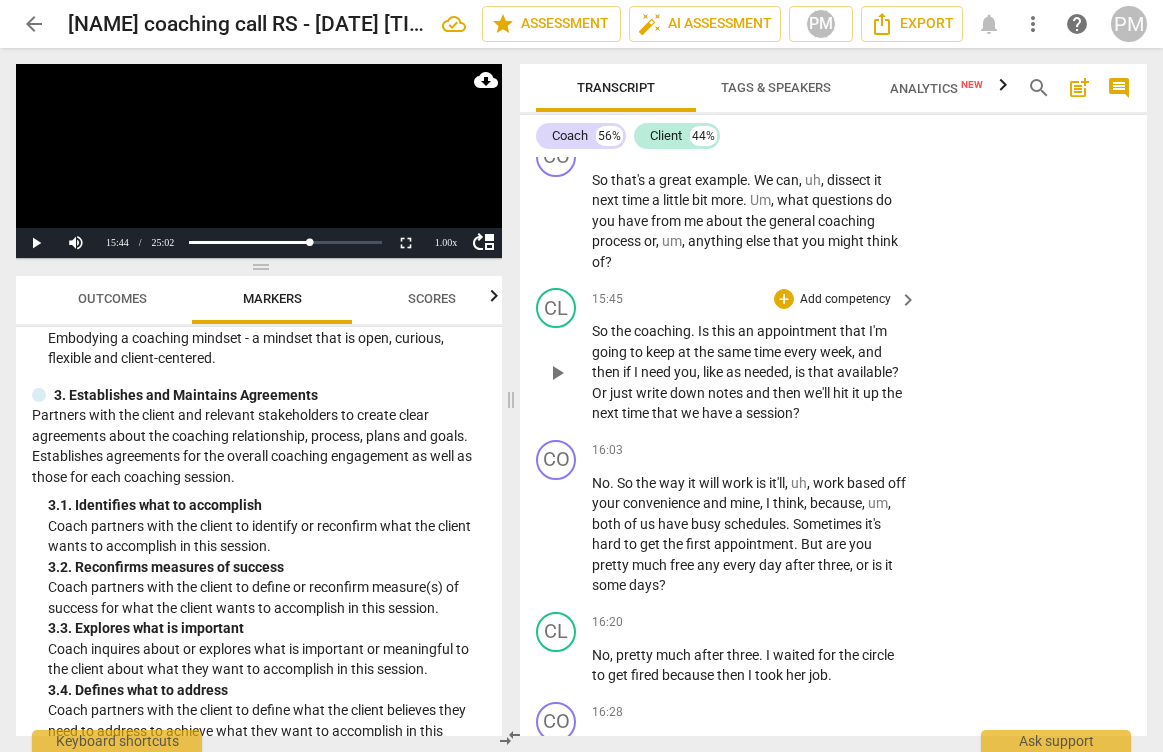 scroll, scrollTop: 9400, scrollLeft: 0, axis: vertical 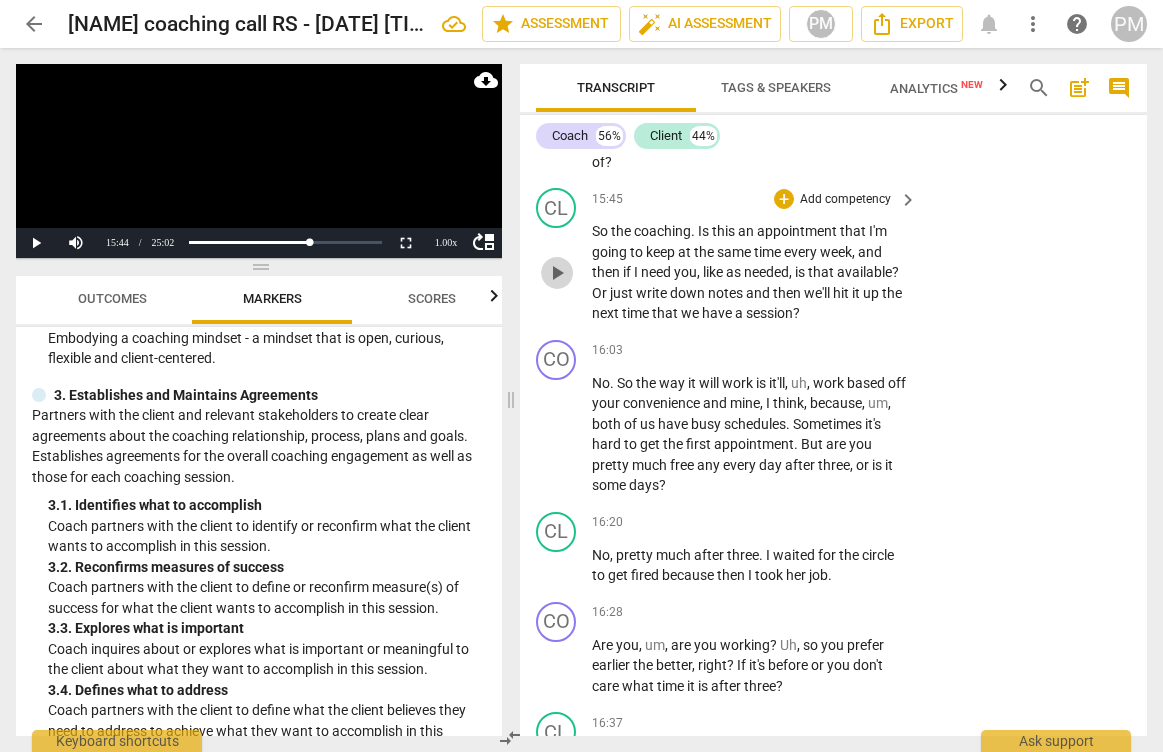 click on "play_arrow" at bounding box center (557, 273) 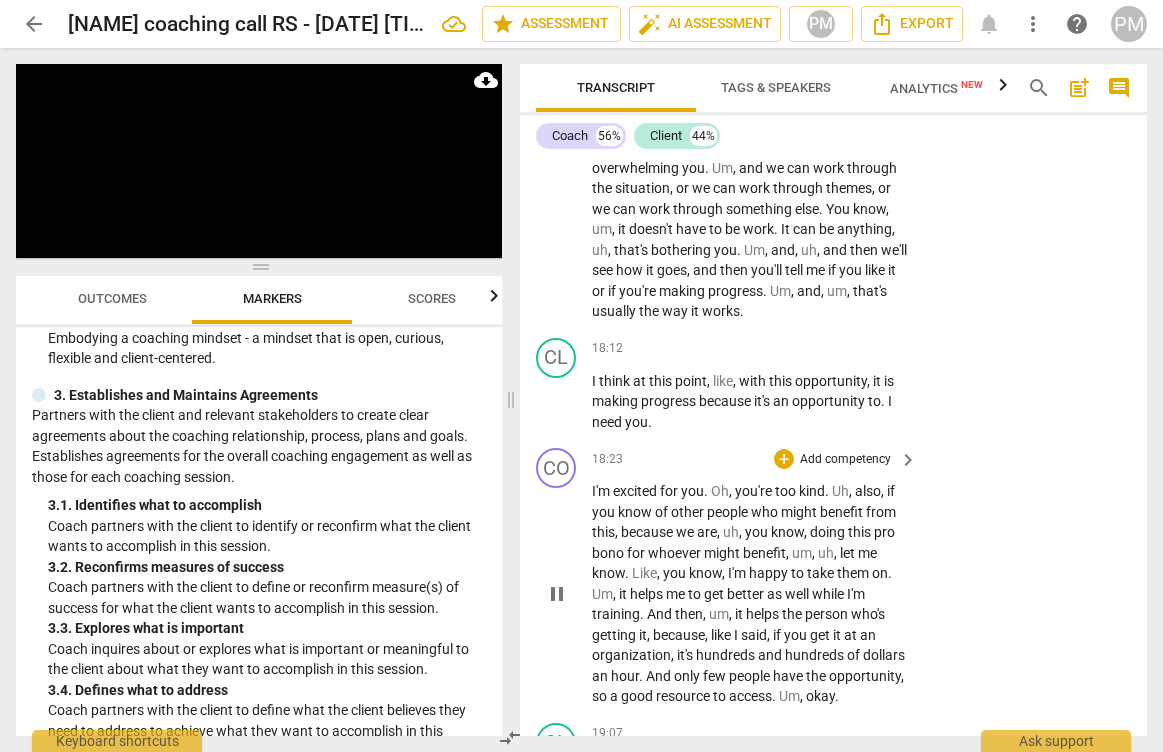 scroll, scrollTop: 10481, scrollLeft: 0, axis: vertical 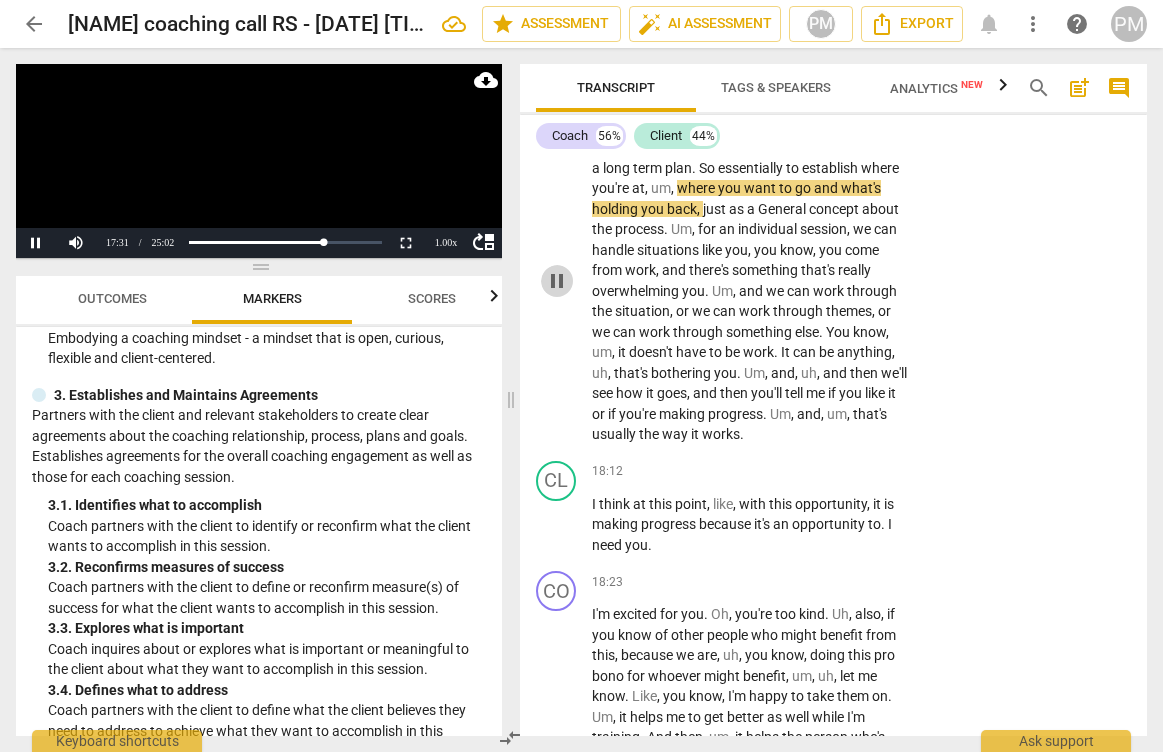 click on "pause" at bounding box center [557, 281] 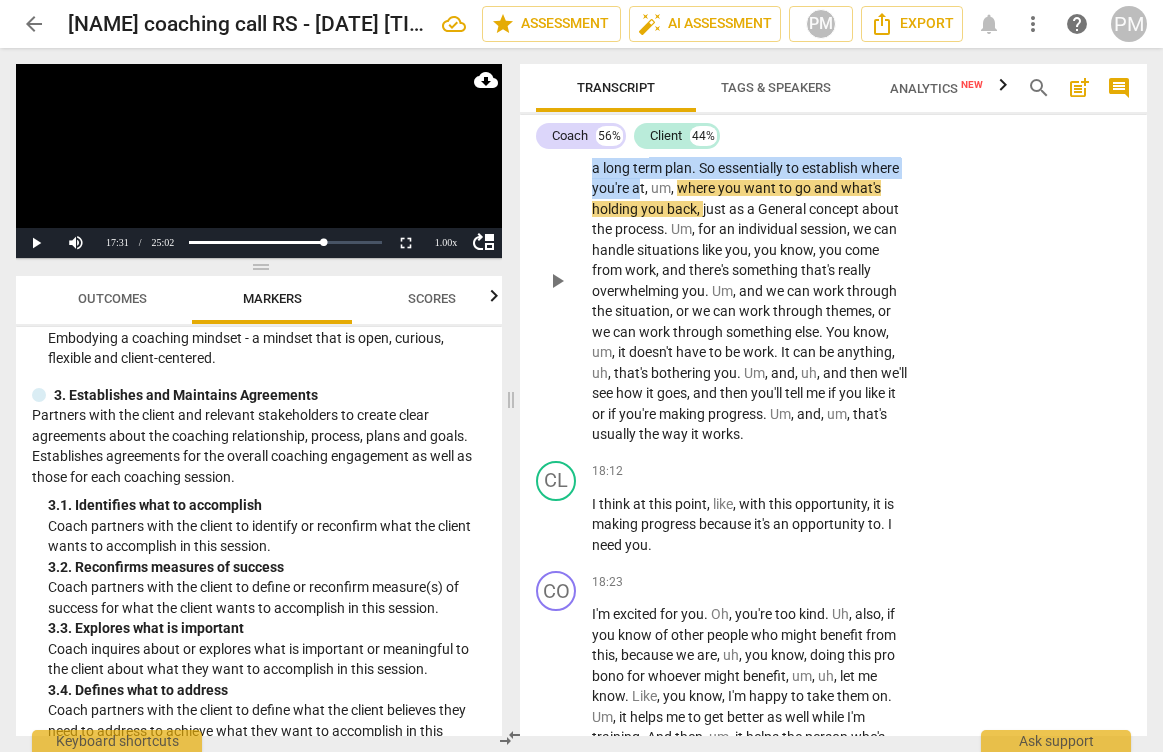 drag, startPoint x: 689, startPoint y: 228, endPoint x: 739, endPoint y: 267, distance: 63.411354 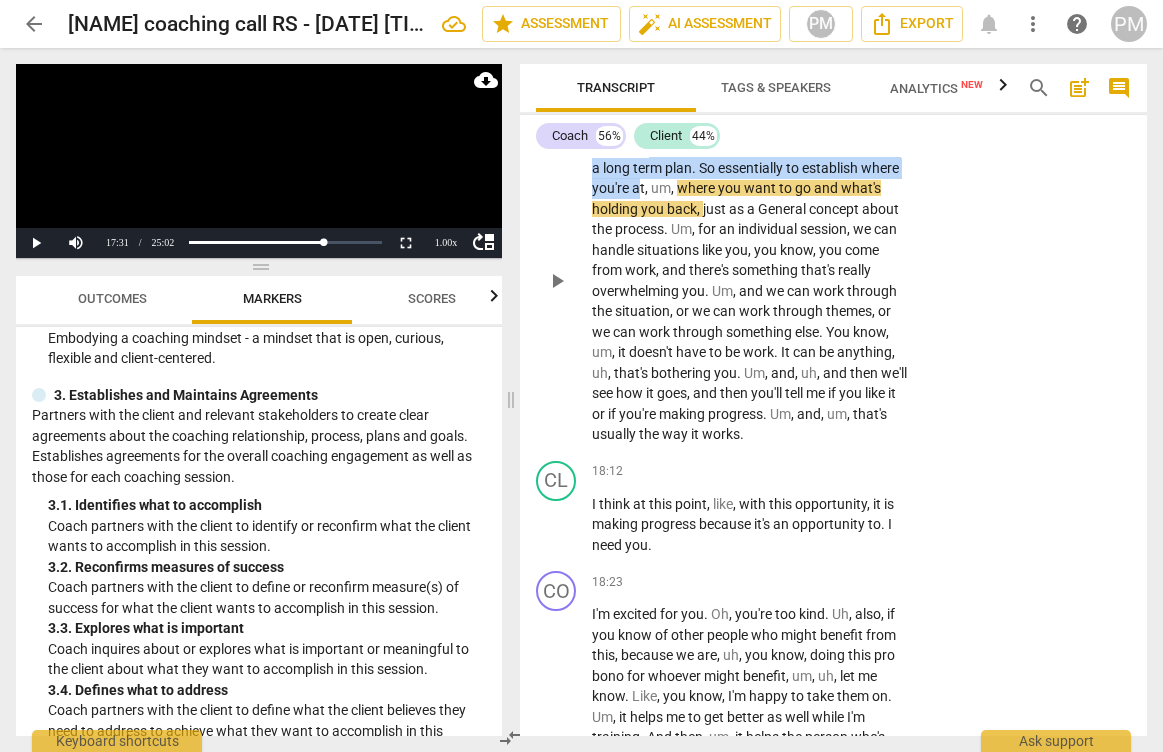 click on "In   terms   of   follow   up ,   you   know ,   with   each   of   these   sessions ,   I   make ,   uh ,   notes   and ,   um ,   come   up   with   a   long   term   plan .   So   essentially   to   establish   where   you're   at ,   um ,   where   you   want   to   go   and   what's   holding   you   back ,   just   as   a   General   concept   about   the   process .   Um ,   for   an   individual   session ,   we   can   handle   situations   like   you ,   you   know ,   you   come   from   work ,   and   there's   something   that's   really   overwhelming   you .   Um ,   and   we   can   work   through   the   situation ,   or   we   can   work   through   themes ,   or   we   can   work   through   something   else .   You   know ,   um ,   it   doesn't   have   to   be   work .   It   can   be   anything ,   uh ,   that's   bothering   you .   Um ,   and ,   uh ,   and   then   we'll   see   how   it   goes ,   and   then   you'll   tell   me   if   you   like   it   or   if   you're   making   ." at bounding box center [749, 281] 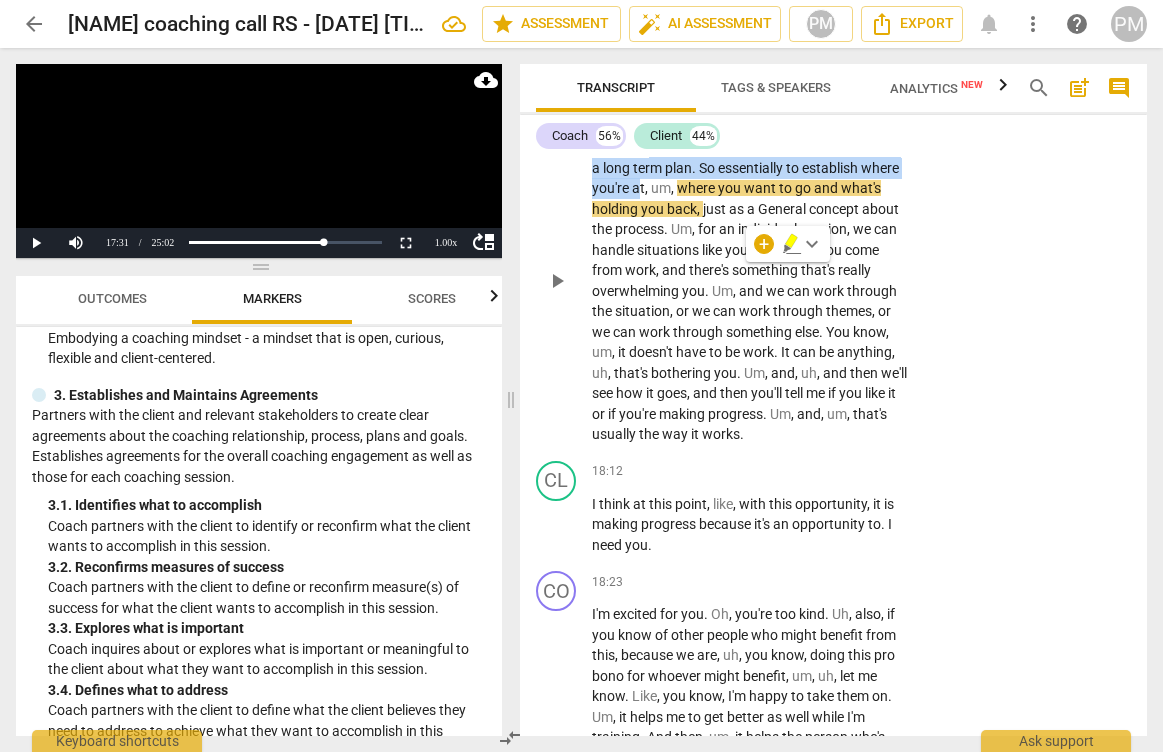 click on "I" at bounding box center (655, 147) 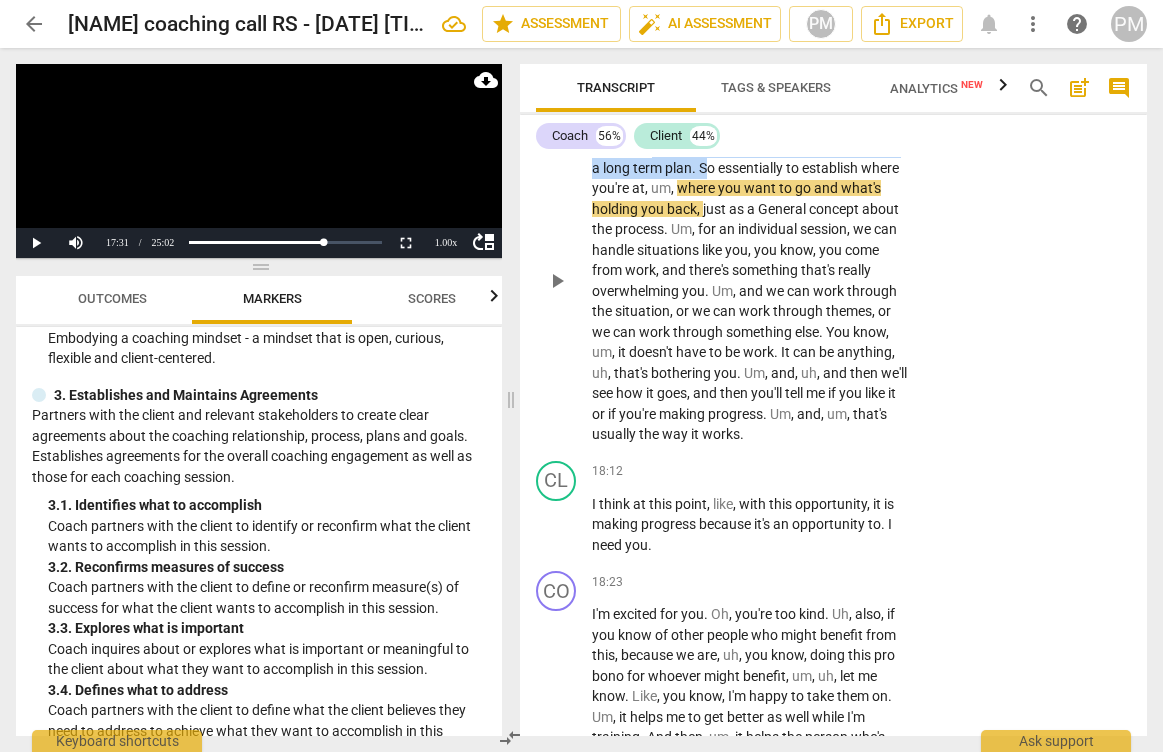 drag, startPoint x: 691, startPoint y: 229, endPoint x: 753, endPoint y: 249, distance: 65.14599 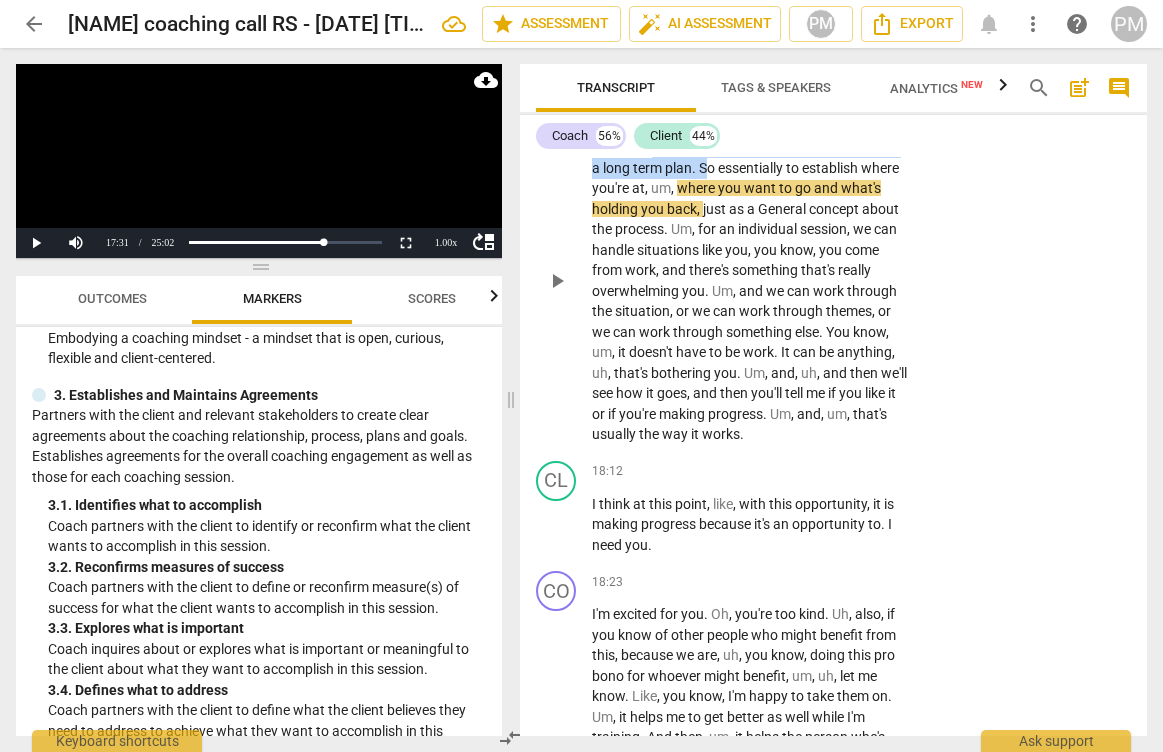 click on "In   terms   of   follow   up ,   you   know ,   with   each   of   these   sessions ,   I   make ,   uh ,   notes   and ,   um ,   come   up   with   a   long   term   plan .   So   essentially   to   establish   where   you're   at ,   um ,   where   you   want   to   go   and   what's   holding   you   back ,   just   as   a   General   concept   about   the   process .   Um ,   for   an   individual   session ,   we   can   handle   situations   like   you ,   you   know ,   you   come   from   work ,   and   there's   something   that's   really   overwhelming   you .   Um ,   and   we   can   work   through   the   situation ,   or   we   can   work   through   themes ,   or   we   can   work   through   something   else .   You   know ,   um ,   it   doesn't   have   to   be   work .   It   can   be   anything ,   uh ,   that's   bothering   you .   Um ,   and ,   uh ,   and   then   we'll   see   how   it   goes ,   and   then   you'll   tell   me   if   you   like   it   or   if   you're   making   ." at bounding box center (749, 281) 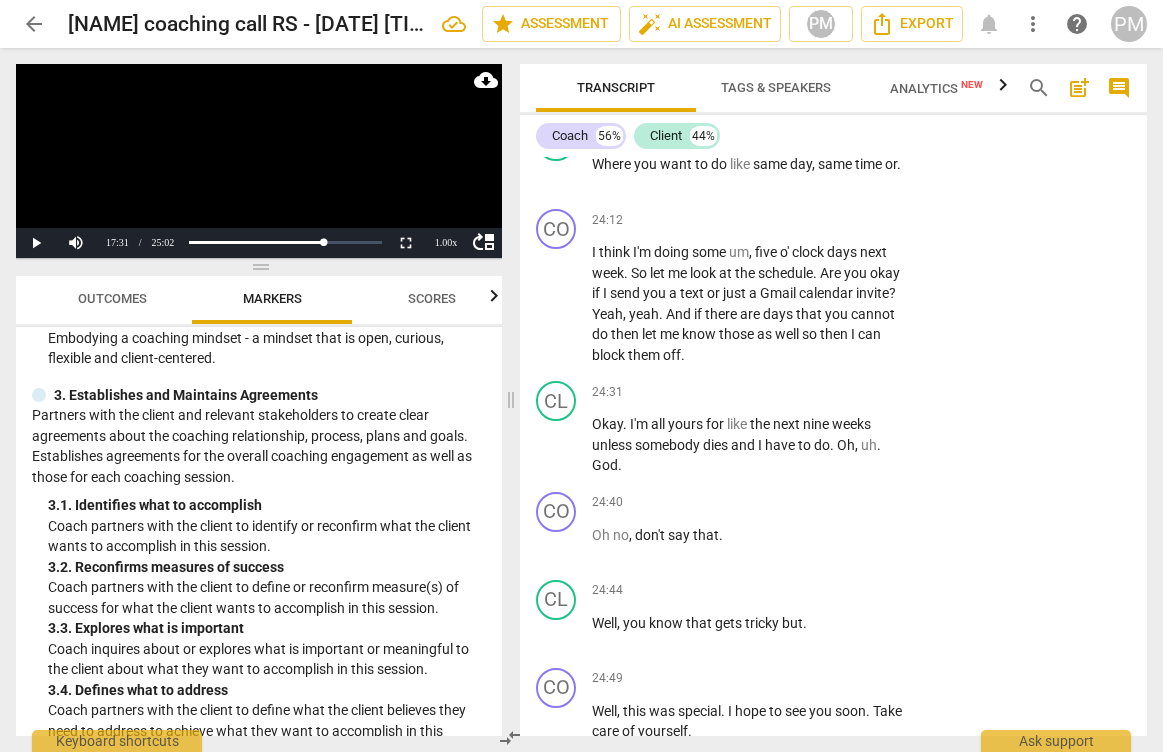 scroll, scrollTop: 14512, scrollLeft: 0, axis: vertical 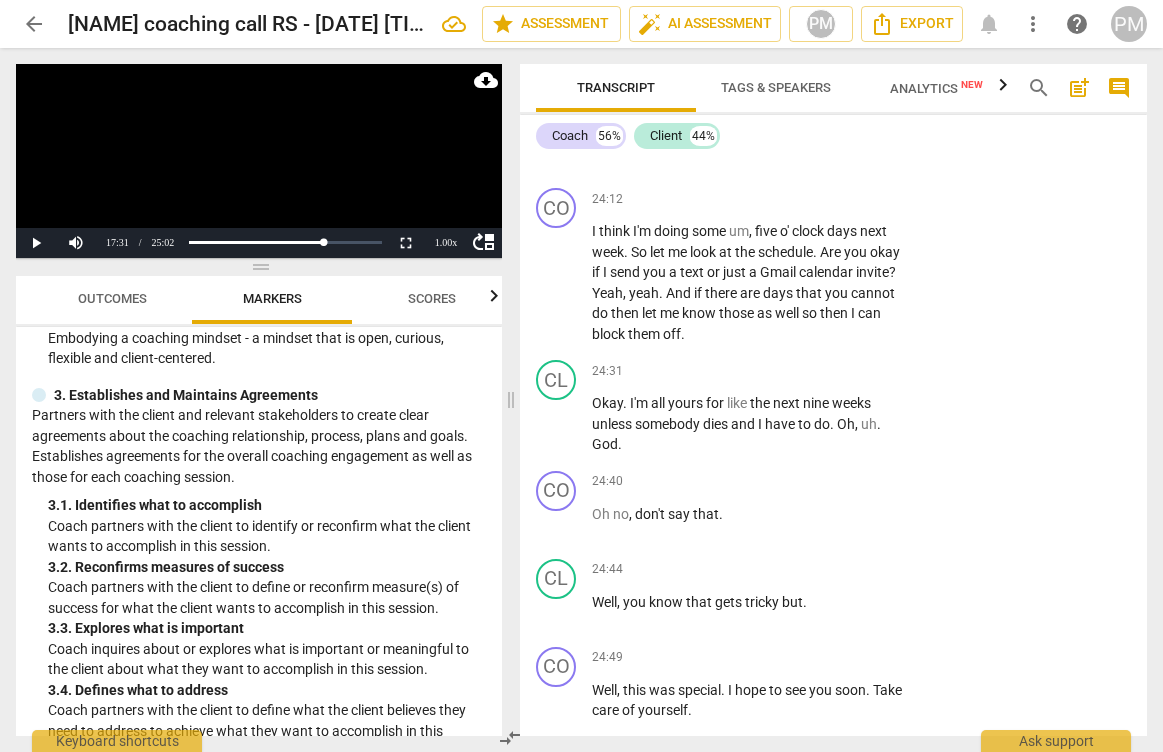 click on "Play Video move_up Play Current Time  [TIME] / Duration Time  [TIME] Loaded : 0% Progress :  [PERCENTAGE]% Non-Fullscreen Playback Rate 1.00 x cloud_download Outcomes Markers Scores ICF PCC Markers ([YEAR]) visibility 1. Demonstrates Ethical Practice Understands and consistently applies coaching ethics and standards of coaching. 1. 1. Familiar with Code of Ethics Demonstrates familiarity with the ICF Code of Ethics and its application. 2. Embodies a Coaching Mindset Develops and maintains a mindset that is open, curious, flexible and client-centered. 2. 1. Embodies a coaching mindset Embodying a coaching mindset - a mindset that is open, curious, flexible and client-centered. 3. Establishes and Maintains Agreements Partners with the client and relevant stakeholders to create clear agreements about the coaching relationship, process, plans and goals. Establishes agreements for the overall coaching engagement as well as those for each coaching session. 3. 1. Identifies what to accomplish 3. 3. 3. 4. 4. 4. 4. 5. 5. 5. 5." at bounding box center (255, 400) 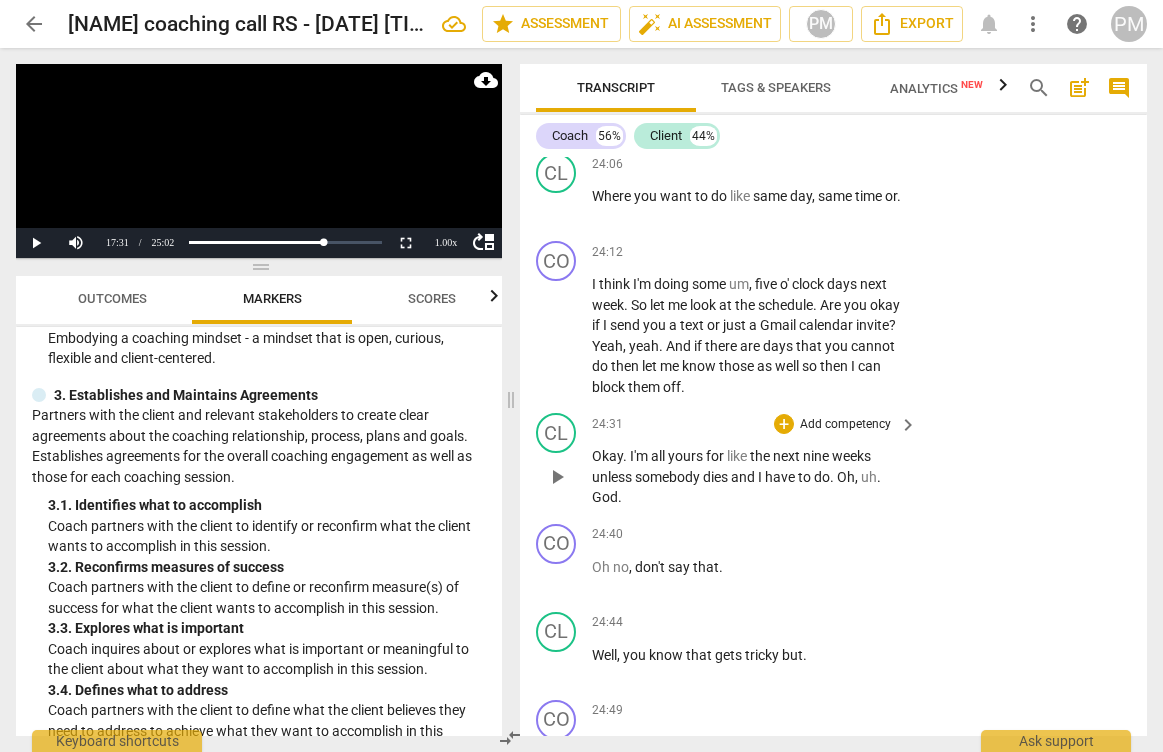 scroll, scrollTop: 14412, scrollLeft: 0, axis: vertical 